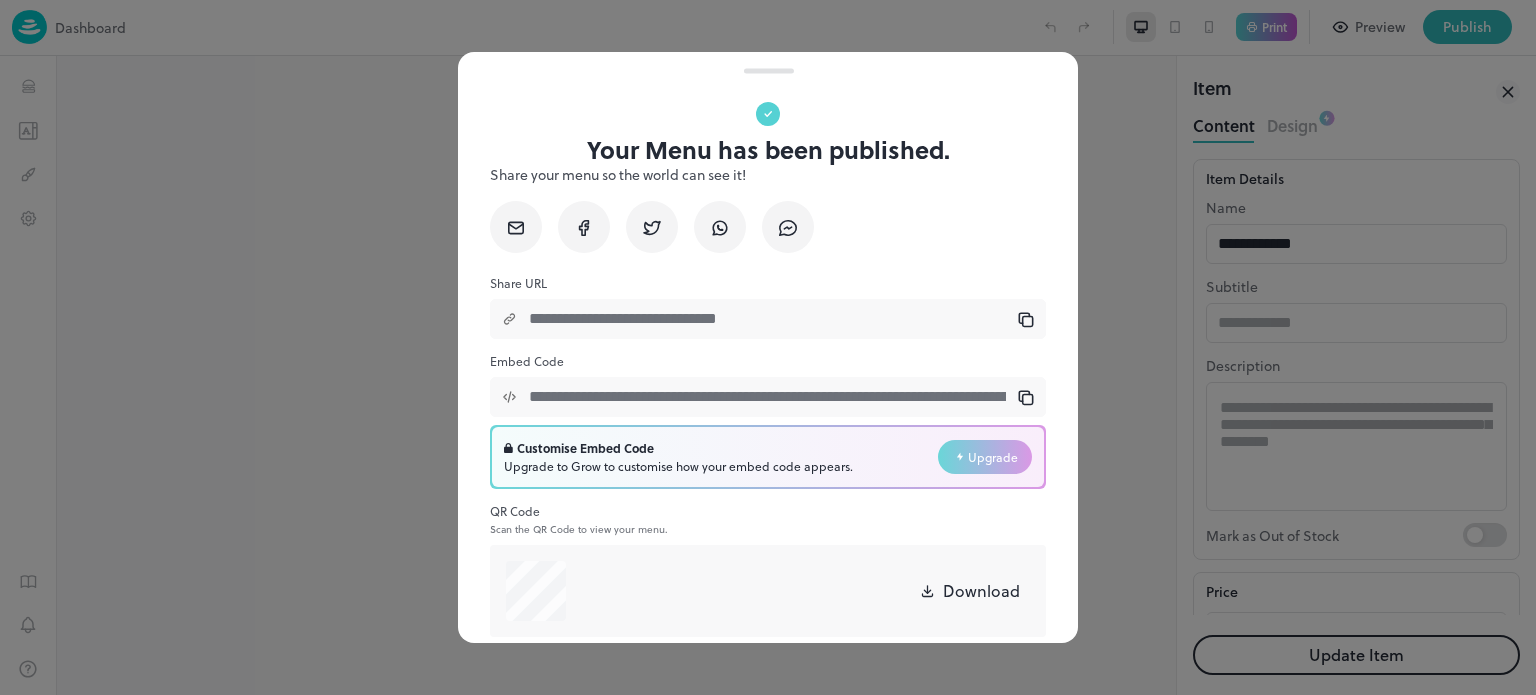 scroll, scrollTop: 0, scrollLeft: 0, axis: both 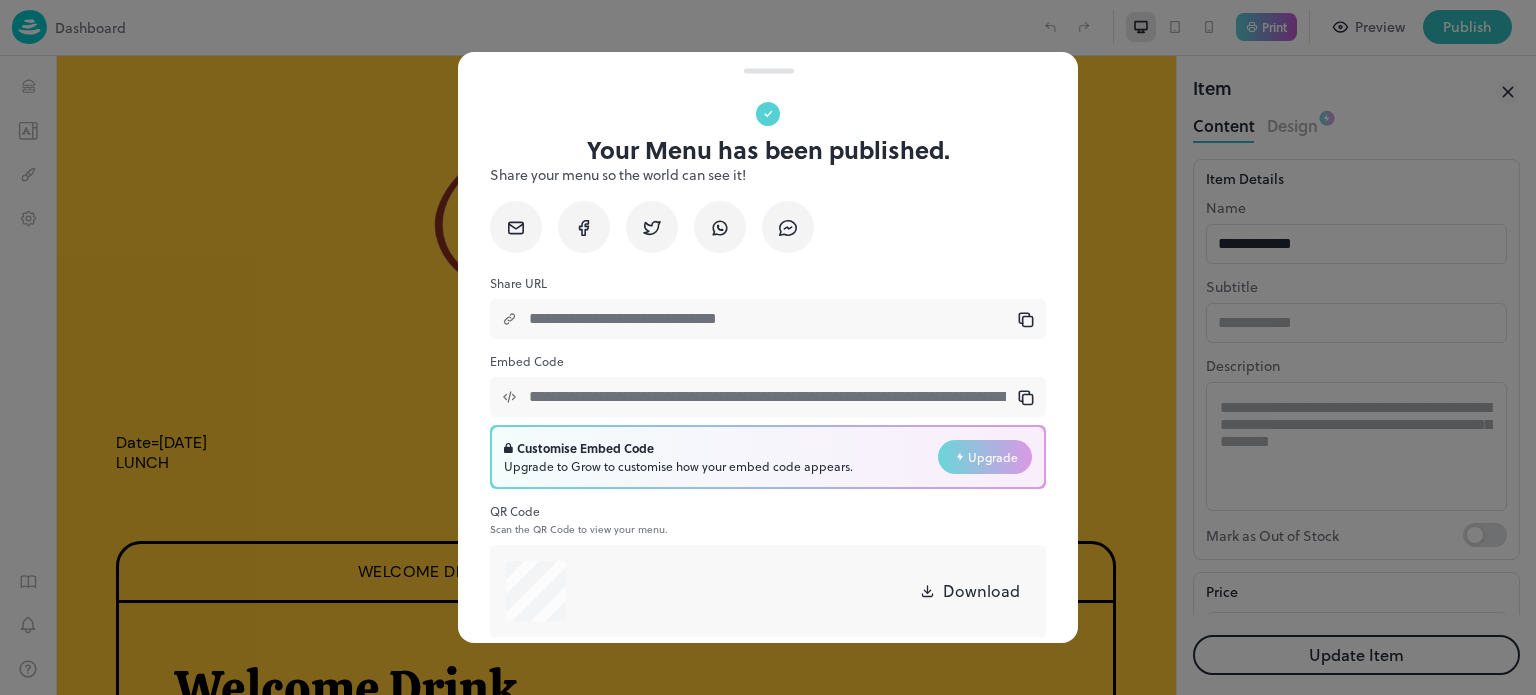 click at bounding box center (768, 347) 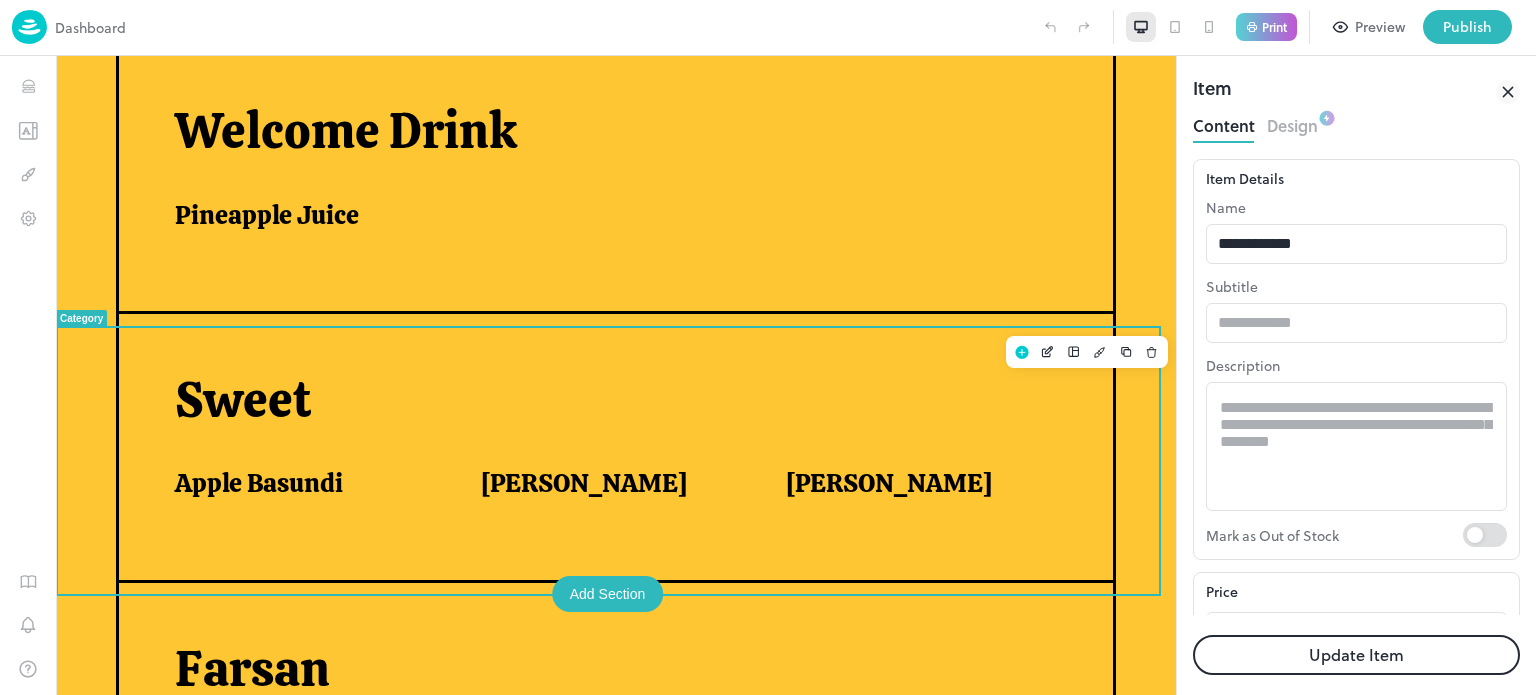 scroll, scrollTop: 594, scrollLeft: 0, axis: vertical 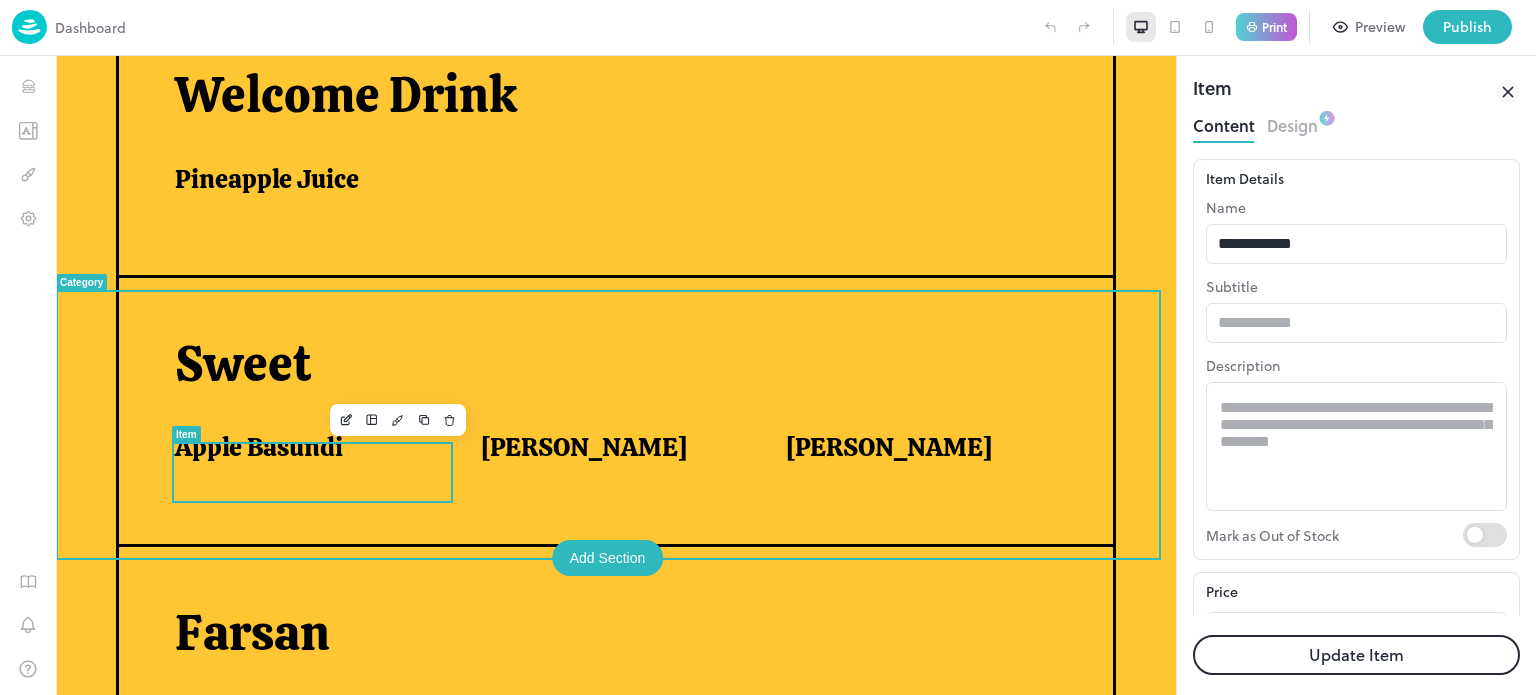 click on "Apple Basundi" at bounding box center [303, 447] 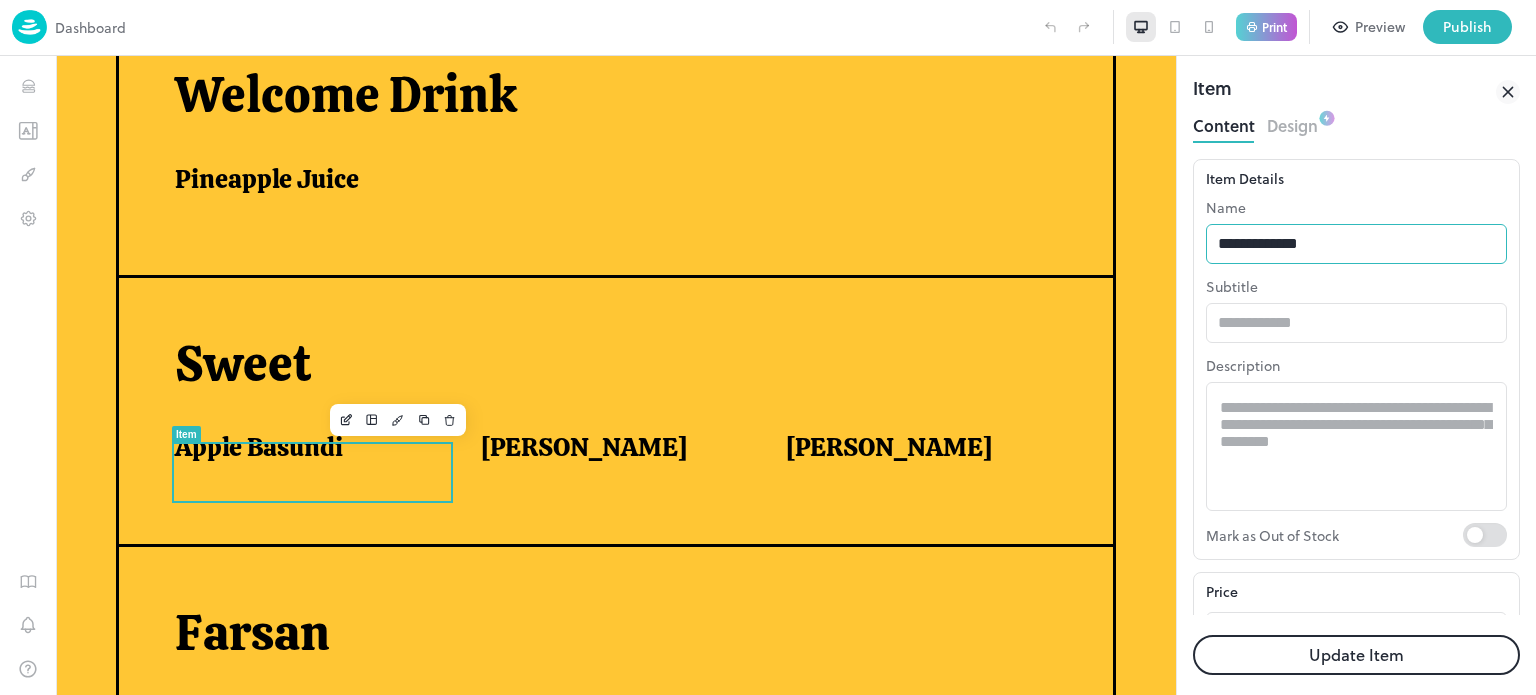 click on "**********" at bounding box center [1356, 244] 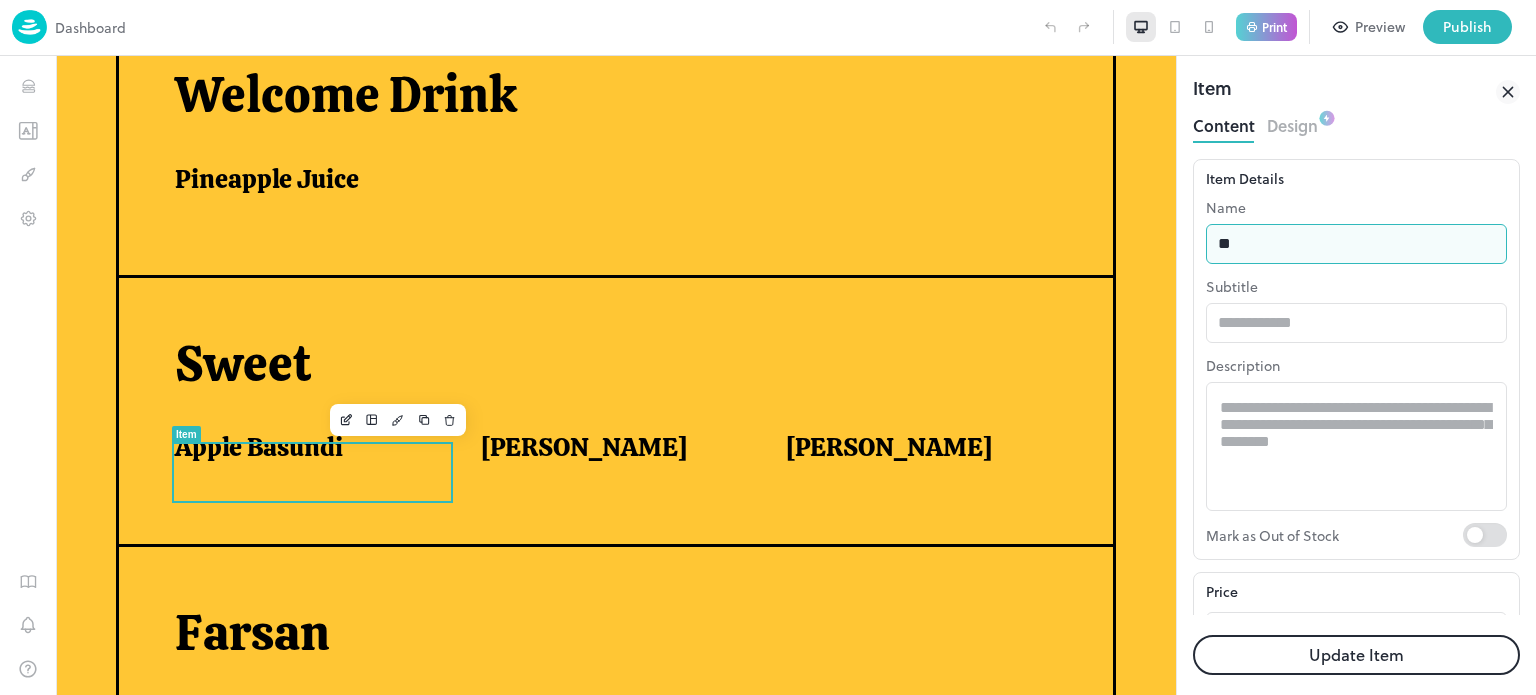 type on "*" 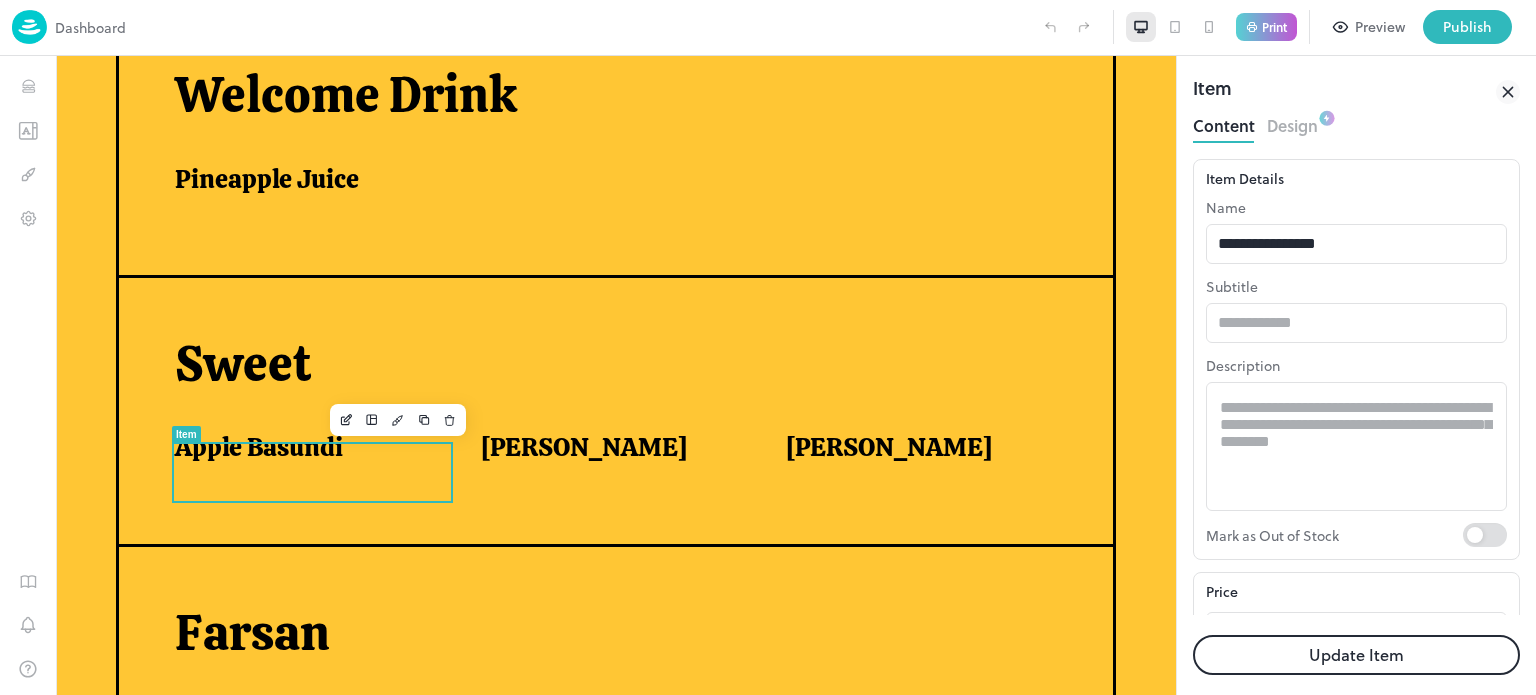 click on "Update Item" at bounding box center [1356, 655] 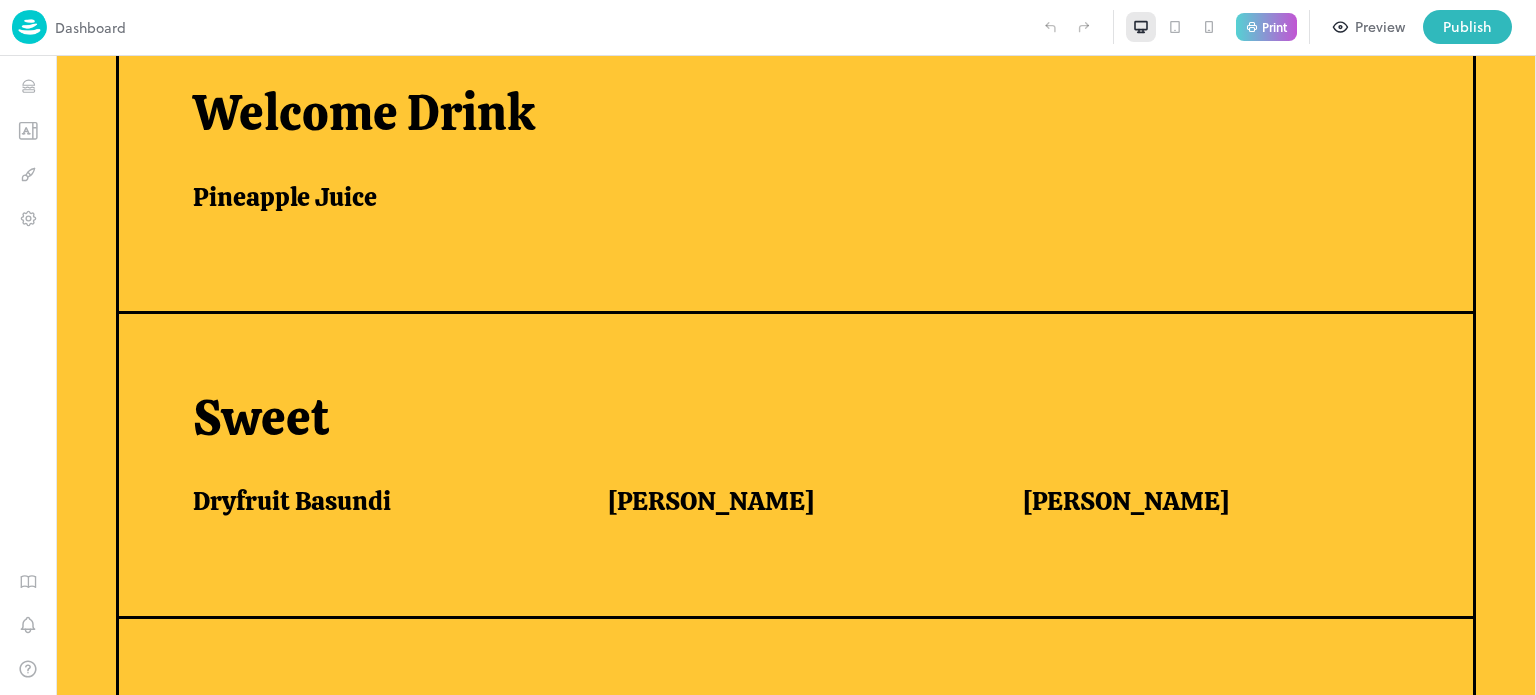 scroll, scrollTop: 560, scrollLeft: 0, axis: vertical 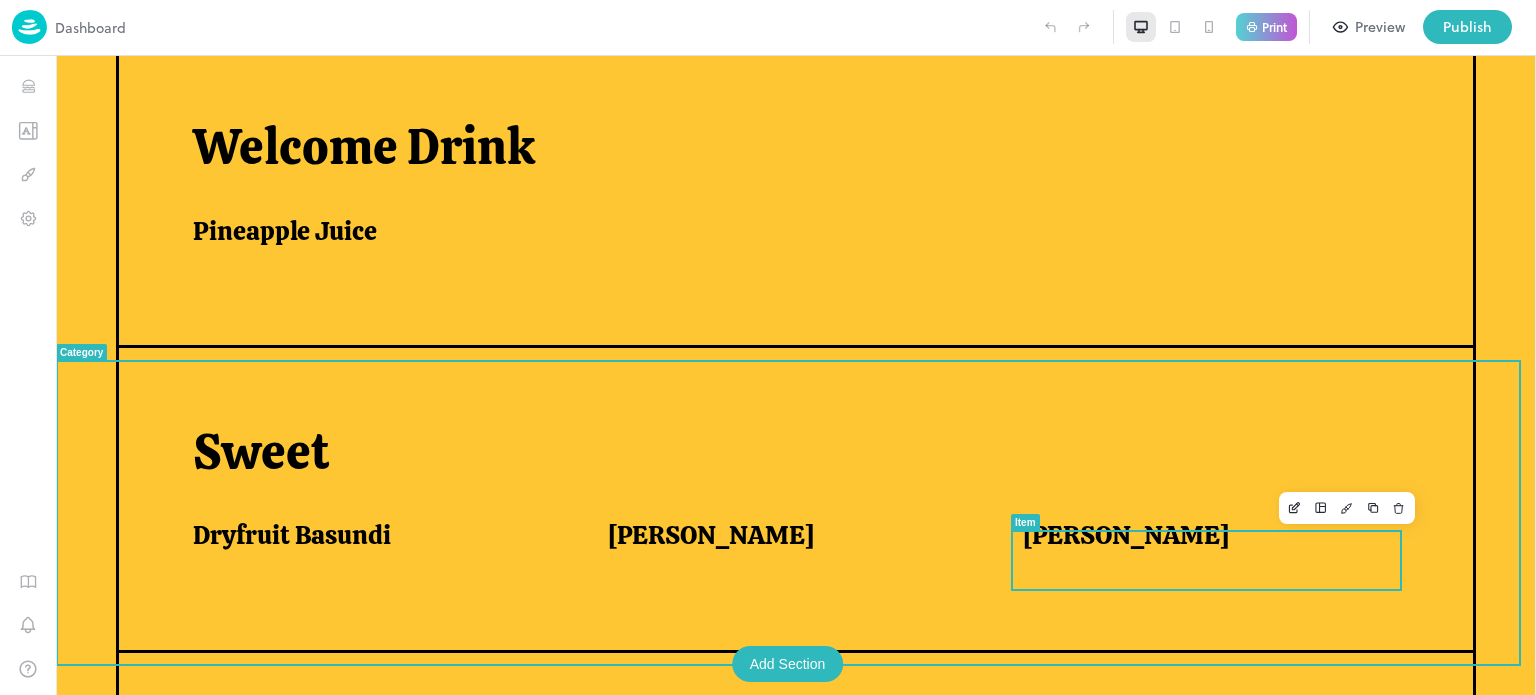 click on "[PERSON_NAME]" at bounding box center (1126, 535) 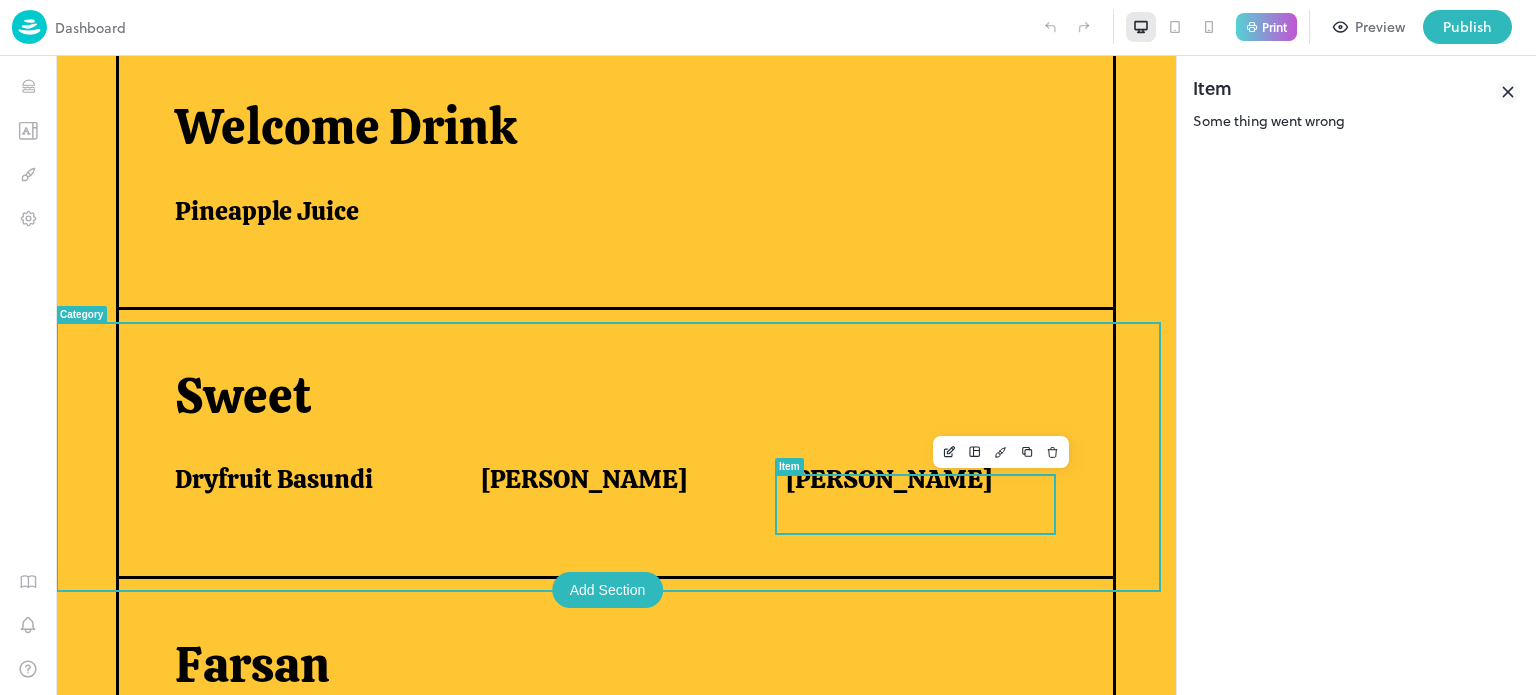 scroll, scrollTop: 594, scrollLeft: 0, axis: vertical 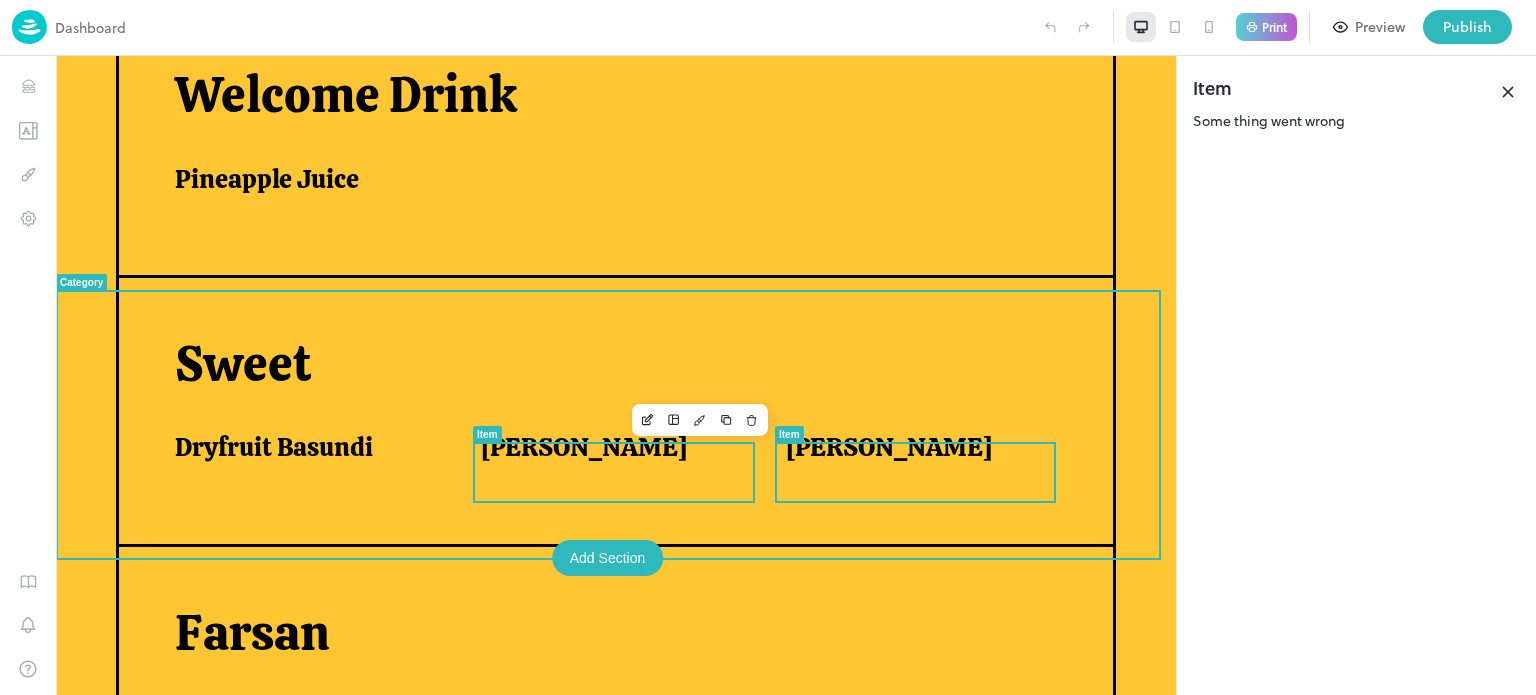 click on "[PERSON_NAME]" at bounding box center [609, 452] 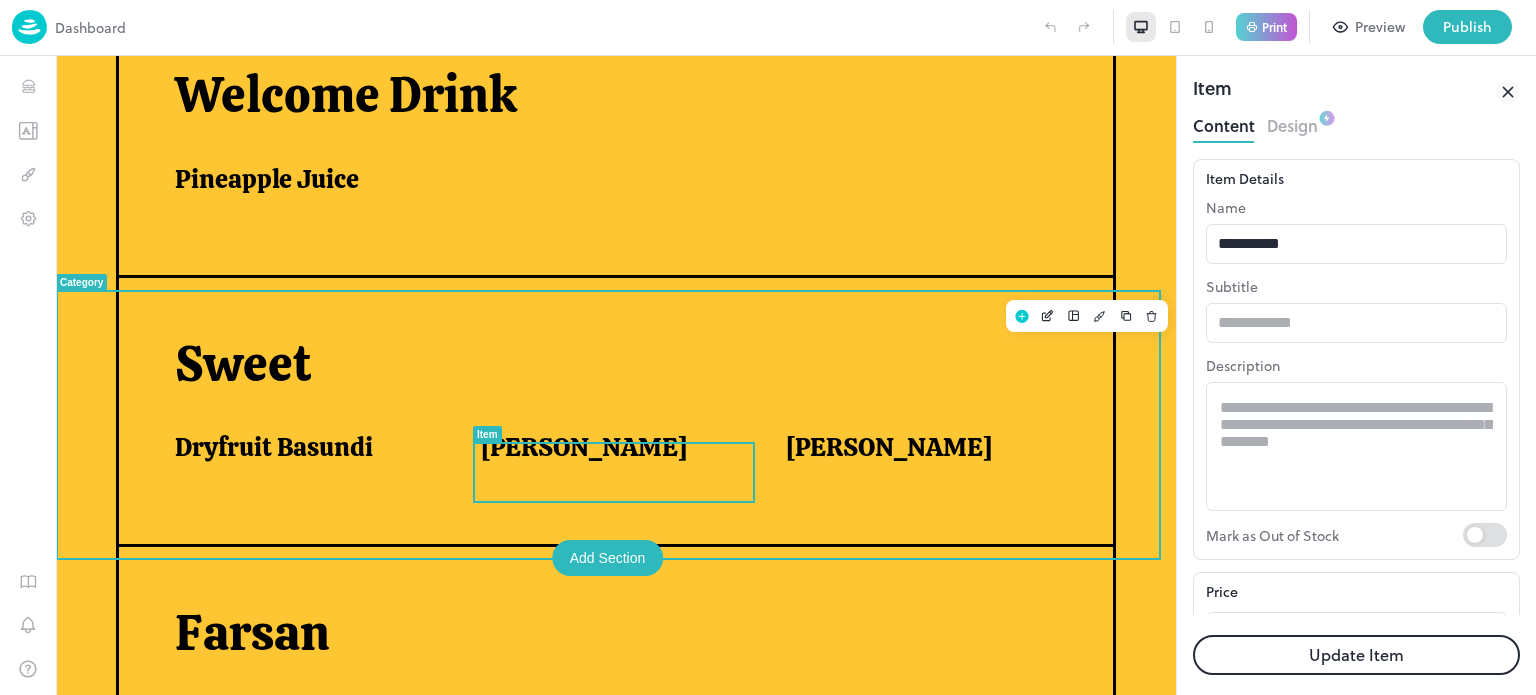 click on "Sweet" at bounding box center [621, 382] 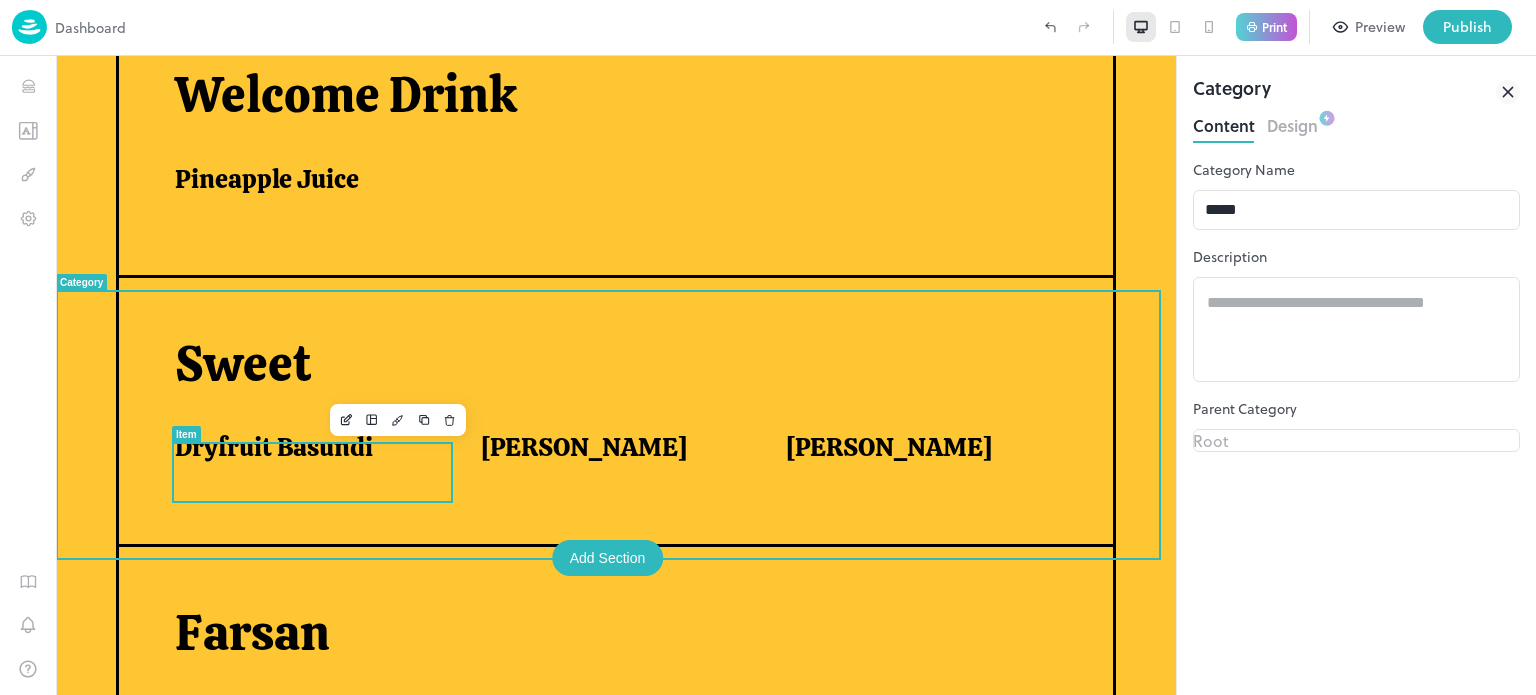 click on "Dryfruit Basundi" at bounding box center (274, 447) 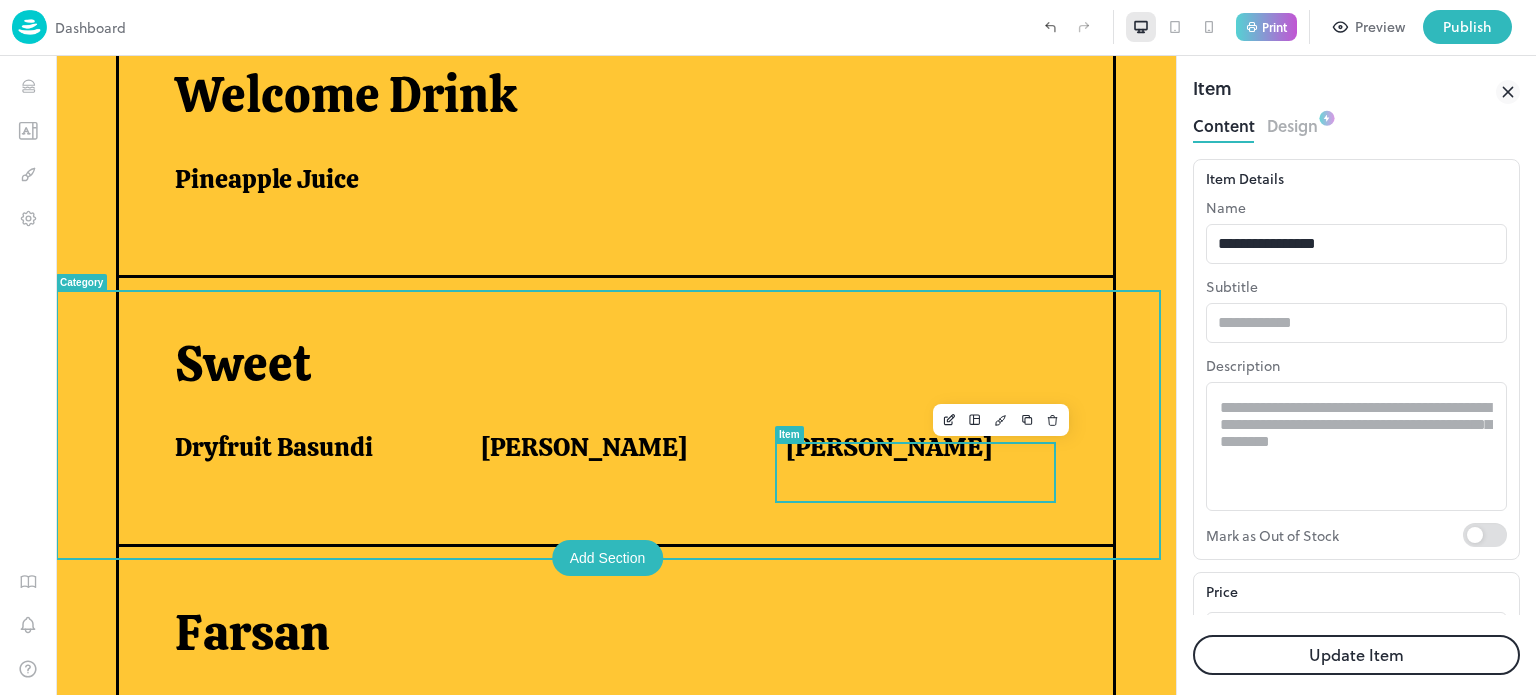 click on "[PERSON_NAME]" at bounding box center [889, 447] 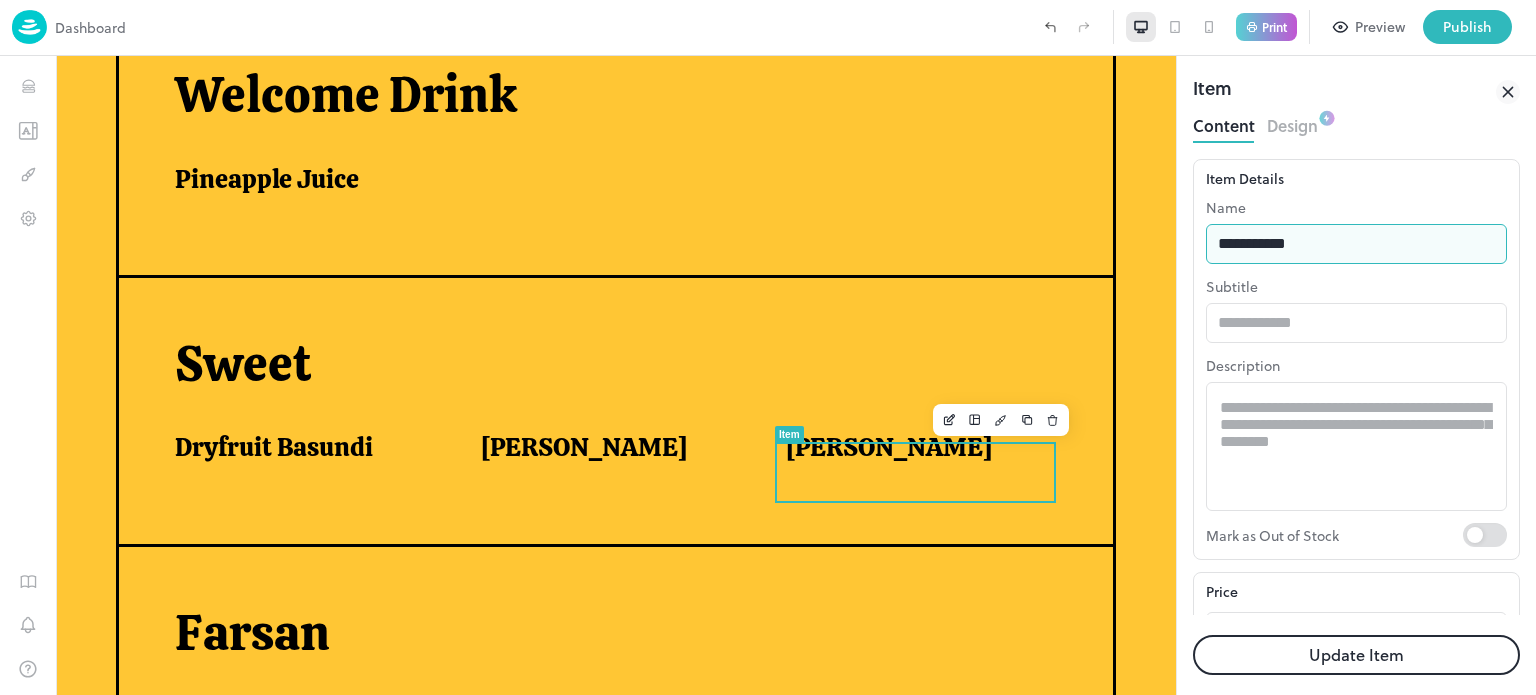 click on "**********" at bounding box center (1356, 244) 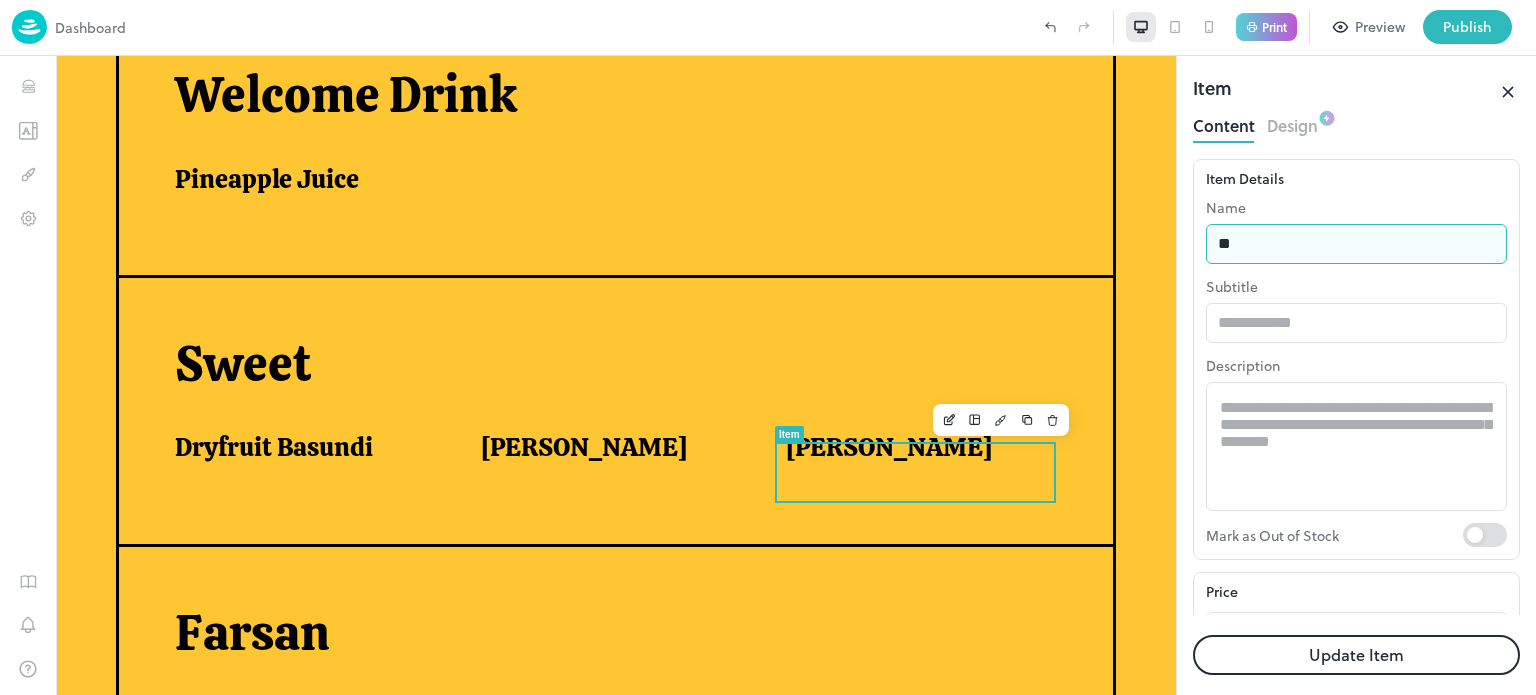 type on "*" 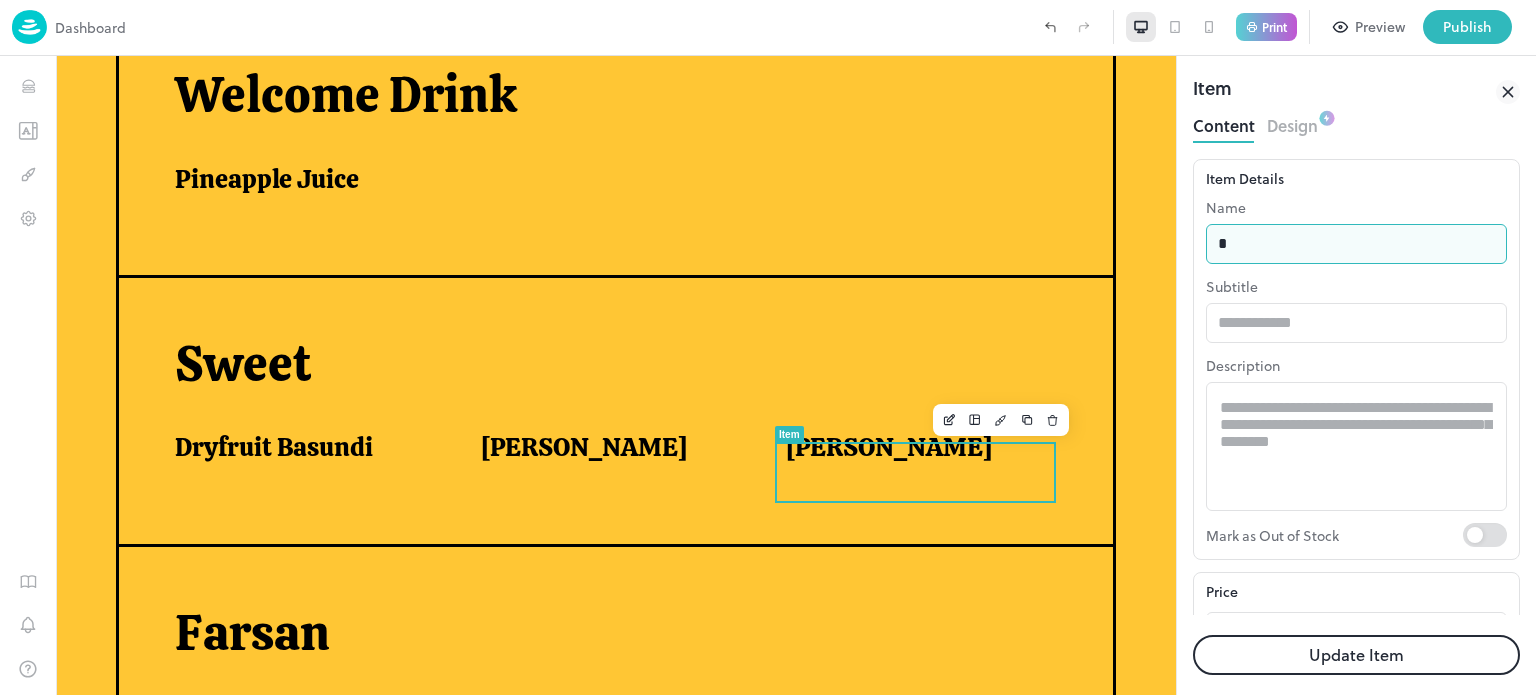type on "**********" 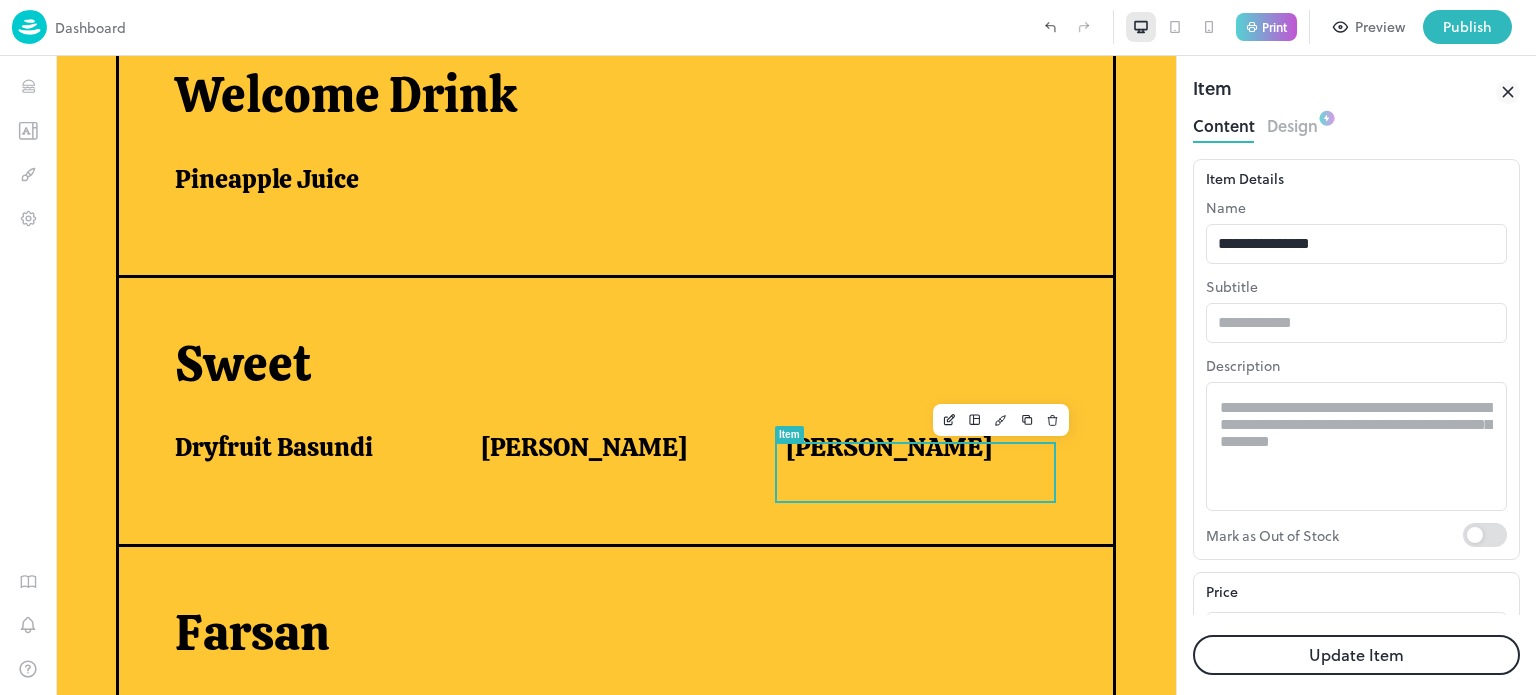 click on "Update Item" at bounding box center (1356, 655) 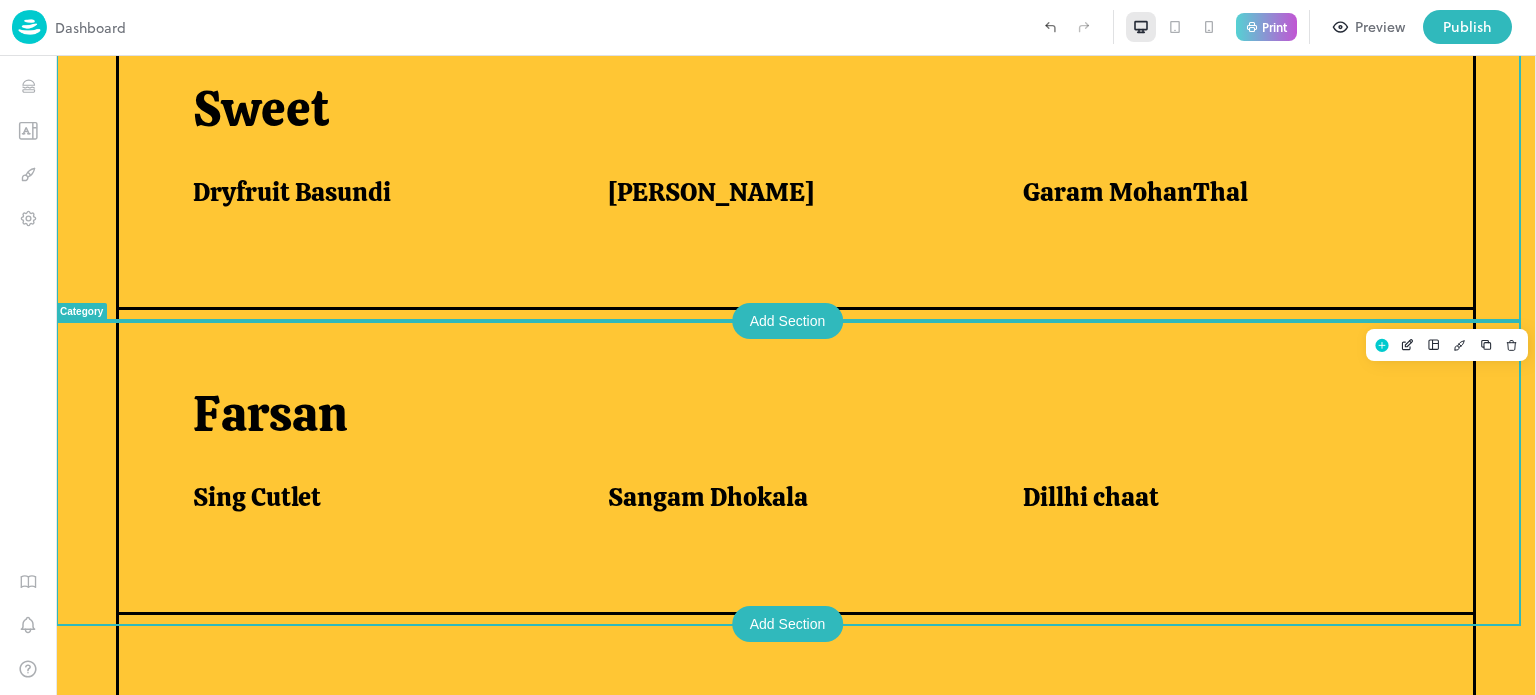 scroll, scrollTop: 906, scrollLeft: 0, axis: vertical 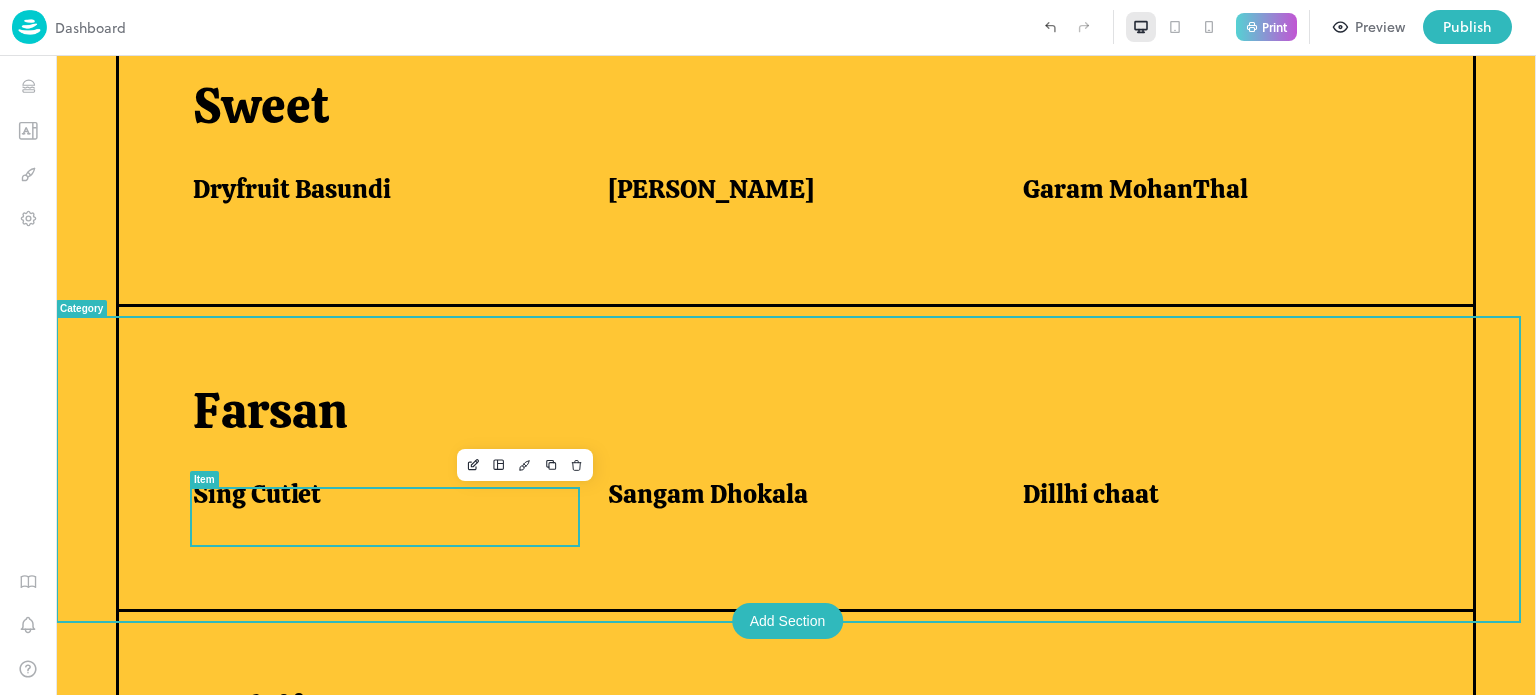 click on "Sing Cutlet" at bounding box center [376, 494] 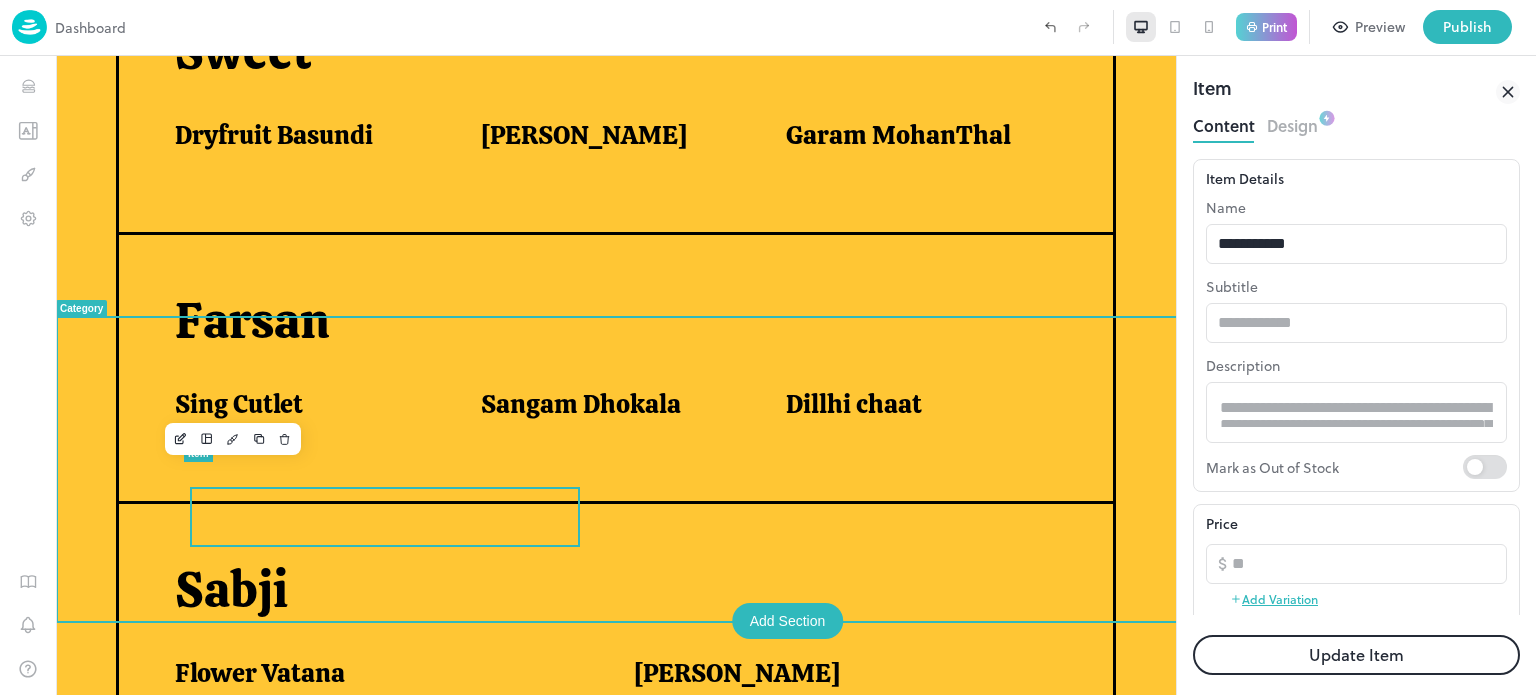 scroll, scrollTop: 852, scrollLeft: 0, axis: vertical 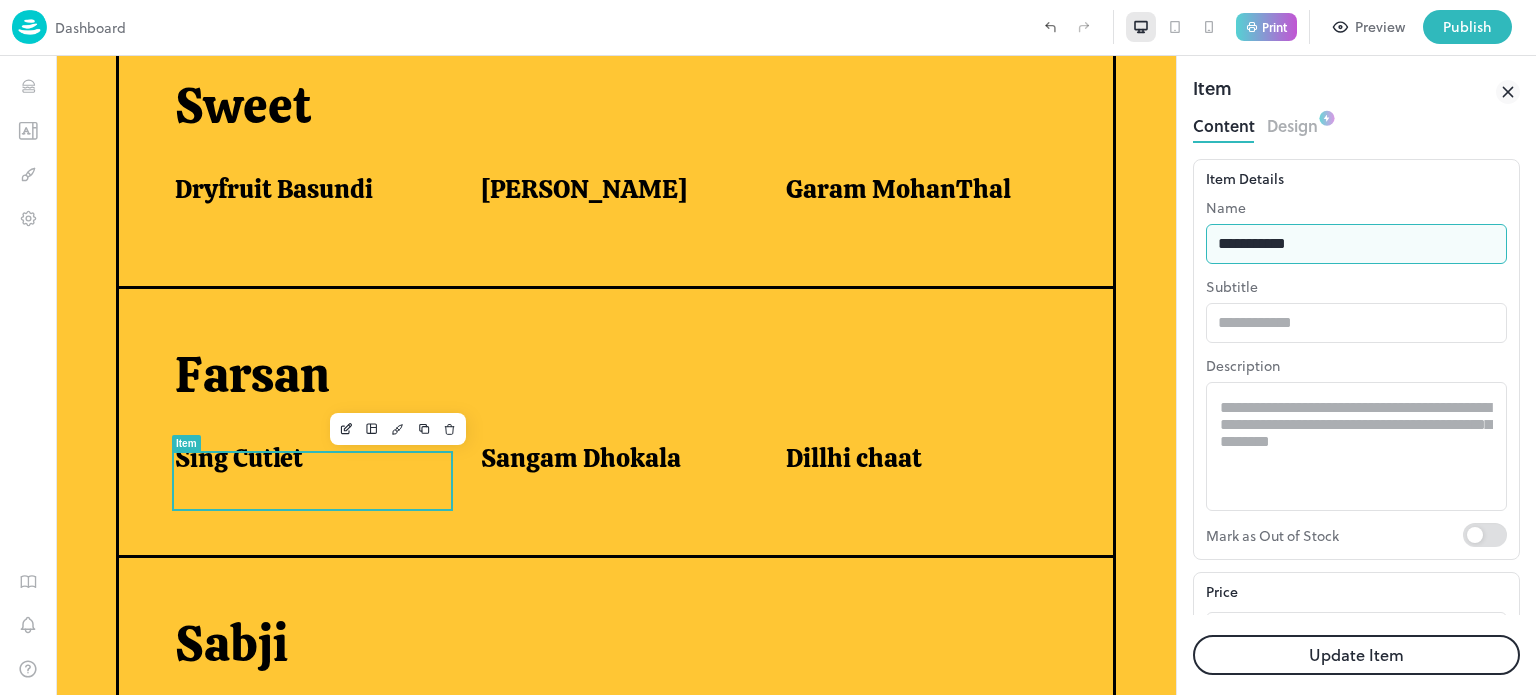 click on "**********" at bounding box center [1356, 244] 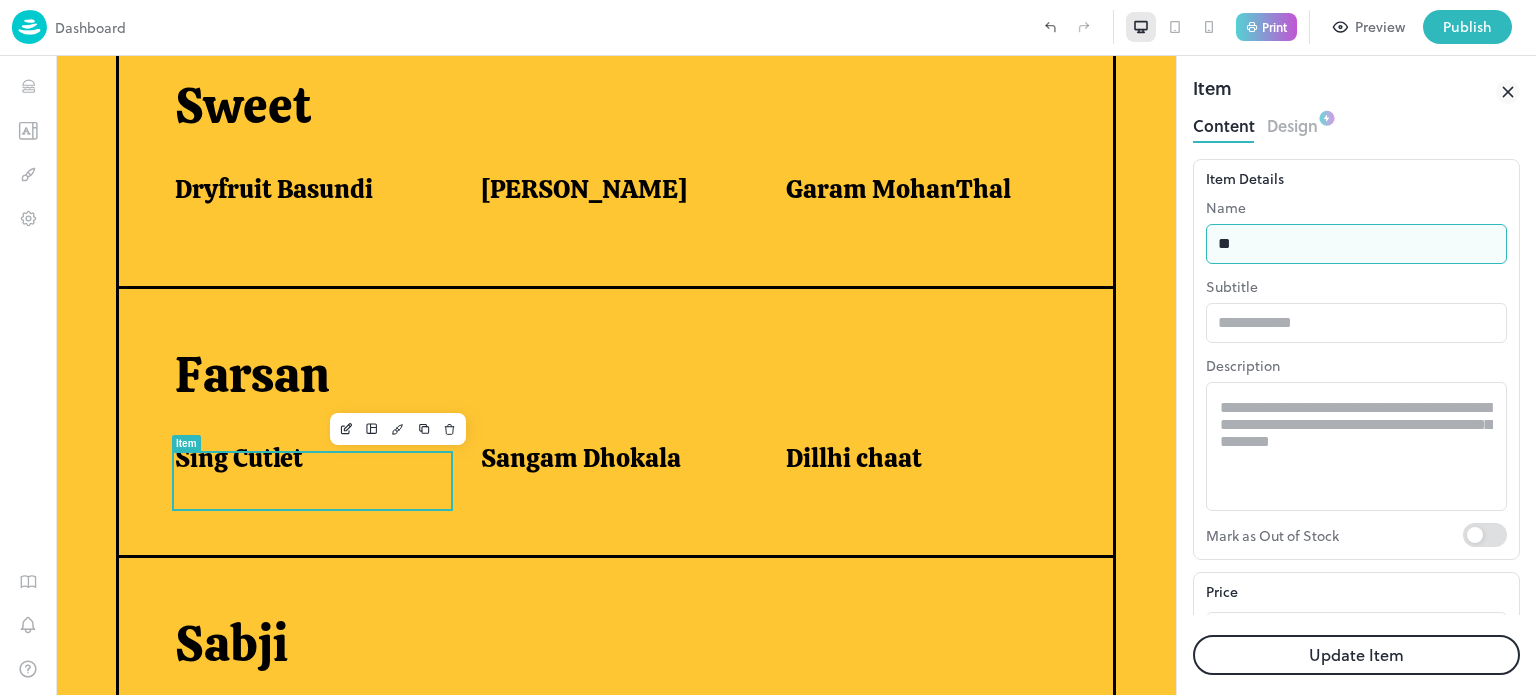 type on "*" 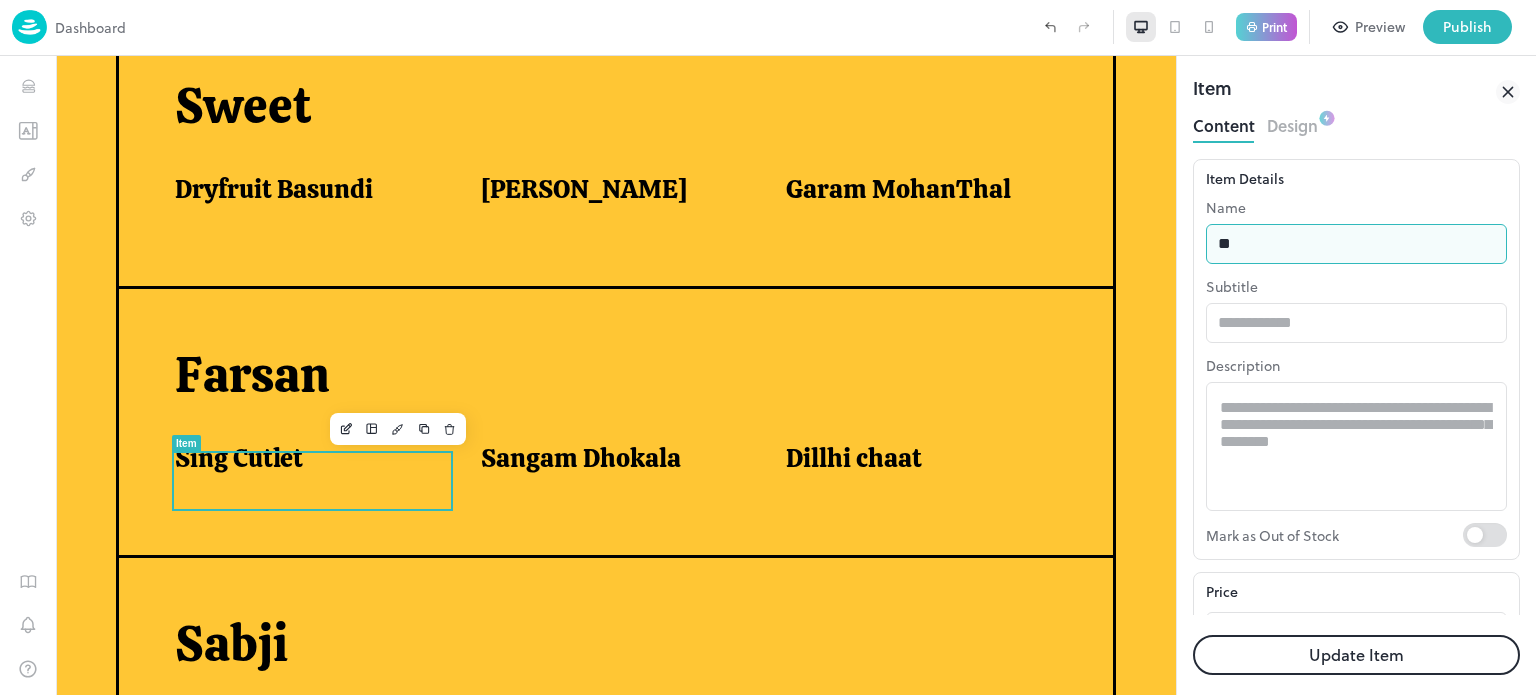 type on "**********" 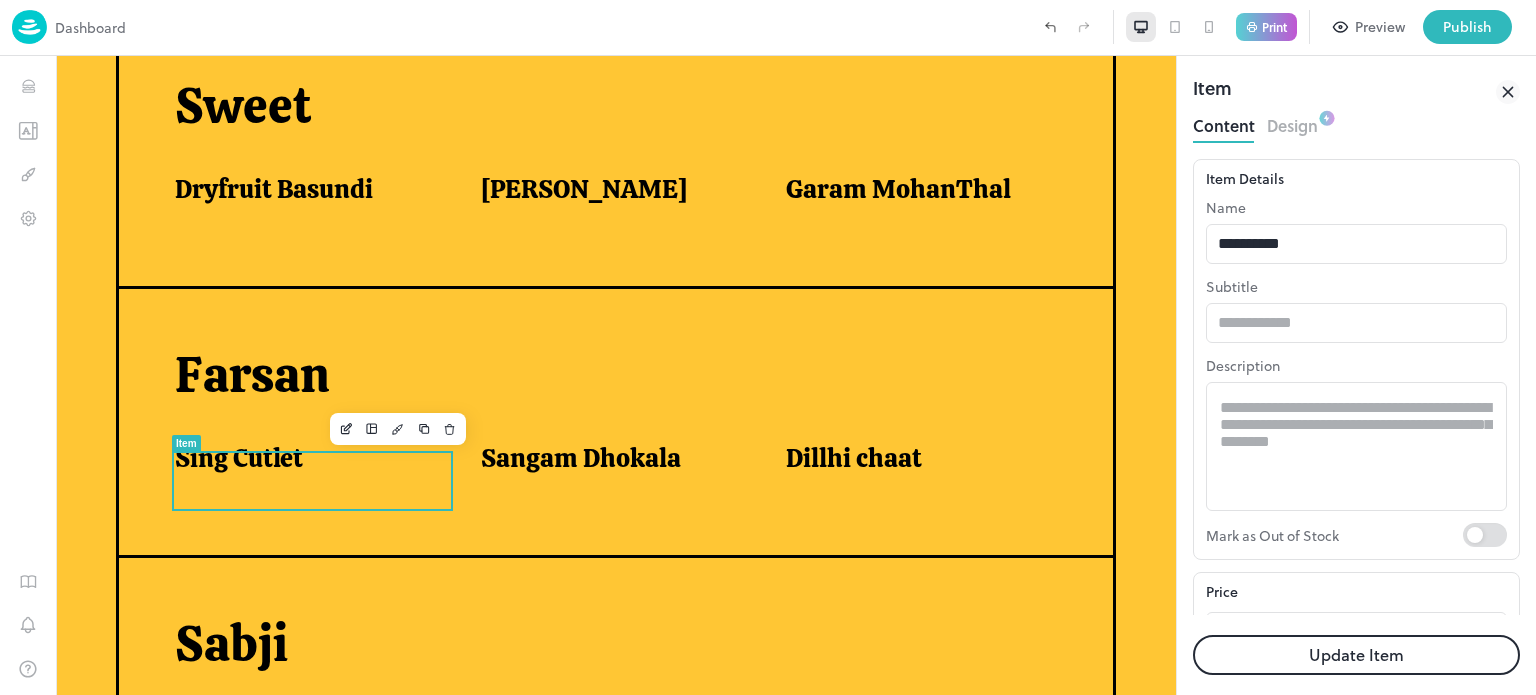 click on "Update Item" at bounding box center (1356, 655) 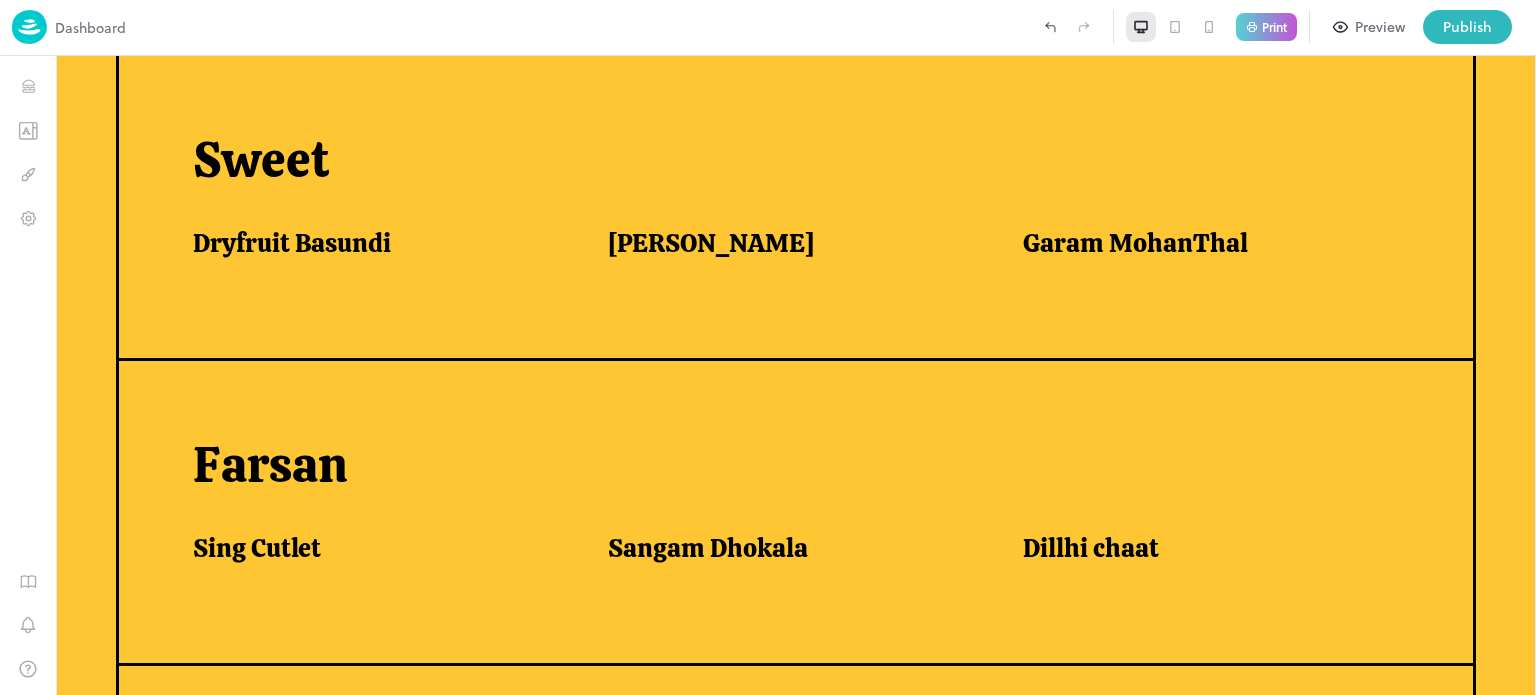 scroll, scrollTop: 906, scrollLeft: 0, axis: vertical 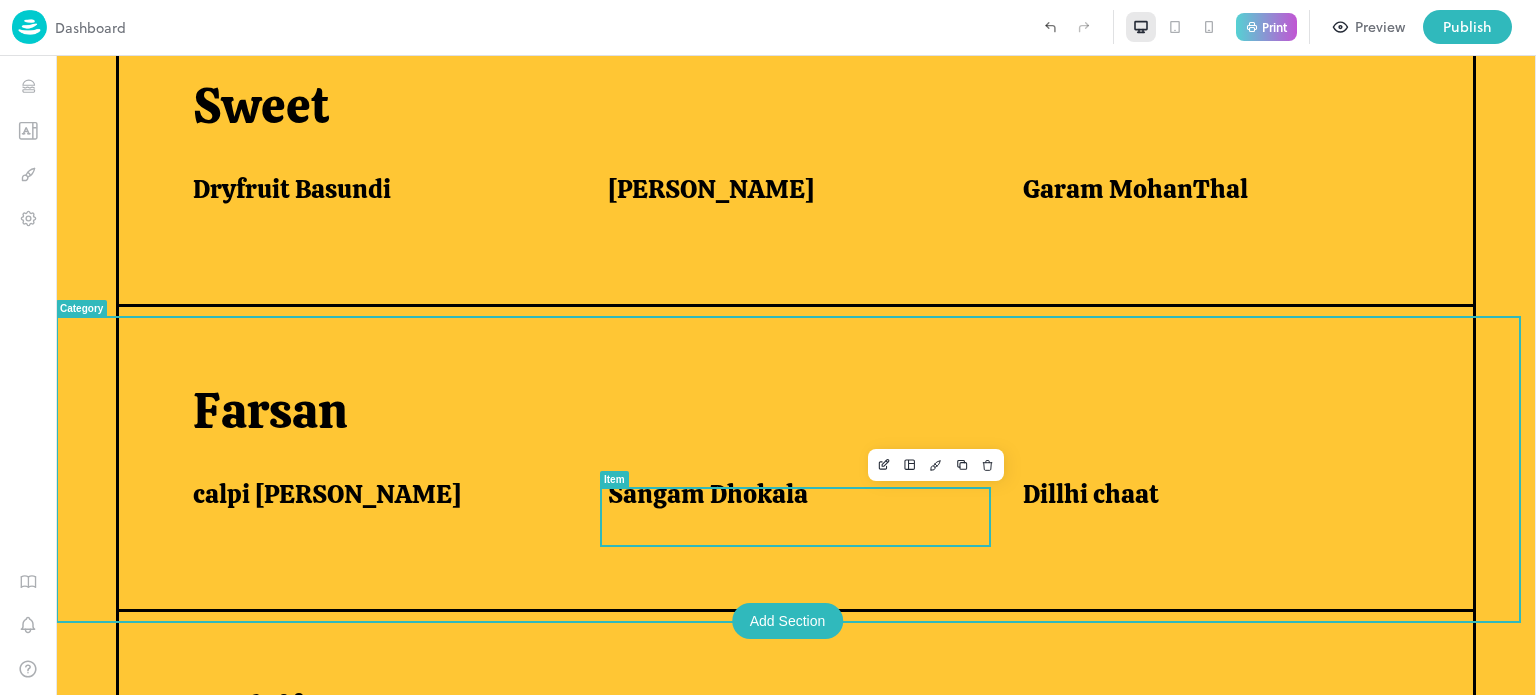 click on "Sangam Dhokala" at bounding box center (791, 499) 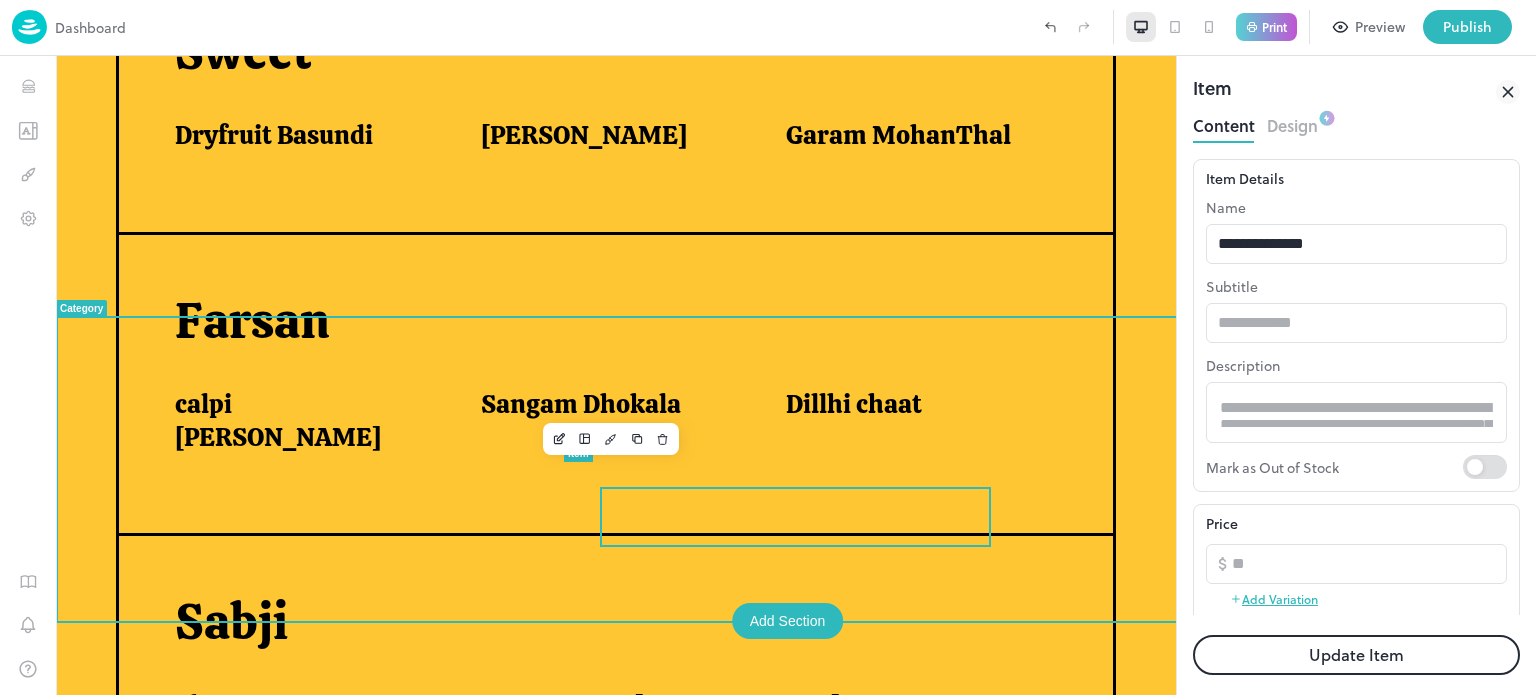 scroll, scrollTop: 852, scrollLeft: 0, axis: vertical 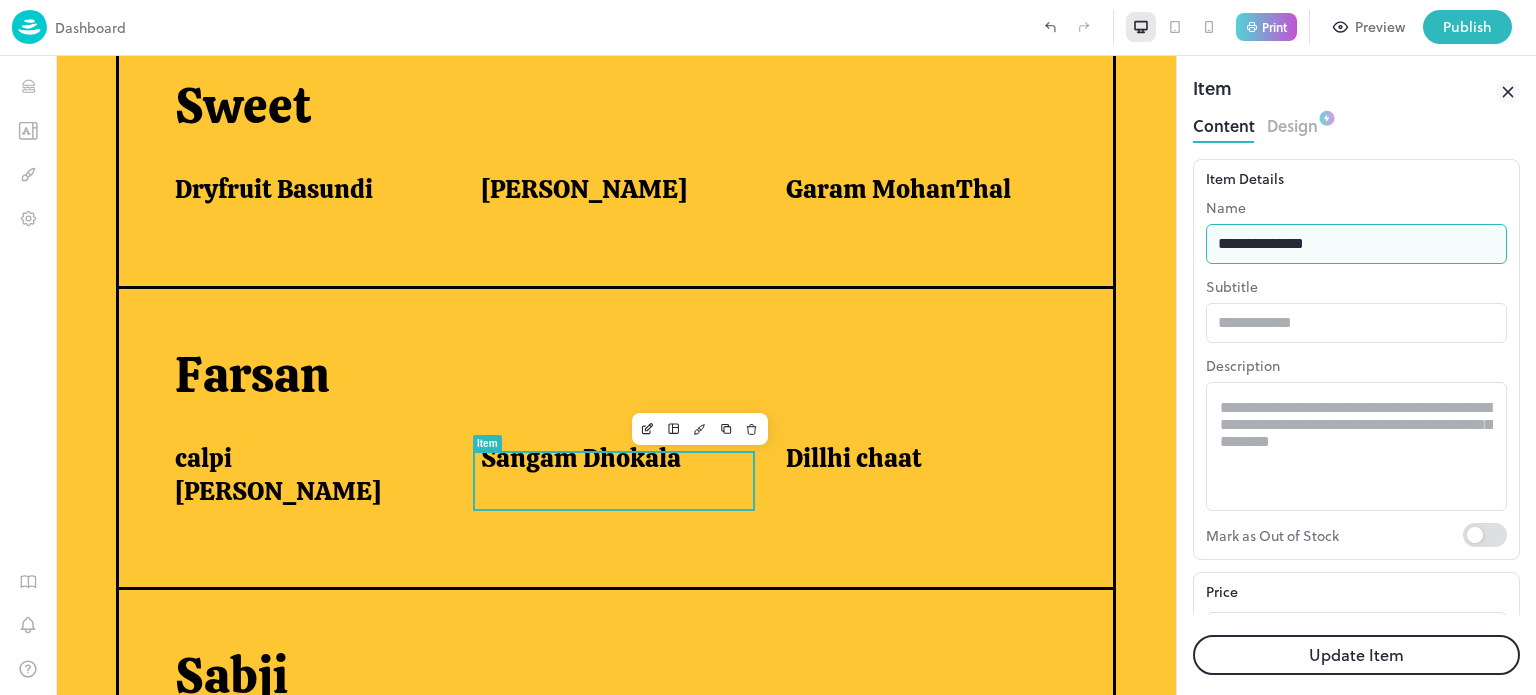 click on "**********" at bounding box center [1356, 244] 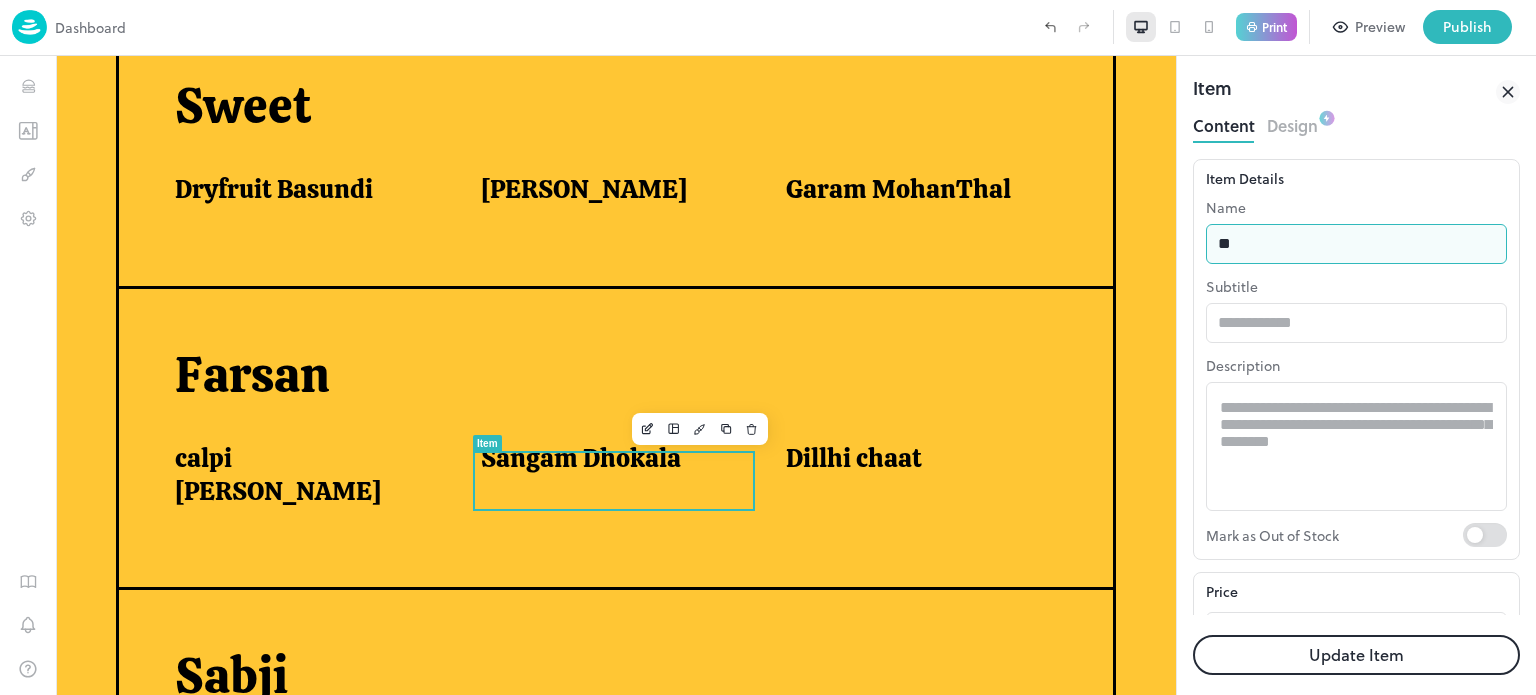 type on "*" 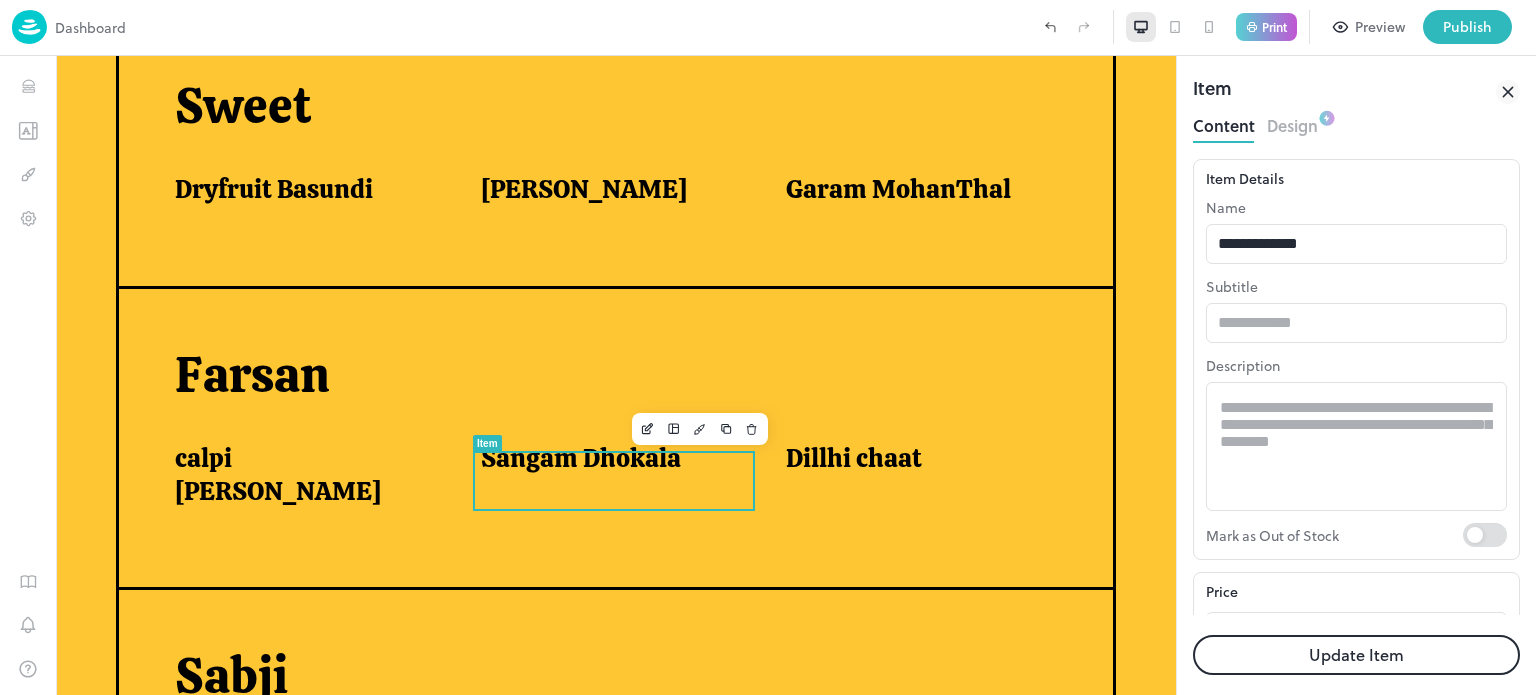 click on "Update Item" at bounding box center [1356, 655] 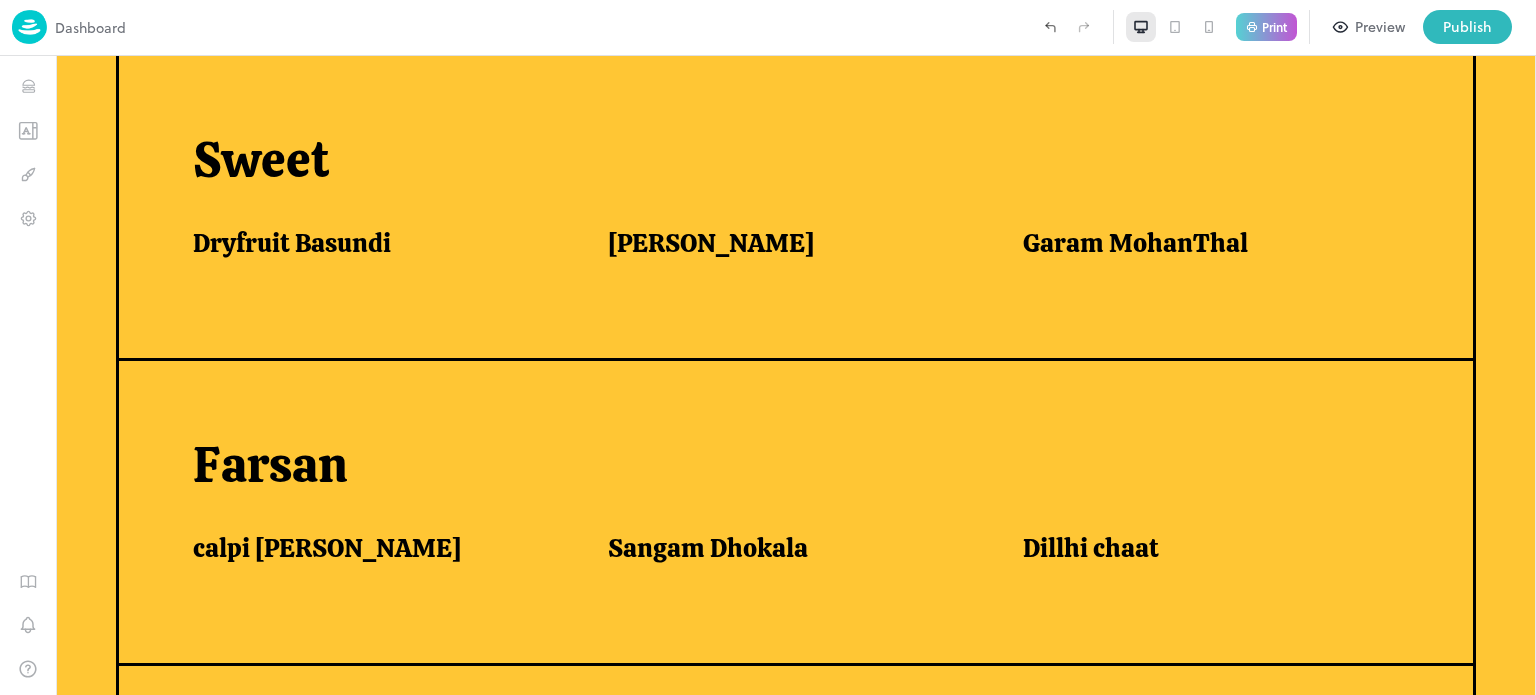 scroll, scrollTop: 906, scrollLeft: 0, axis: vertical 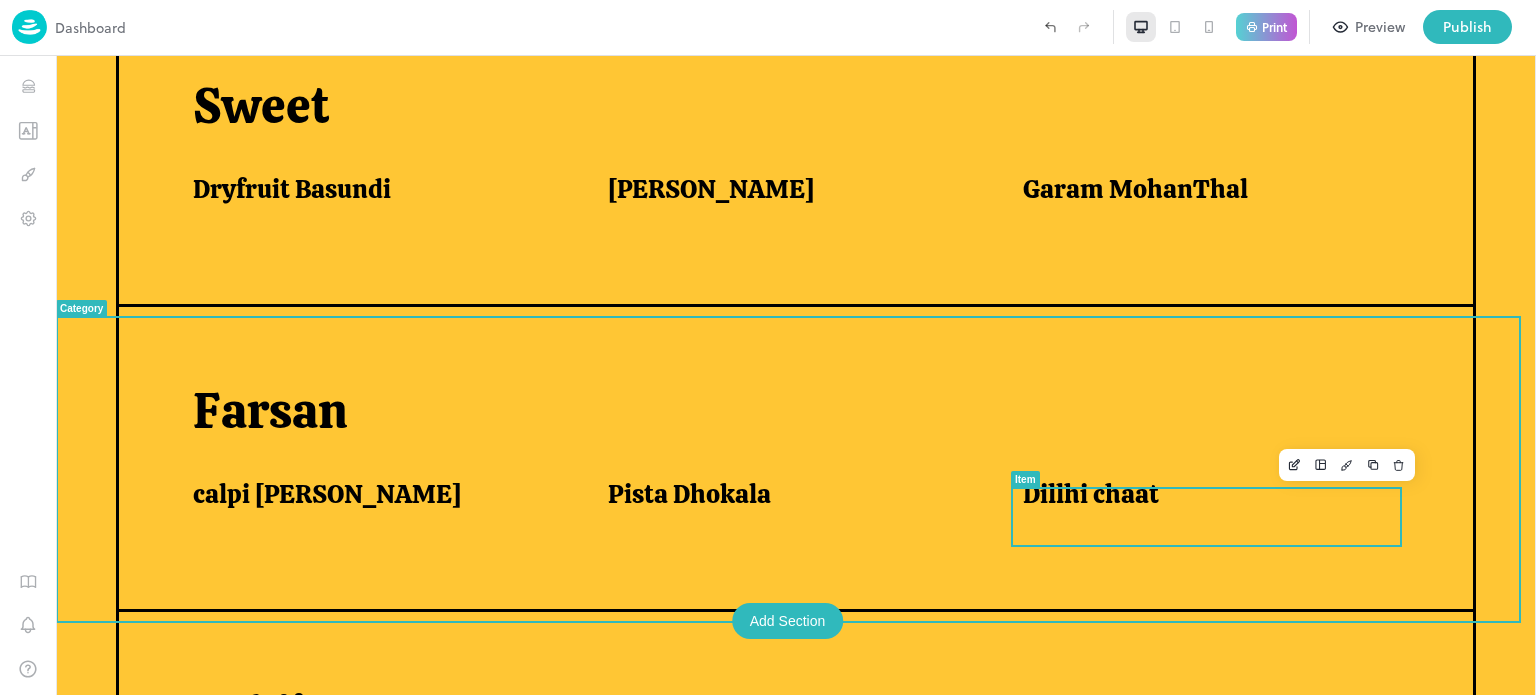 click on "Dillhi chaat" at bounding box center [1091, 494] 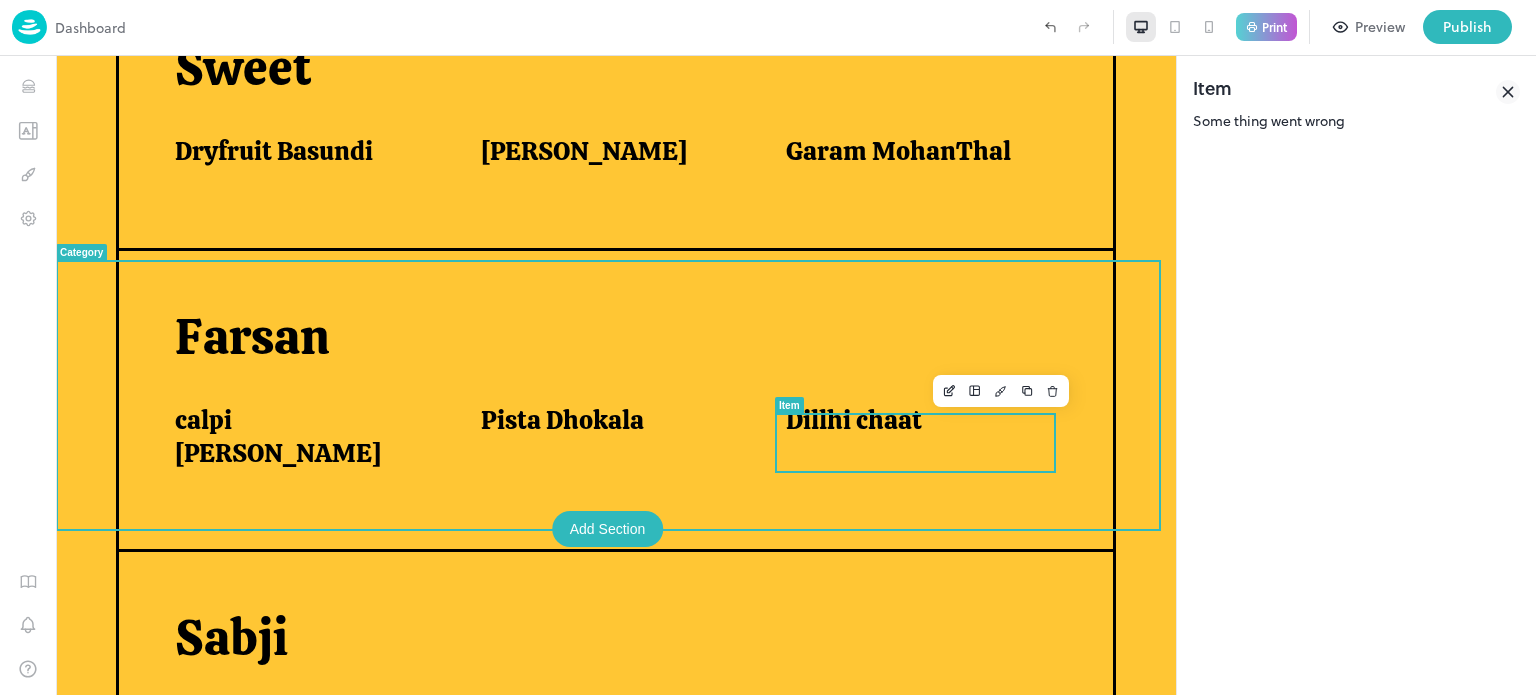 scroll, scrollTop: 852, scrollLeft: 0, axis: vertical 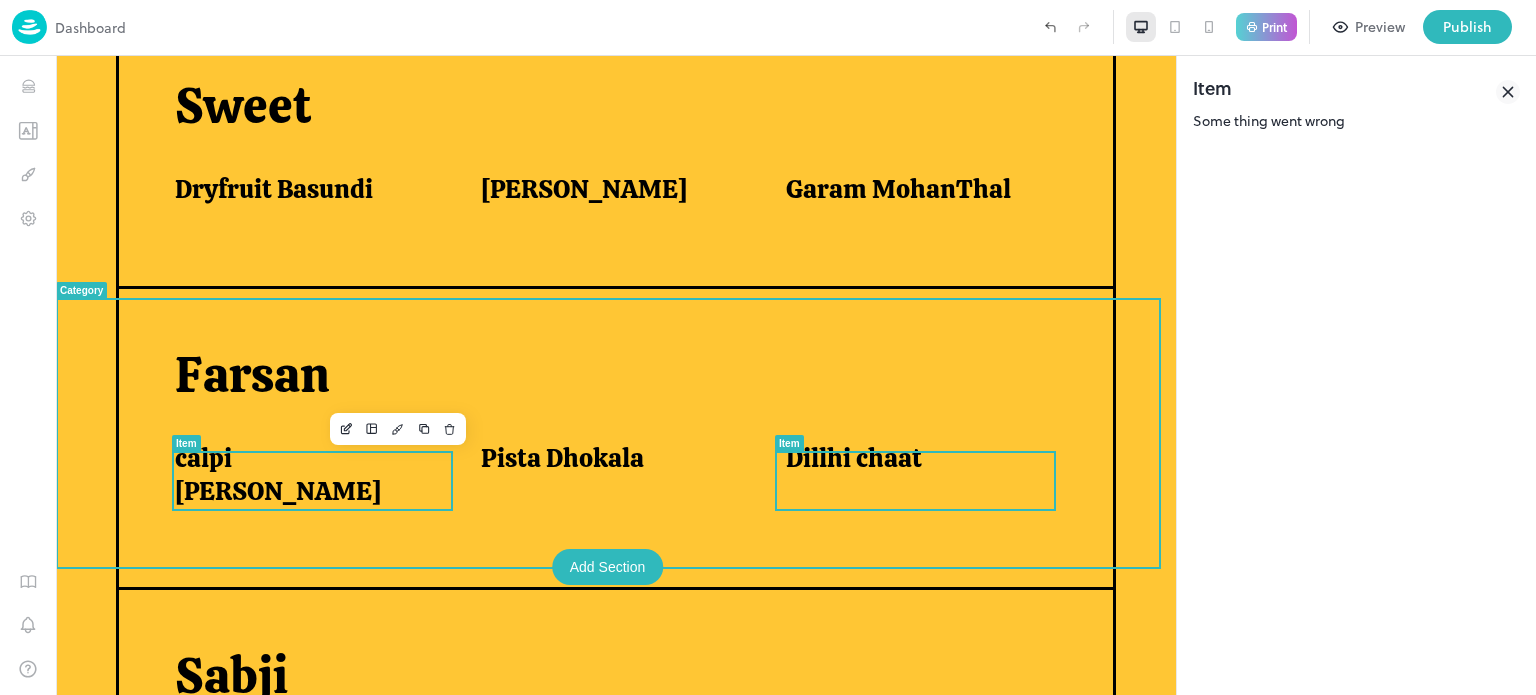 click on "calpi [PERSON_NAME]" at bounding box center (303, 479) 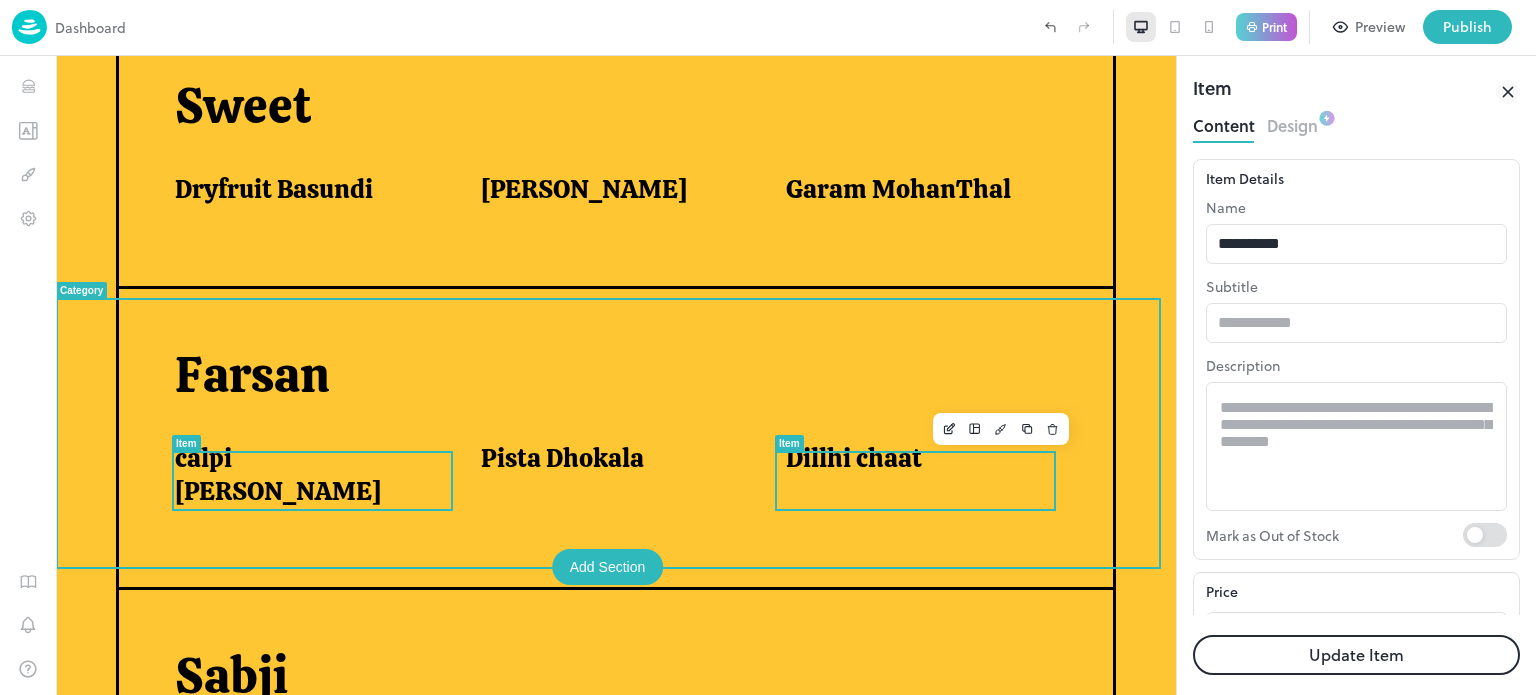 click on "Dillhi chaat" at bounding box center (854, 458) 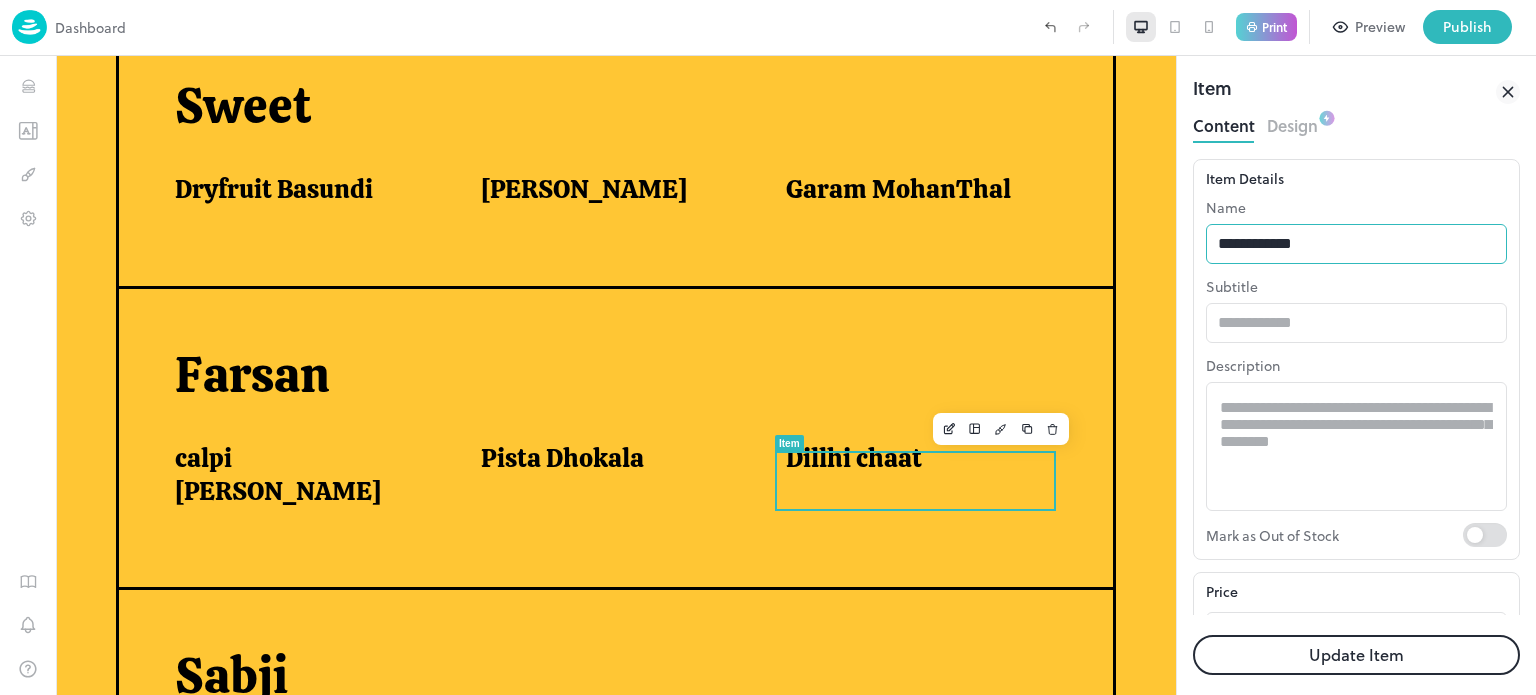 click on "**********" at bounding box center (1356, 244) 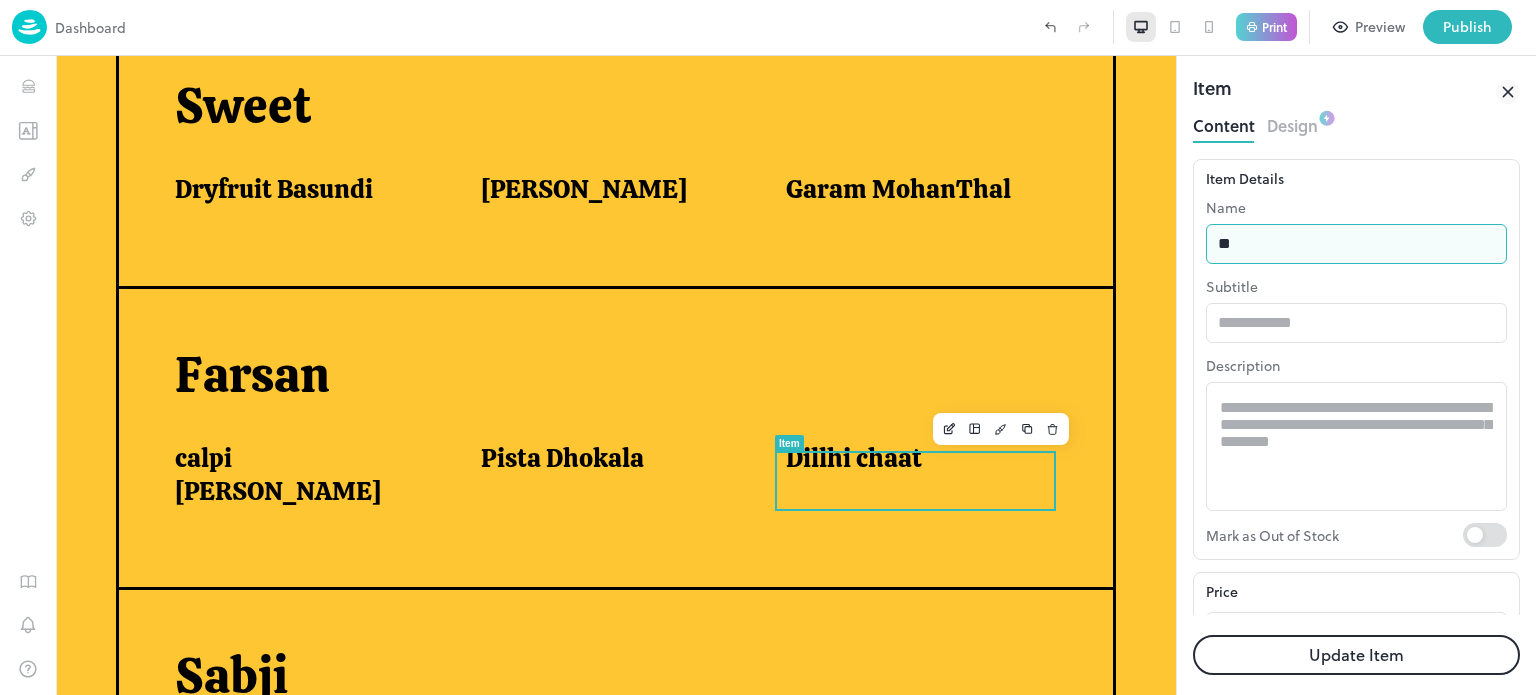 type on "*" 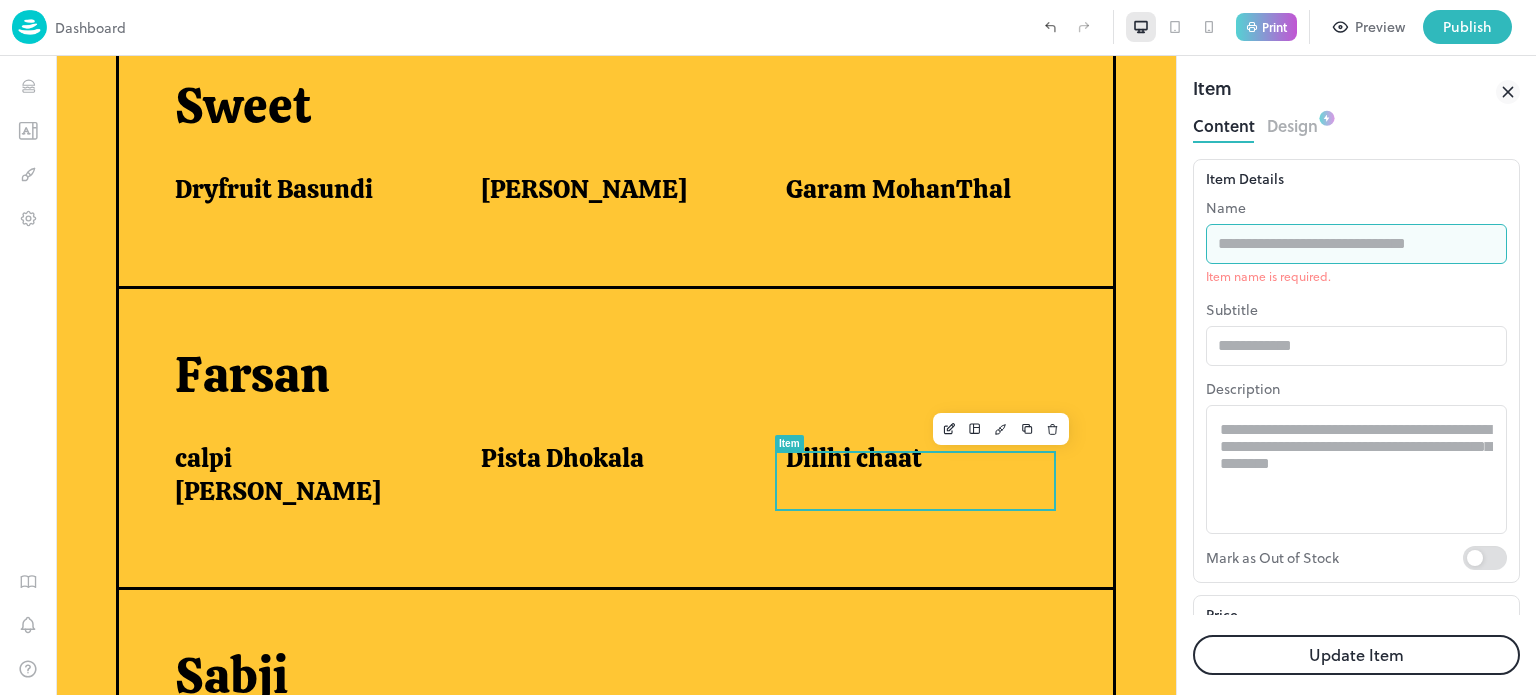 type on "*" 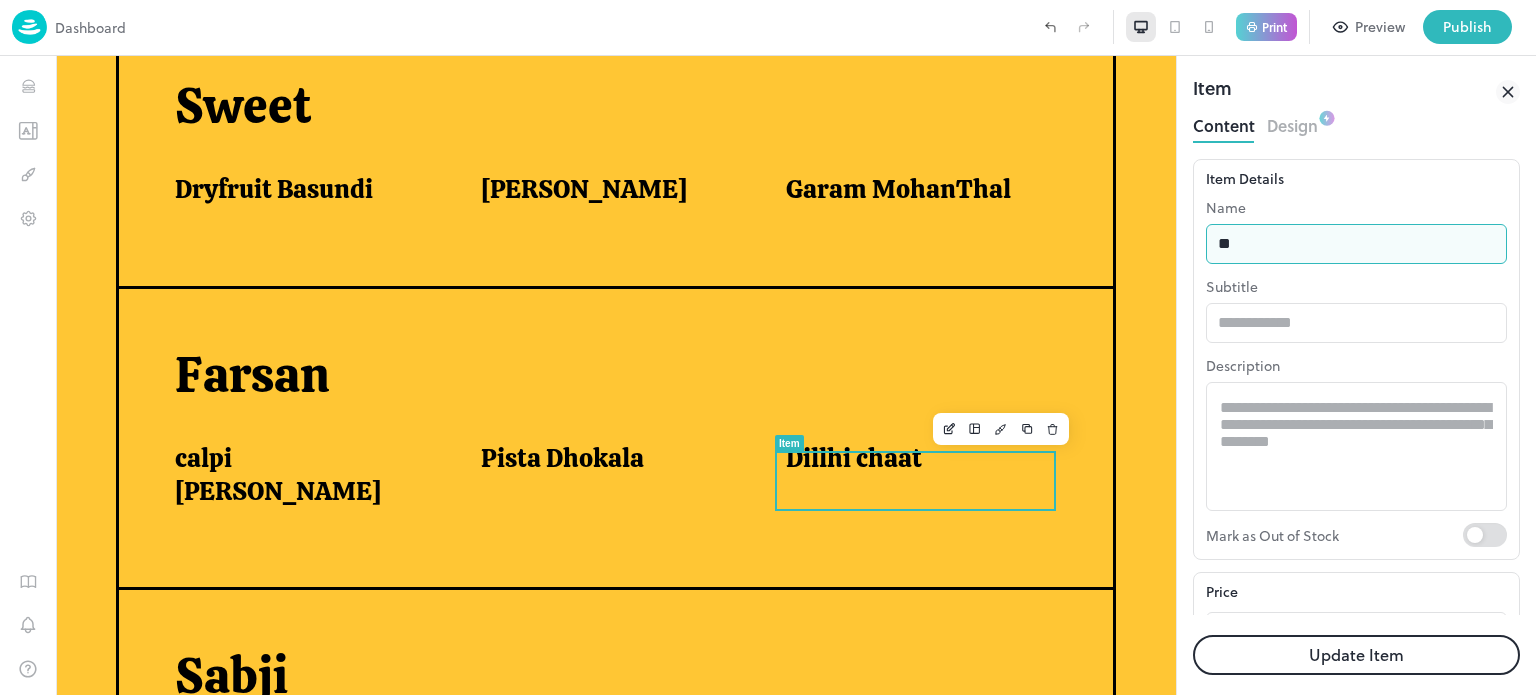 type on "*" 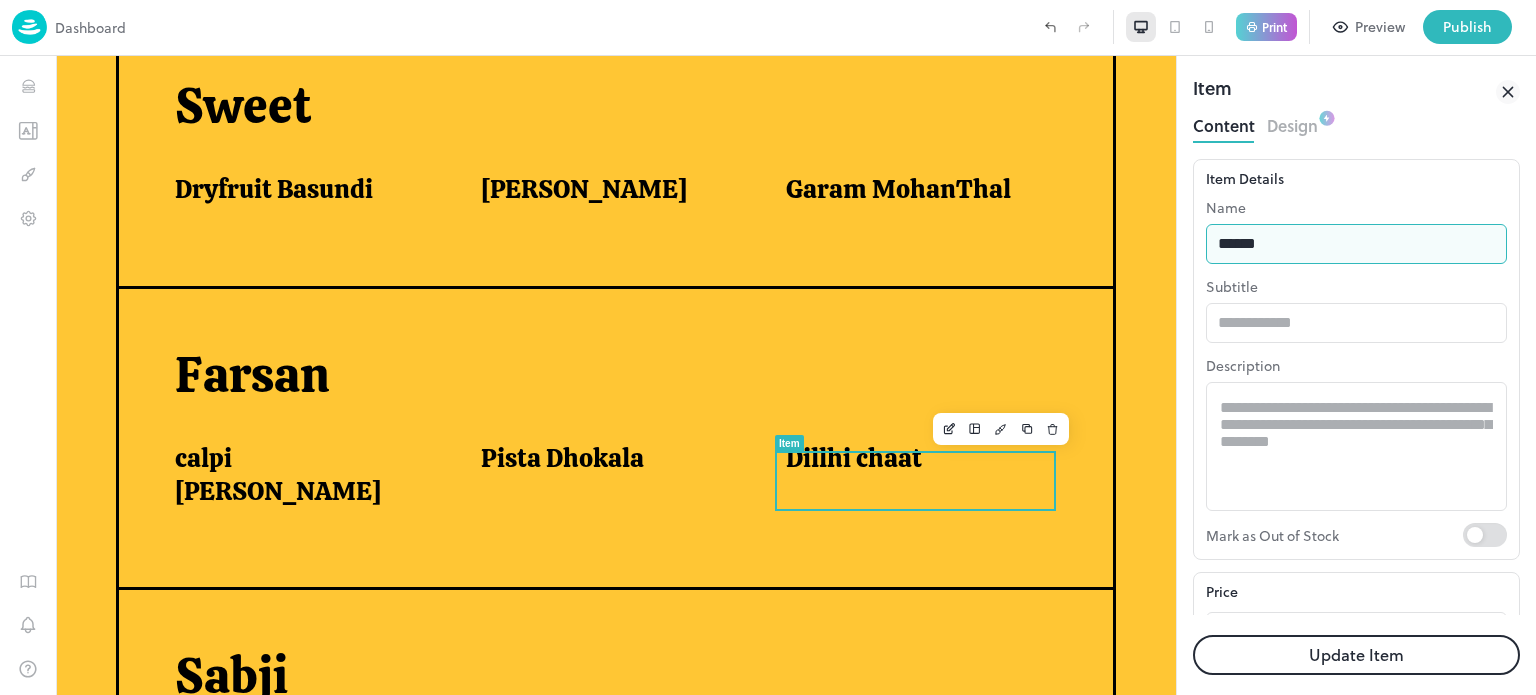 type on "**********" 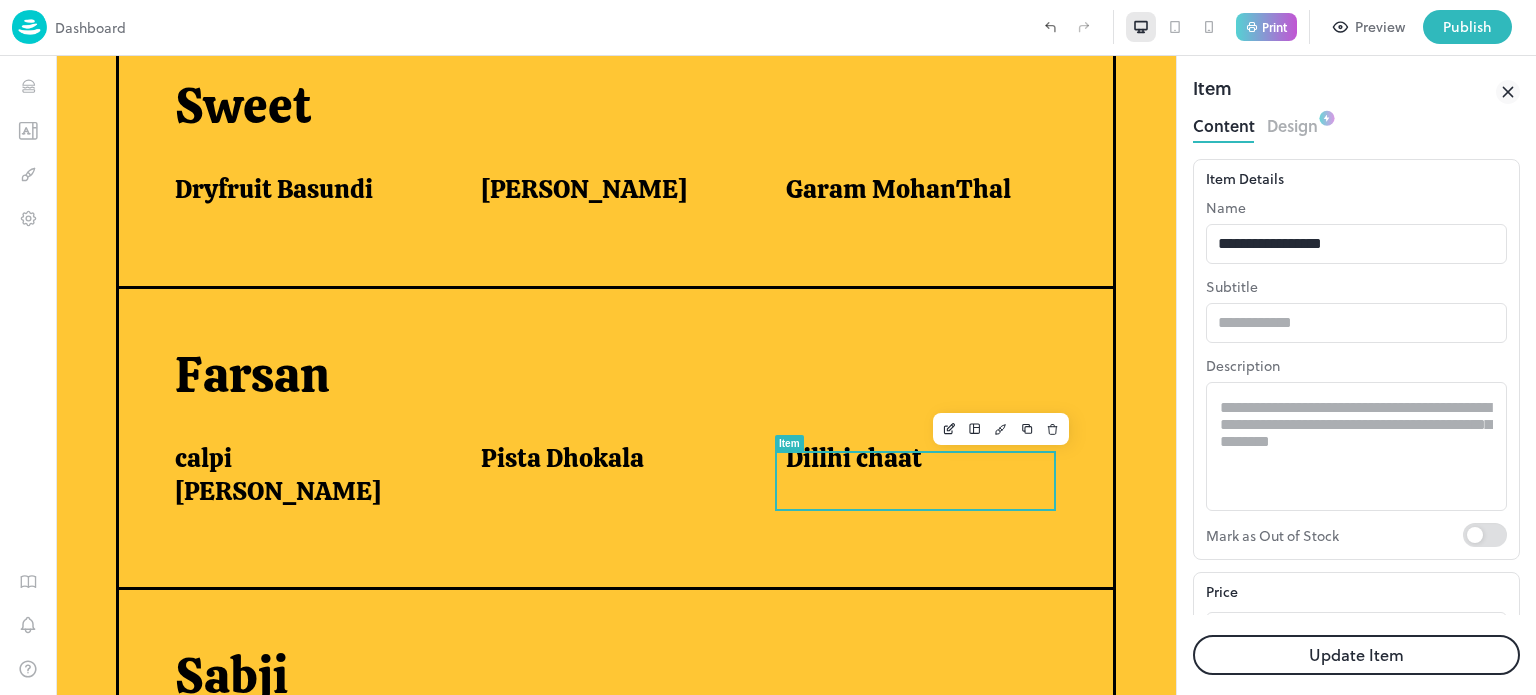 click on "Update Item" at bounding box center (1356, 655) 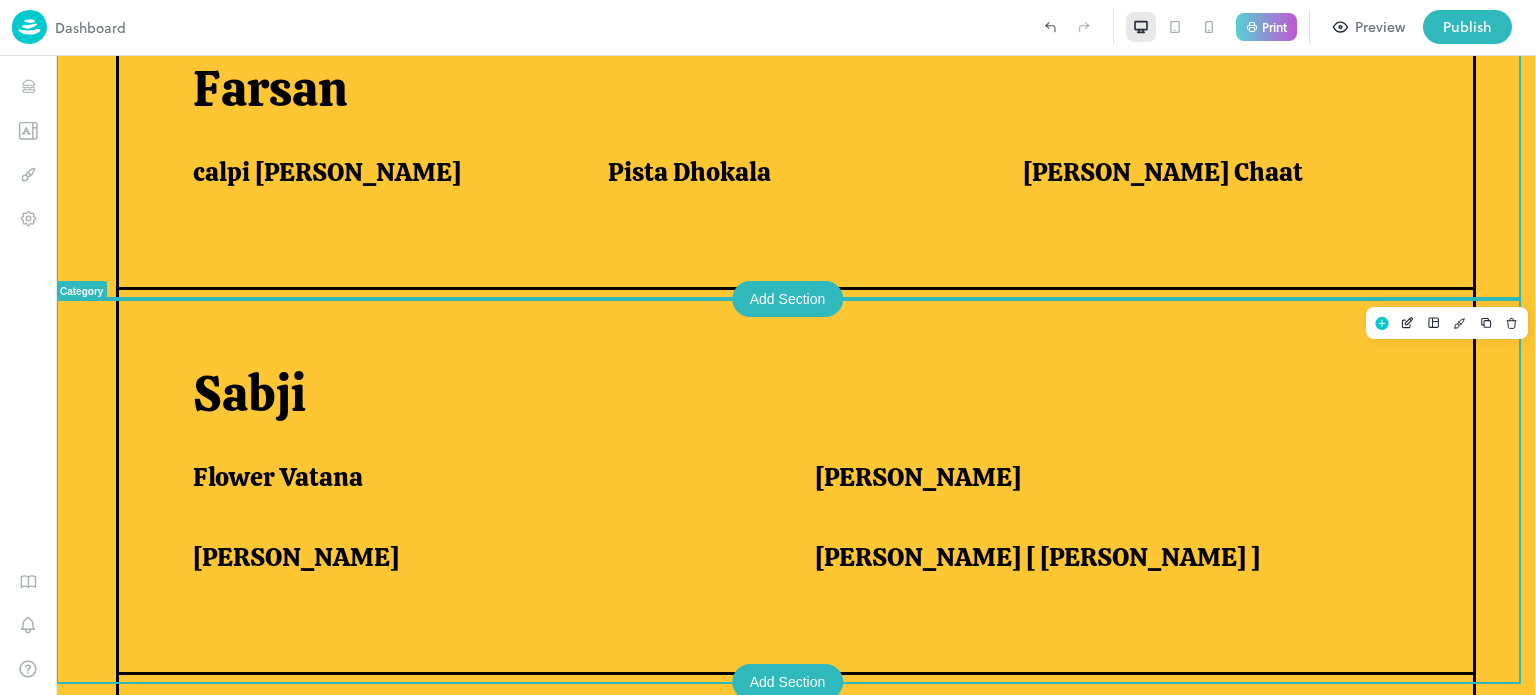 scroll, scrollTop: 1229, scrollLeft: 0, axis: vertical 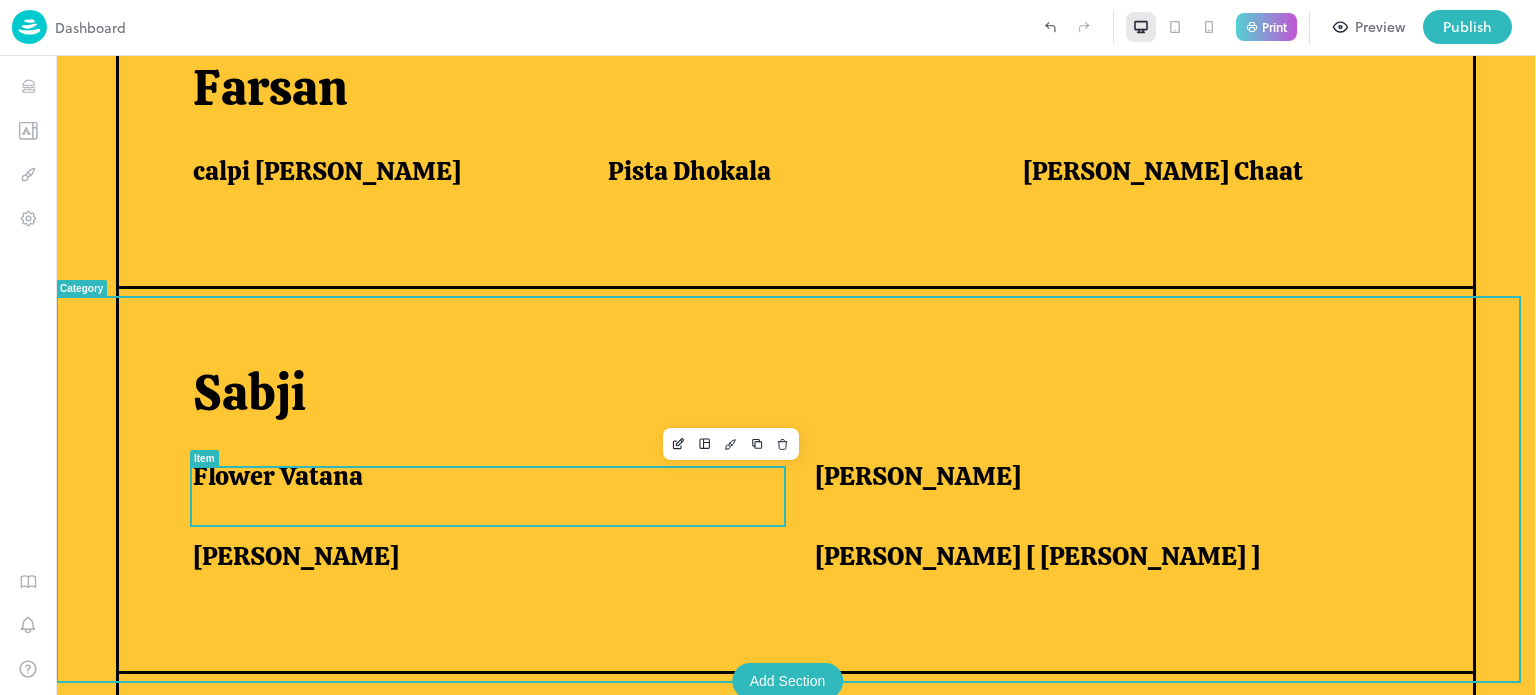 click on "Flower Vatana" at bounding box center [479, 476] 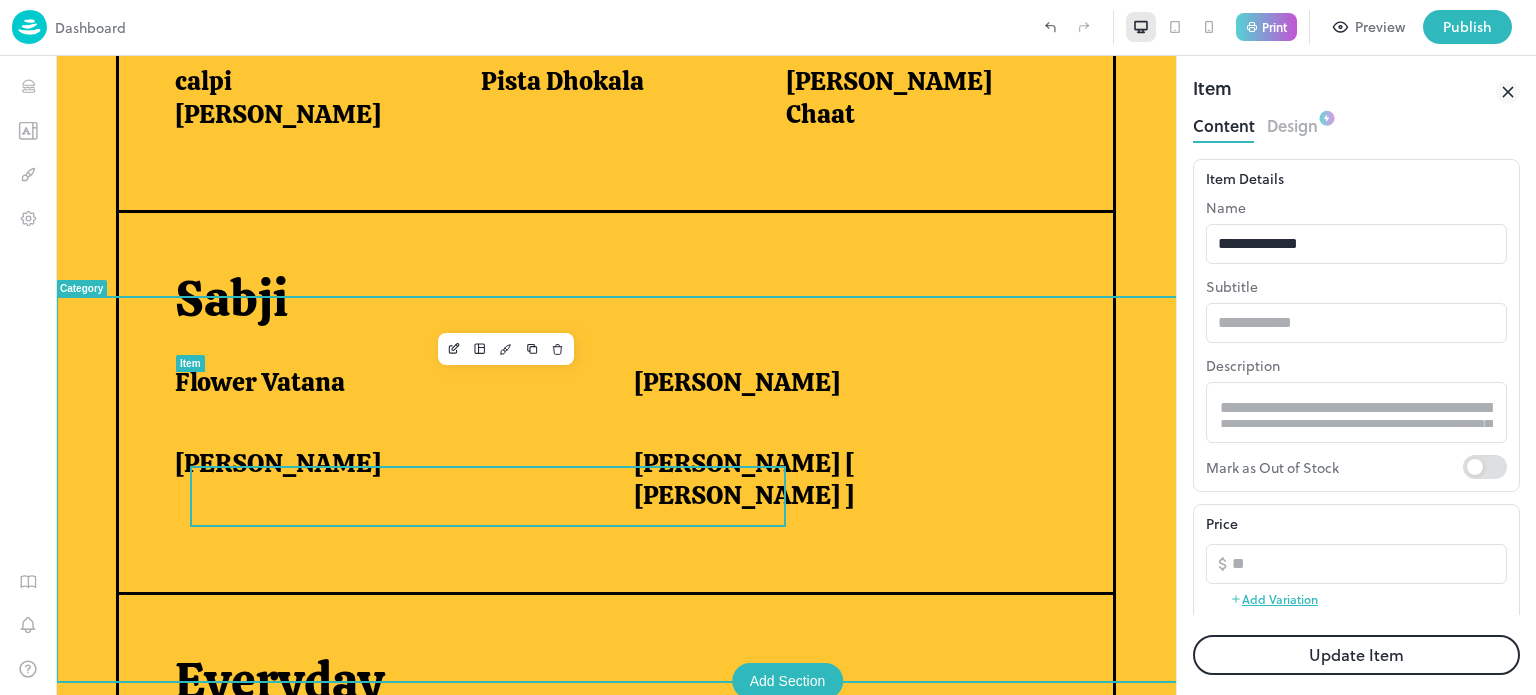 scroll, scrollTop: 0, scrollLeft: 0, axis: both 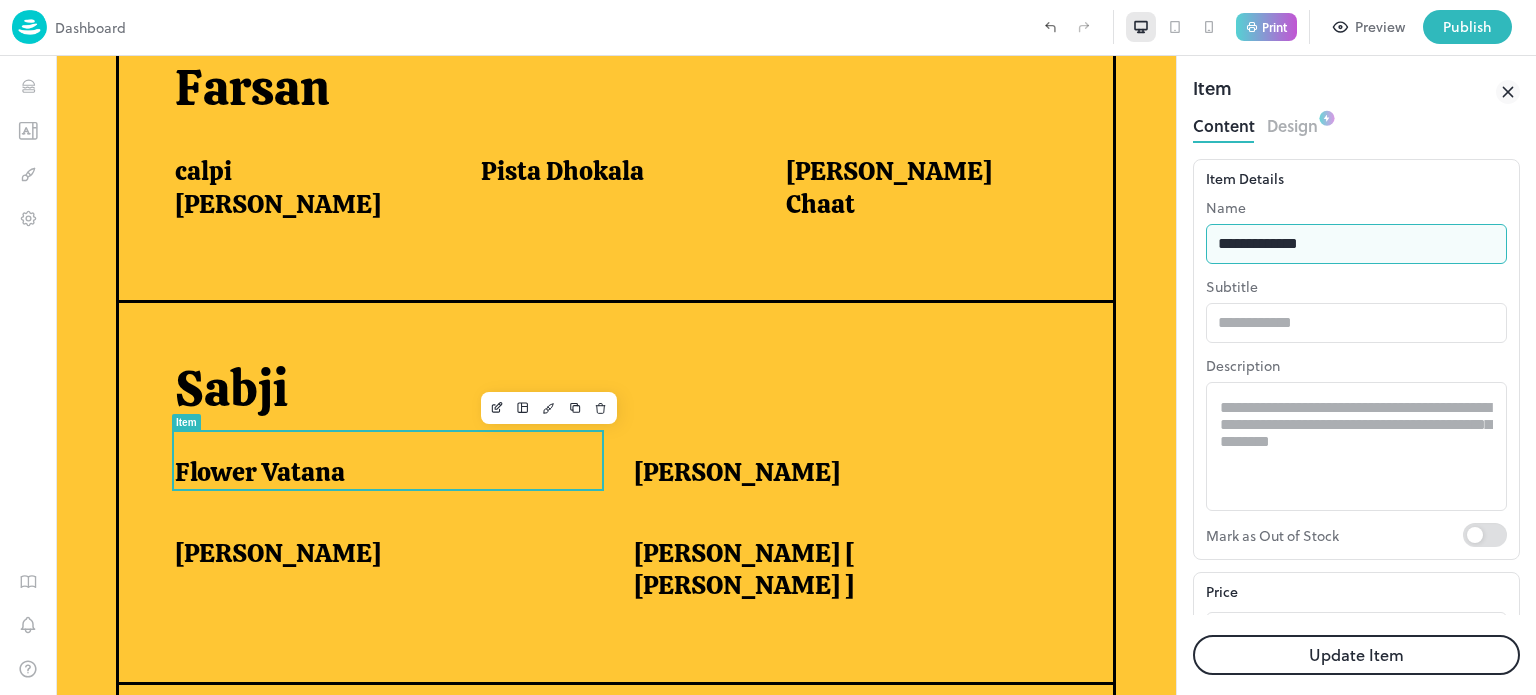 click on "**********" at bounding box center (1356, 244) 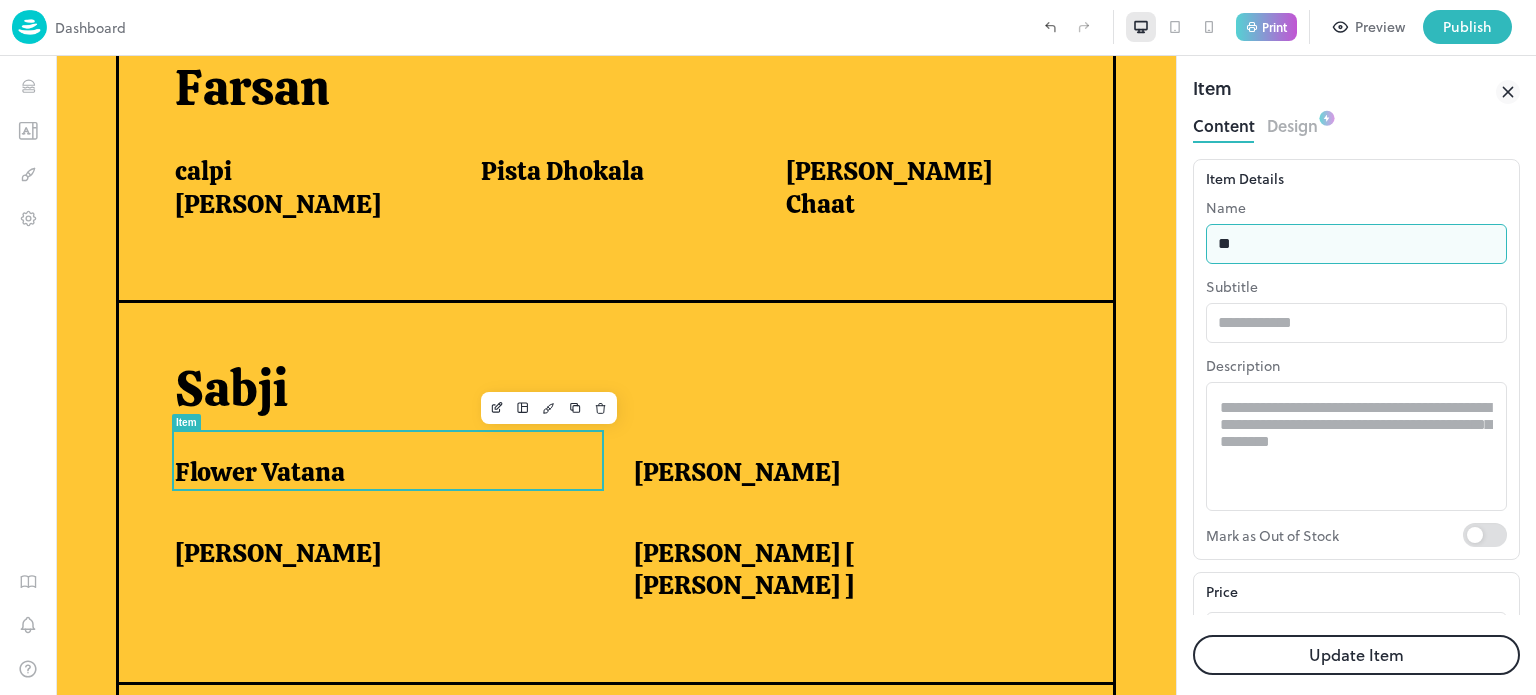 type on "*" 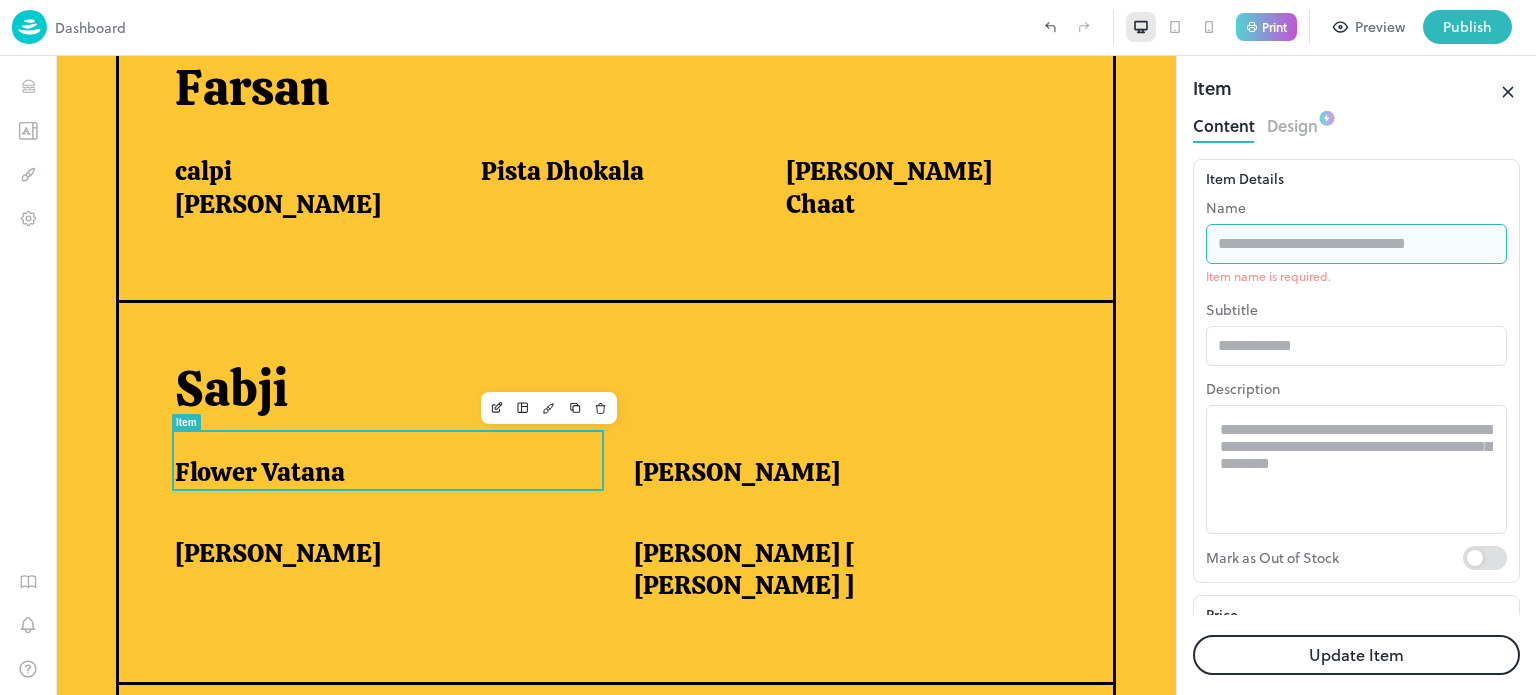 click at bounding box center [1356, 244] 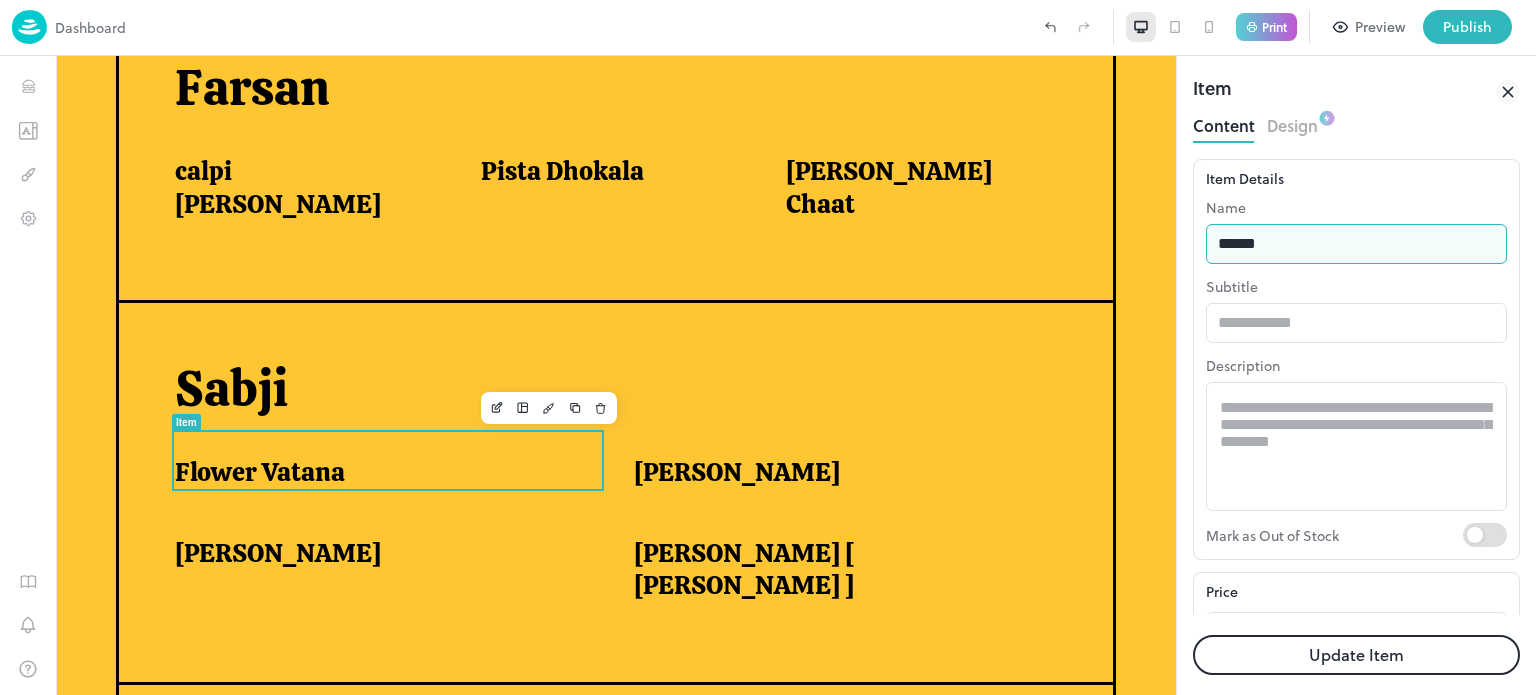 click on "*****" at bounding box center [1356, 244] 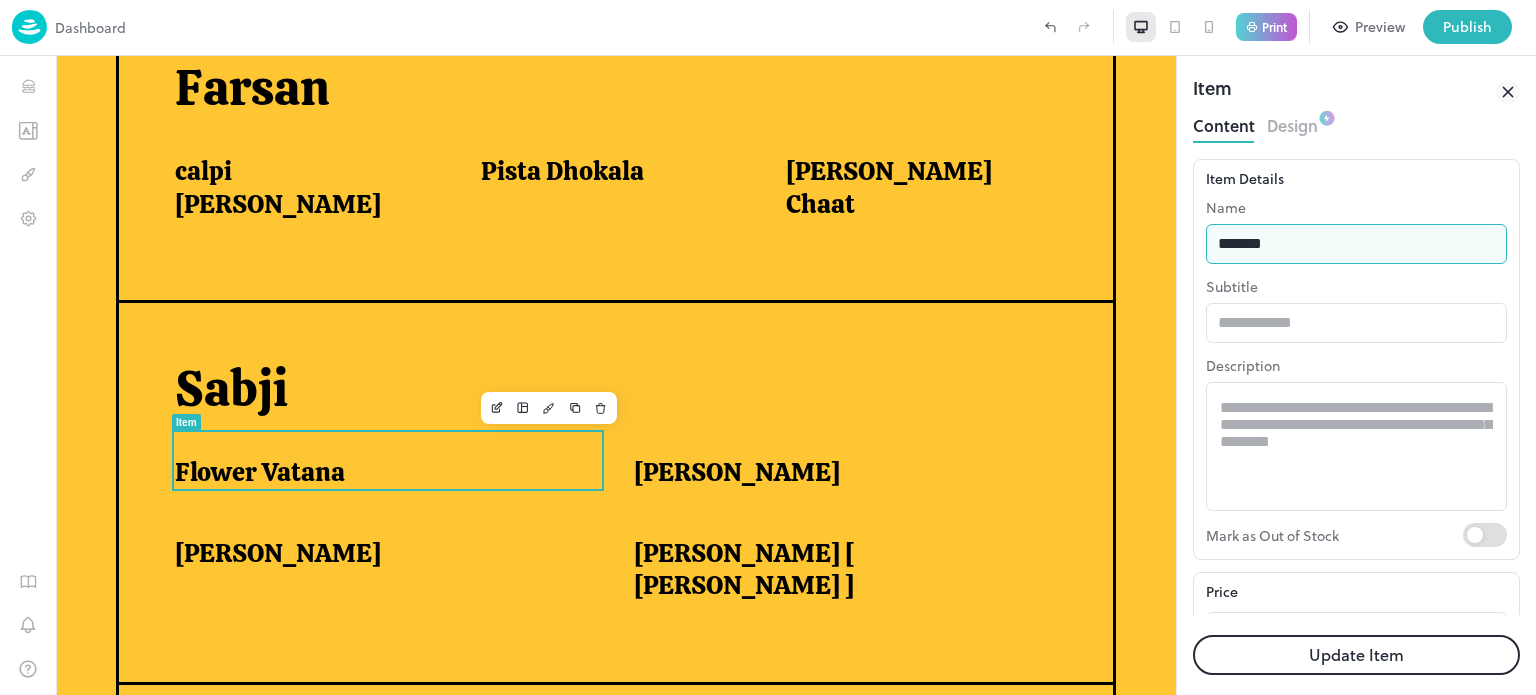 click on "*****" at bounding box center (1356, 244) 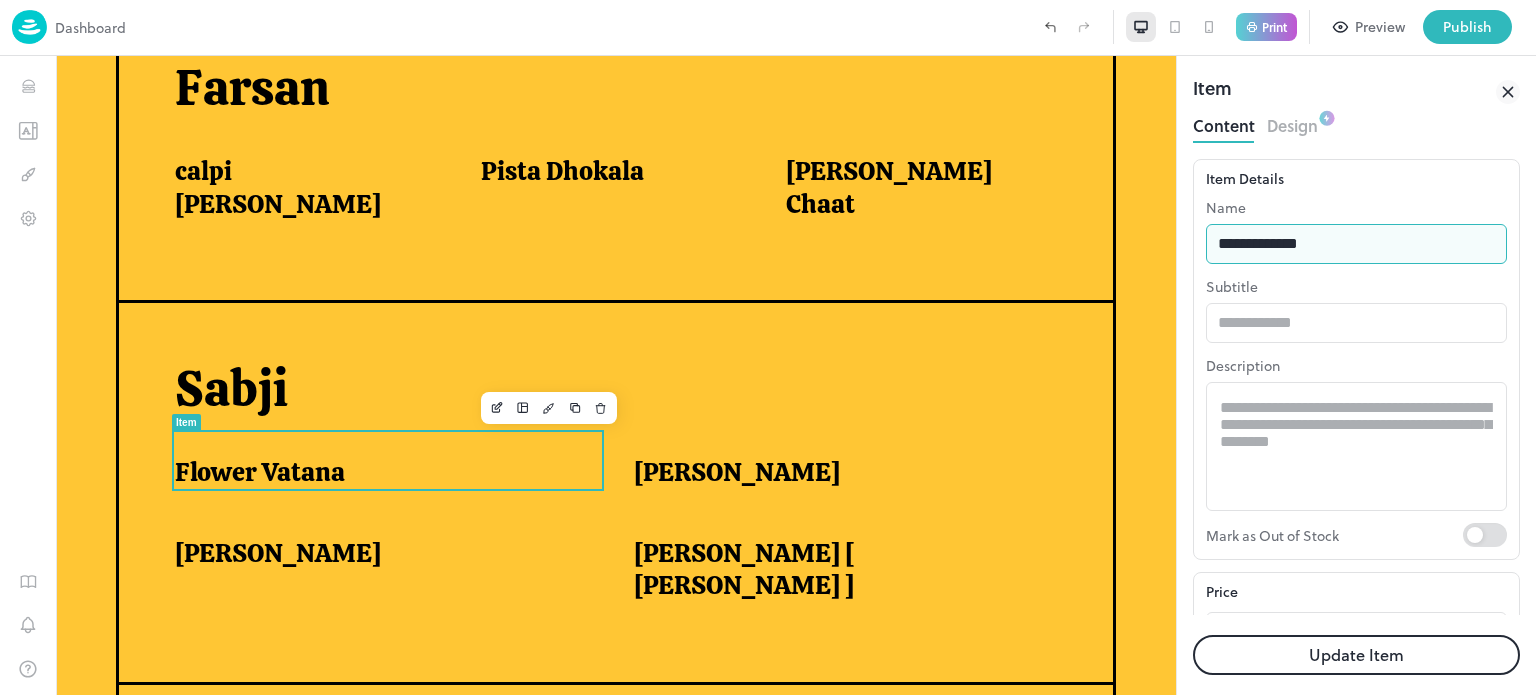 type on "**********" 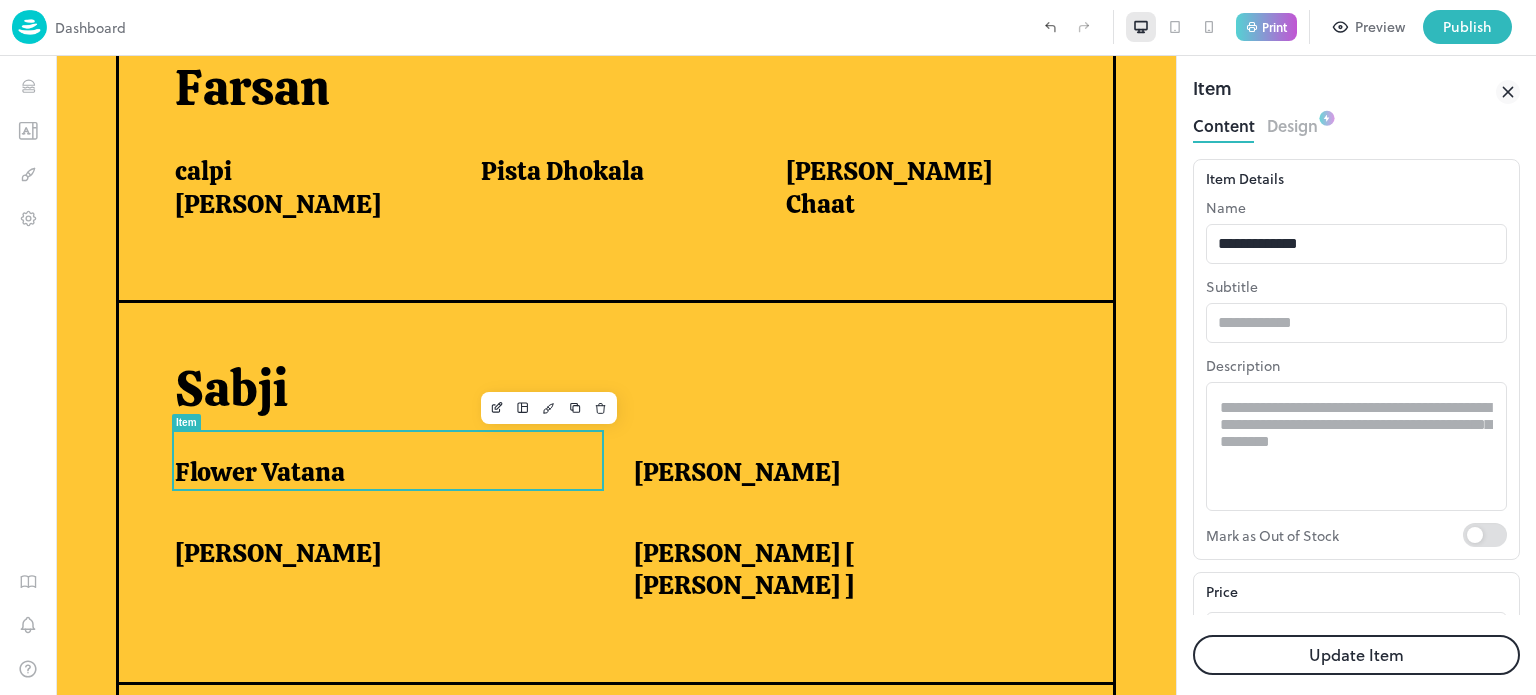 click on "Update Item" at bounding box center [1356, 655] 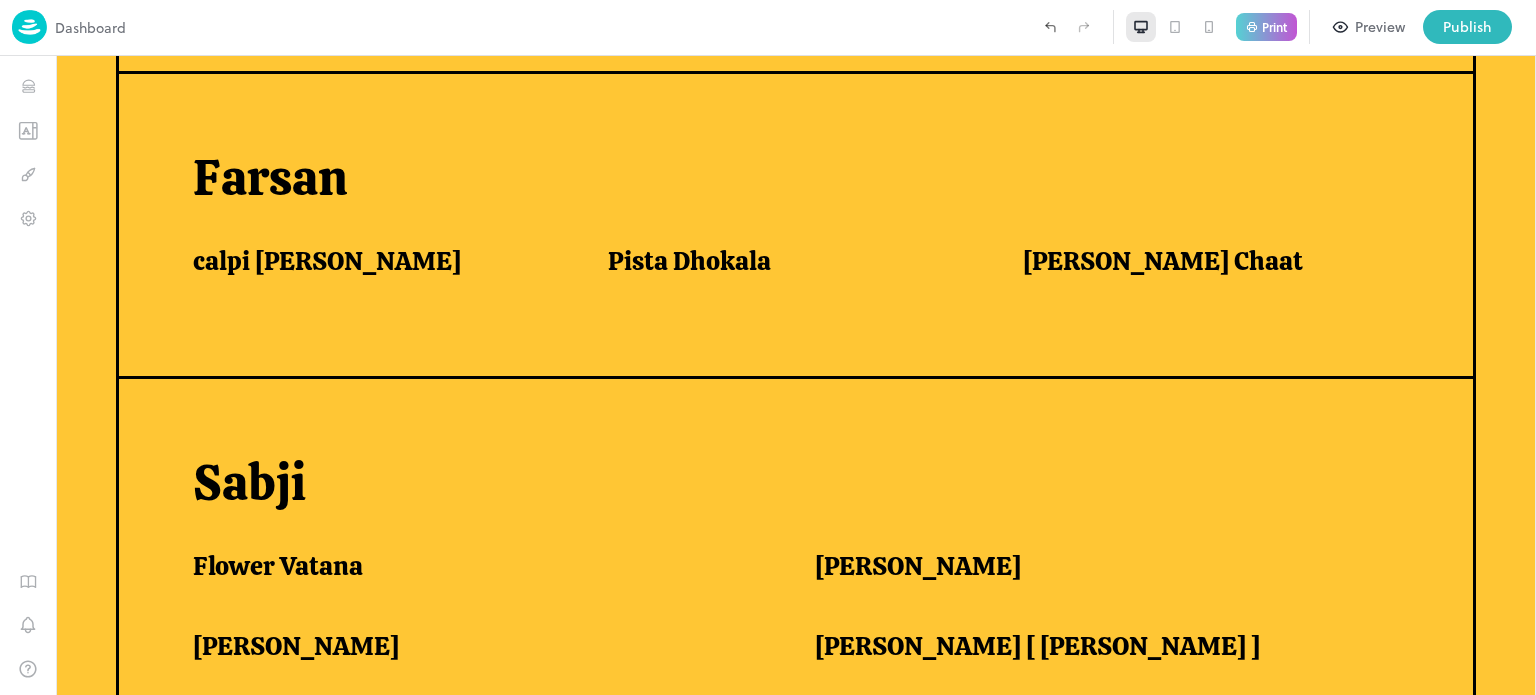 scroll, scrollTop: 1229, scrollLeft: 0, axis: vertical 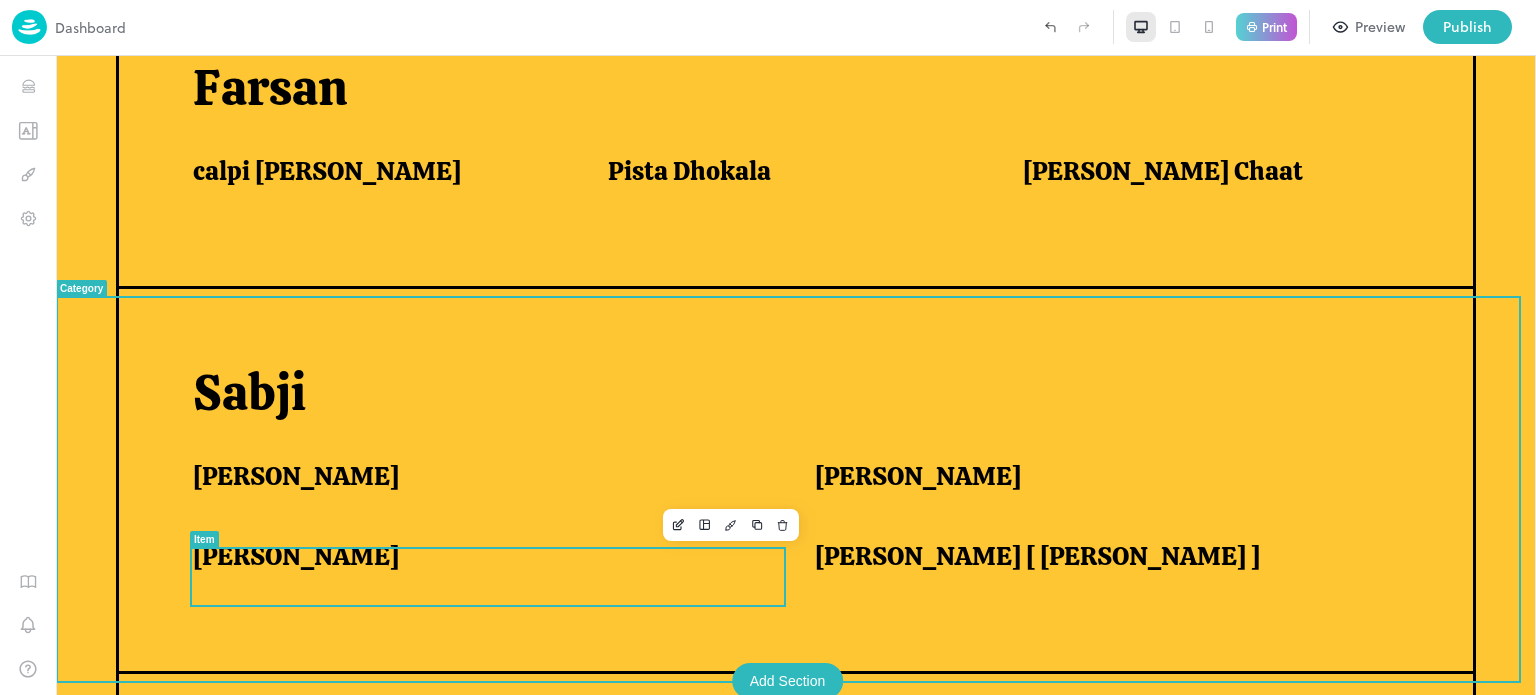 click on "[PERSON_NAME]" at bounding box center [479, 556] 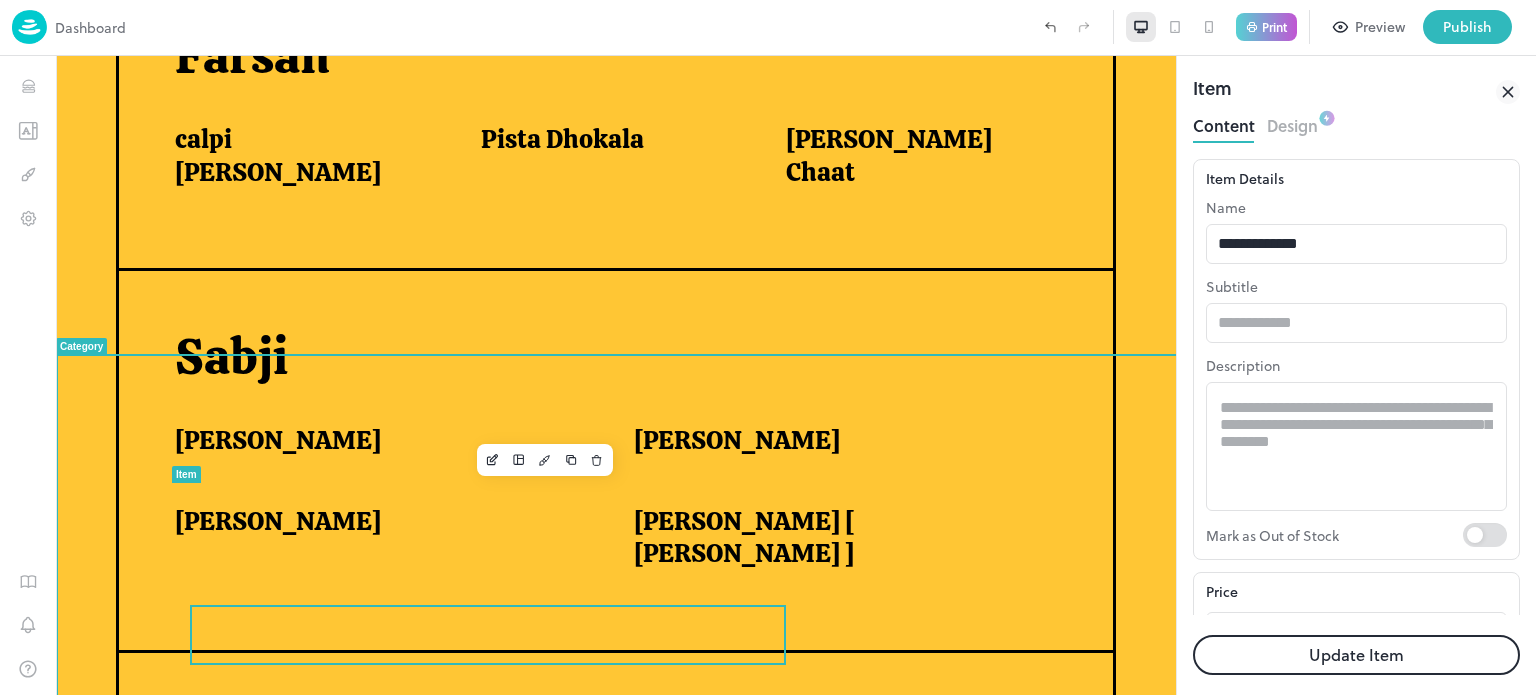 scroll, scrollTop: 0, scrollLeft: 0, axis: both 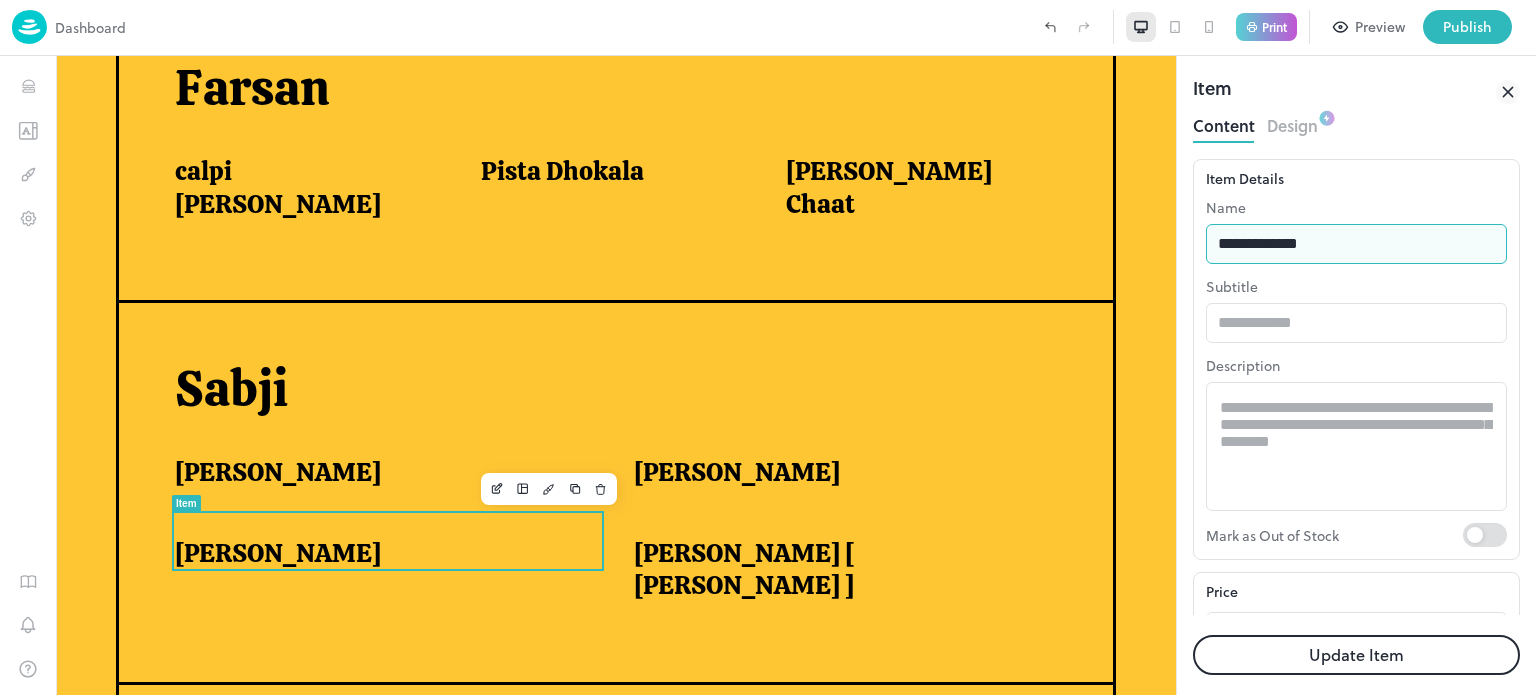 click on "**********" at bounding box center (1356, 244) 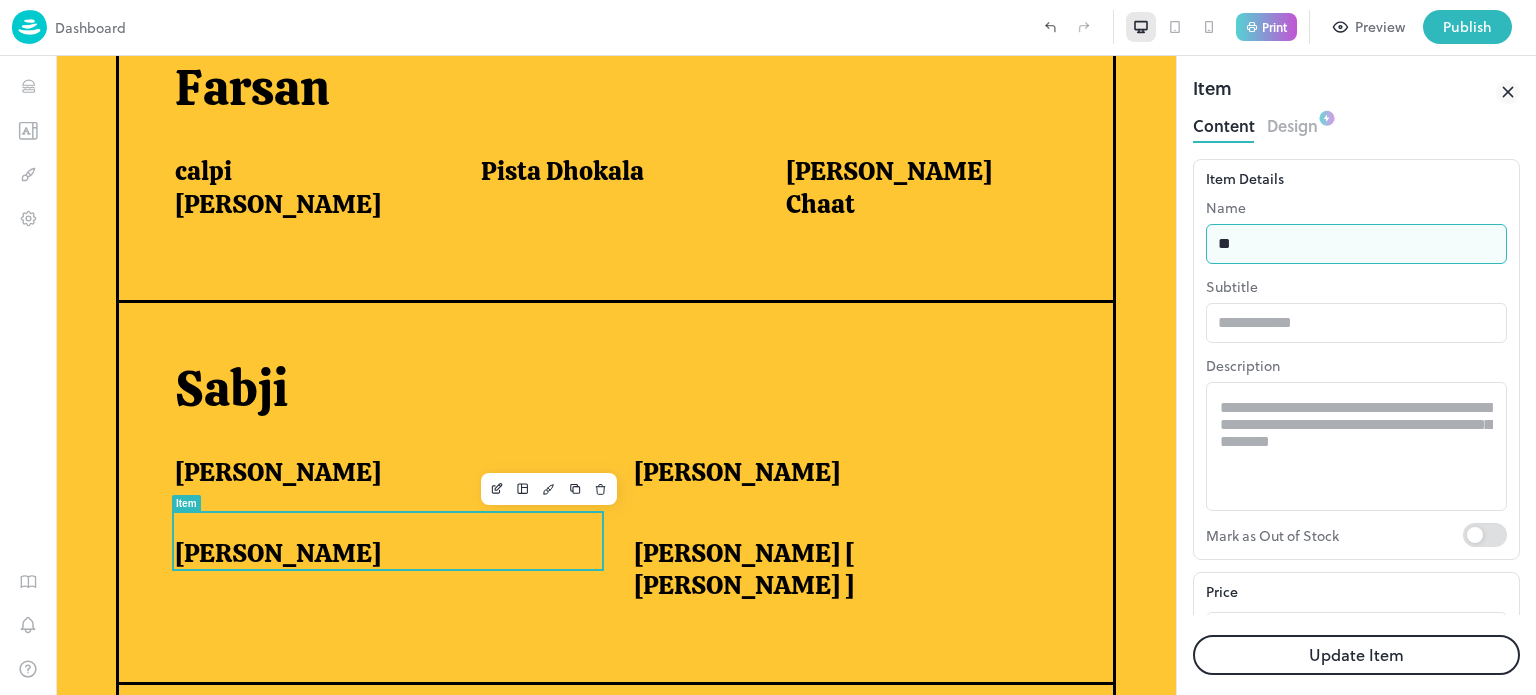 type on "*" 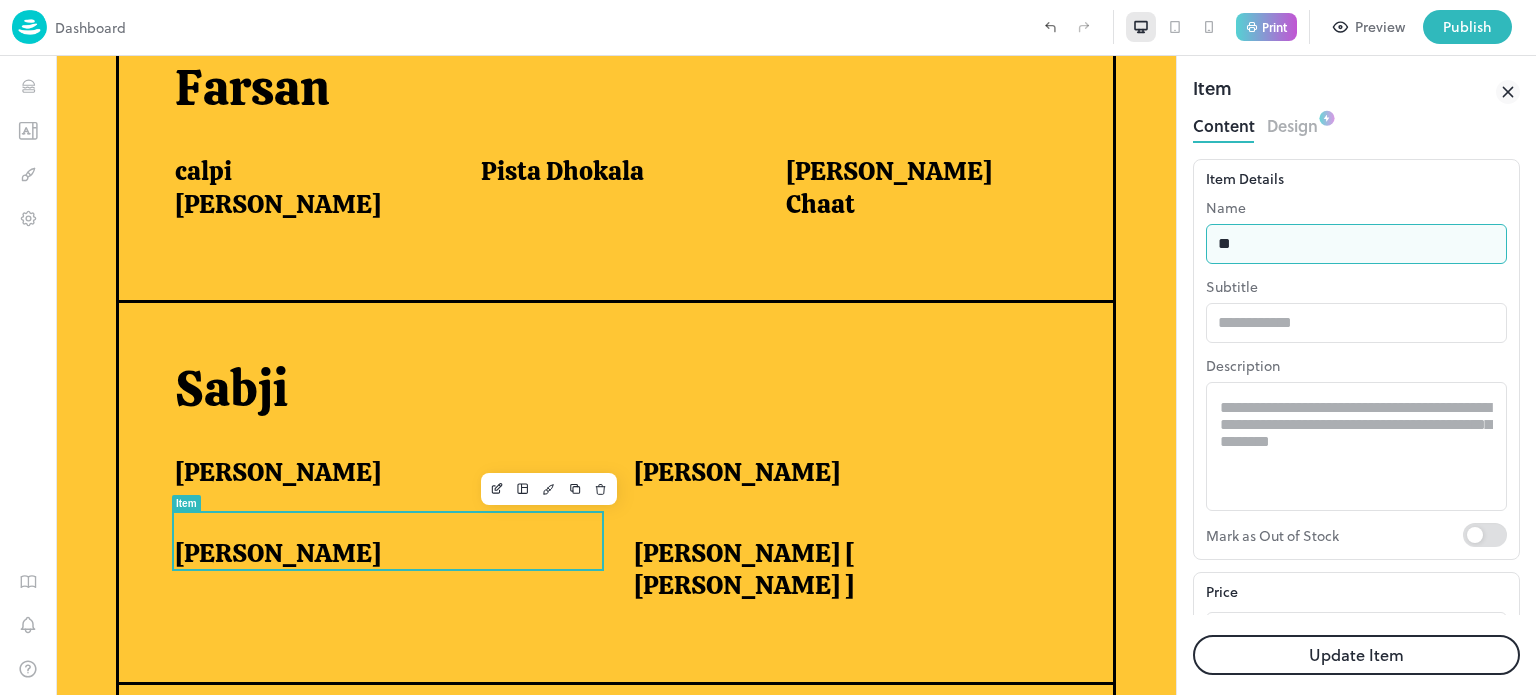 type on "*" 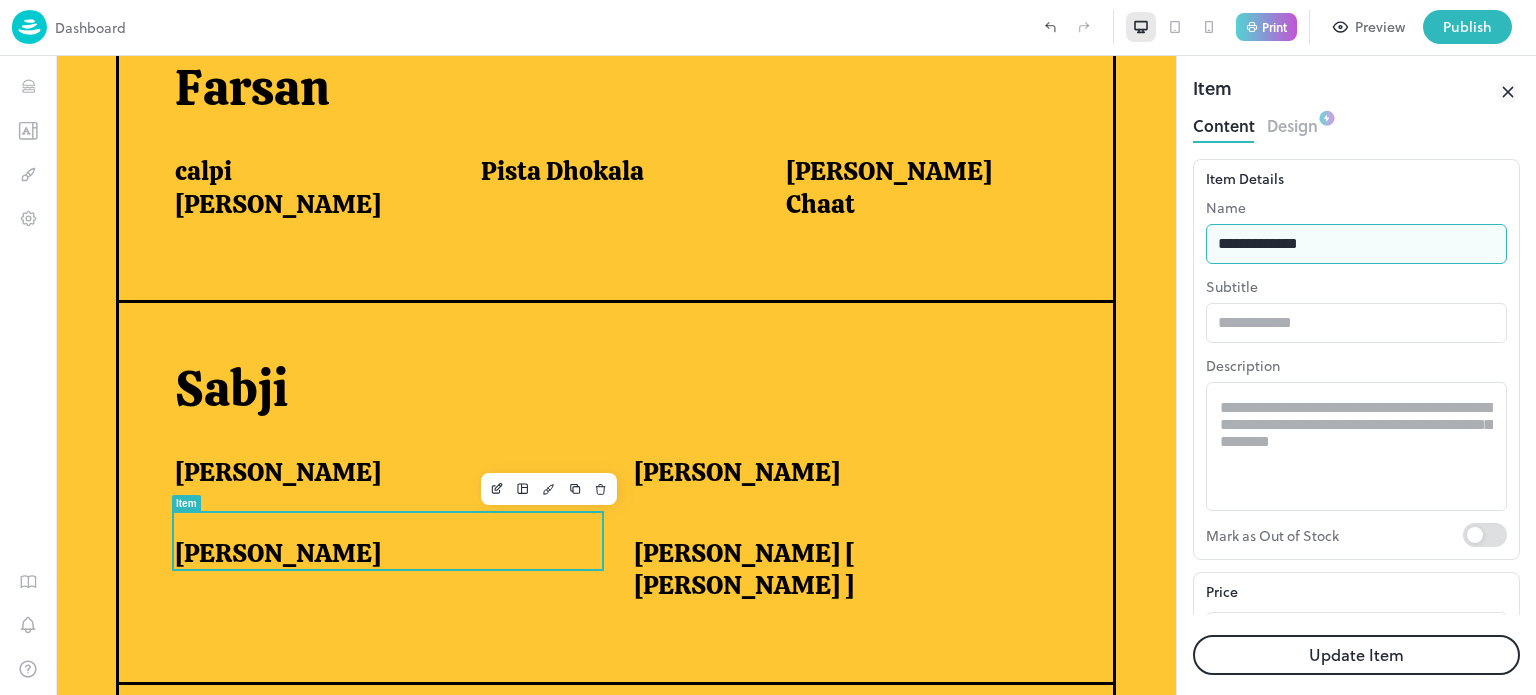 click on "**********" at bounding box center (1356, 244) 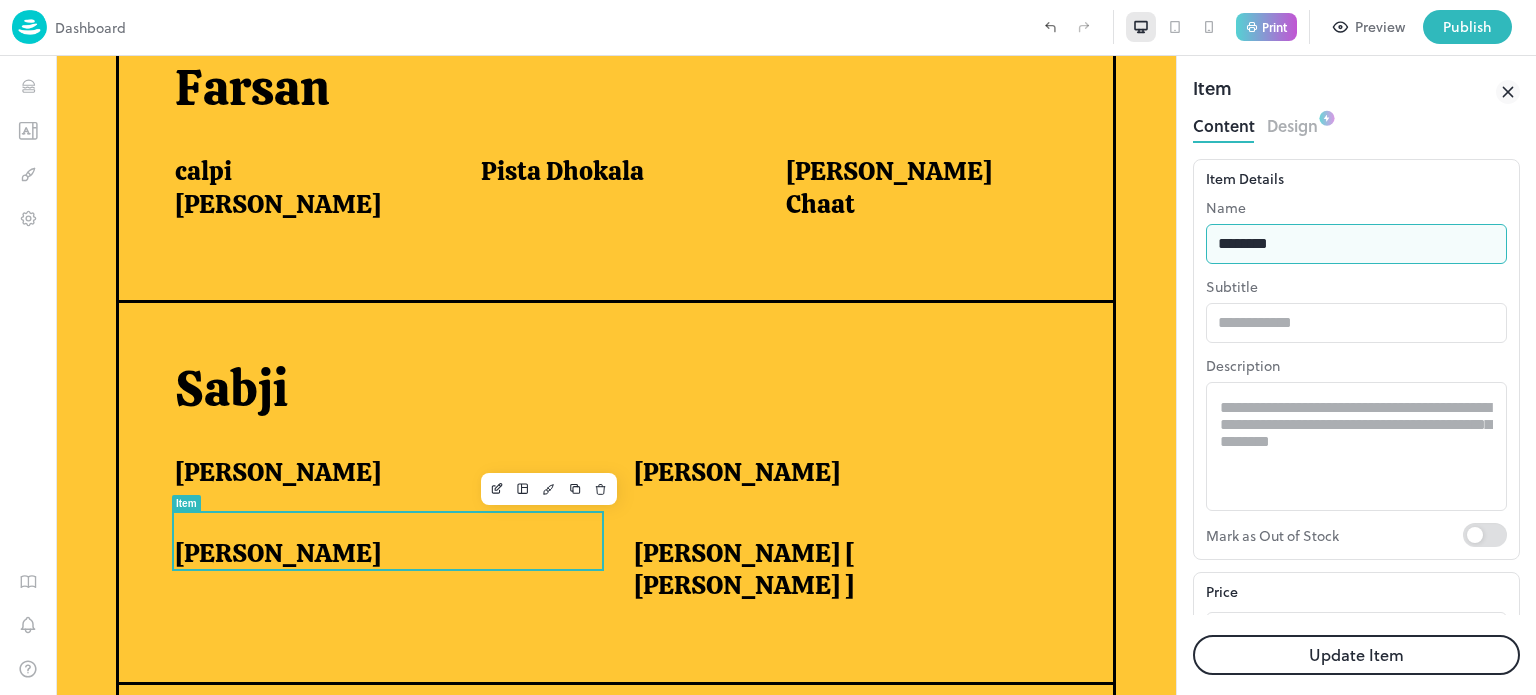 type on "**********" 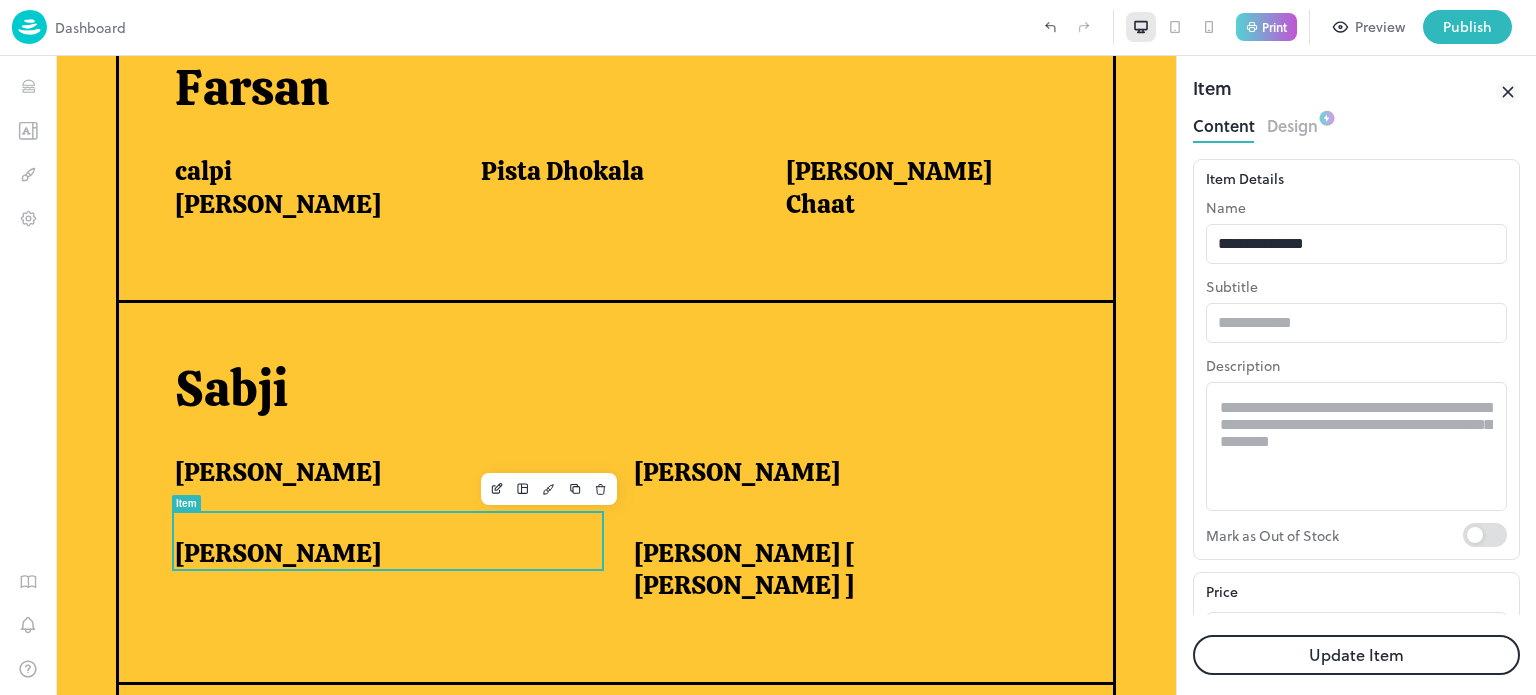 click on "Update Item" at bounding box center [1356, 655] 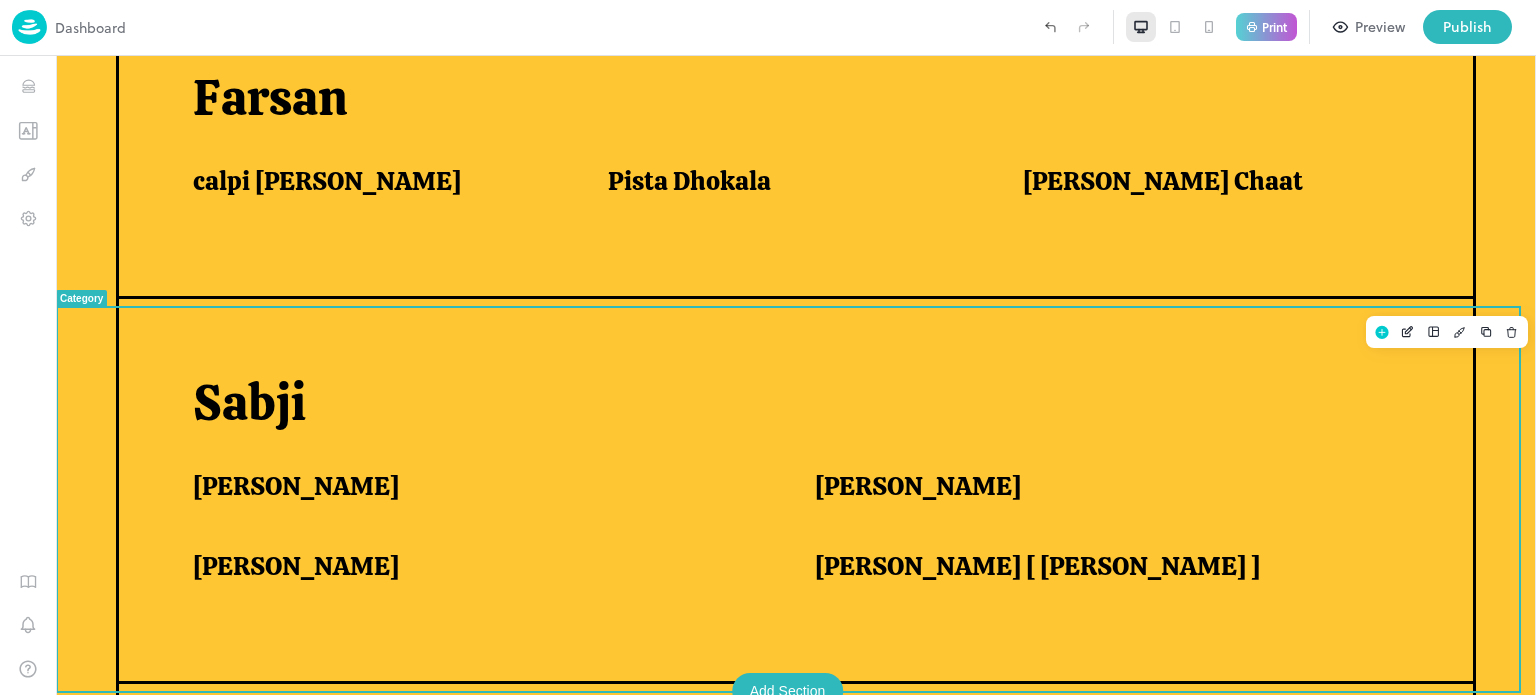 scroll, scrollTop: 1229, scrollLeft: 0, axis: vertical 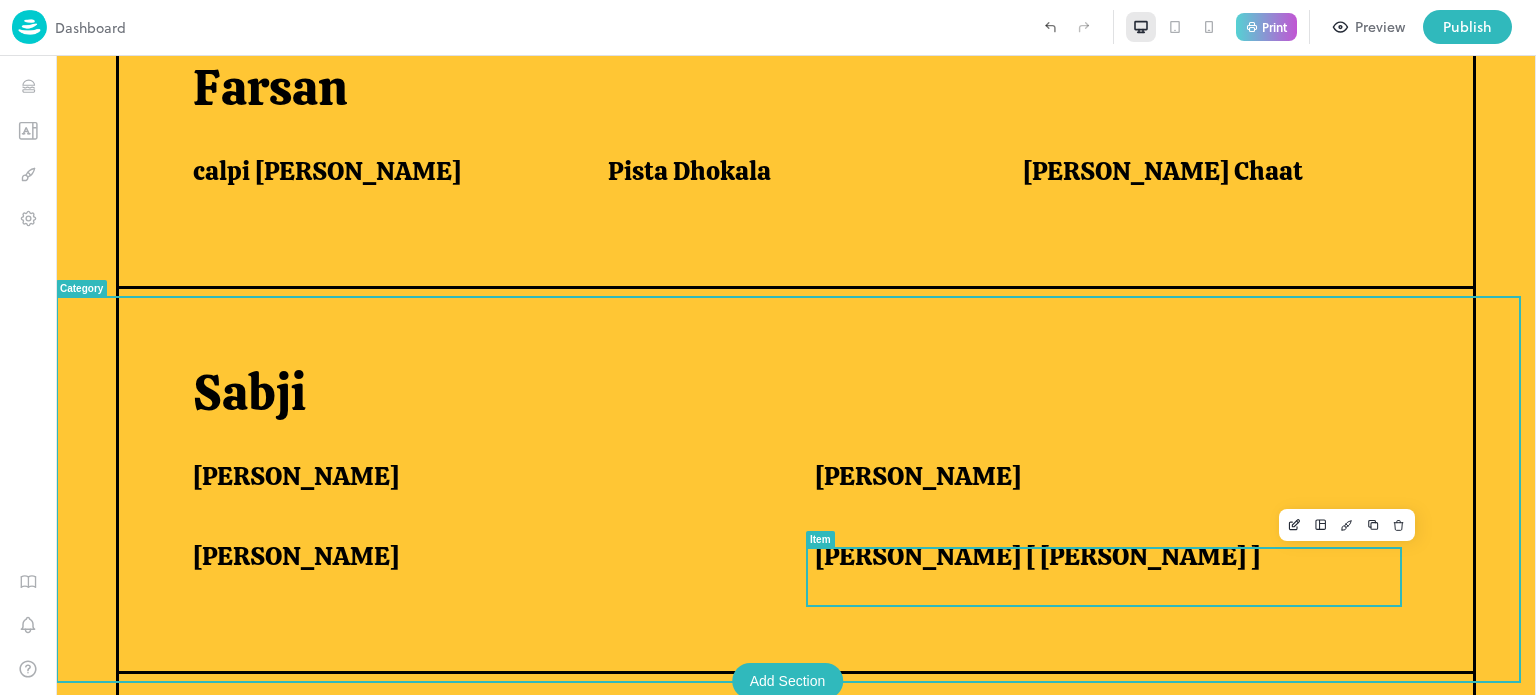 click on "[PERSON_NAME] [ [PERSON_NAME] ]" at bounding box center [1037, 556] 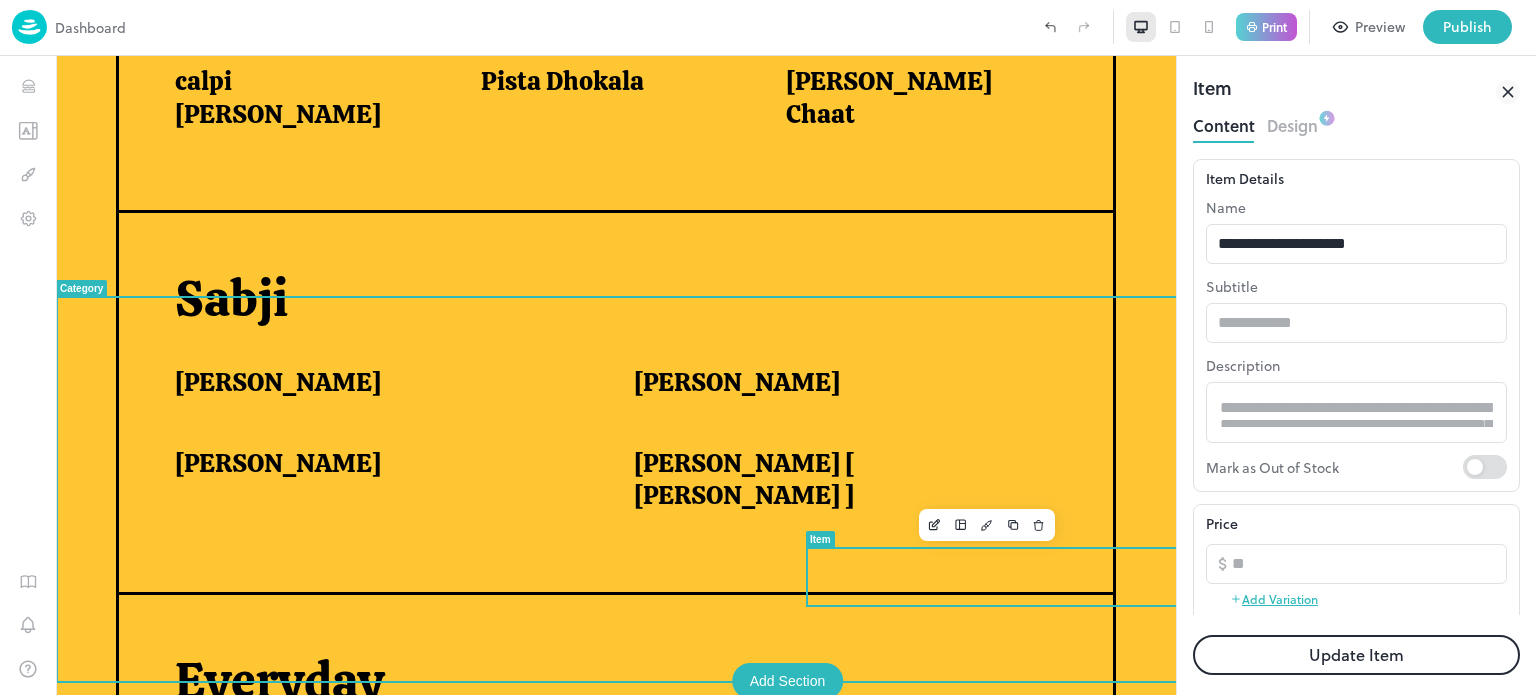 scroll, scrollTop: 1139, scrollLeft: 0, axis: vertical 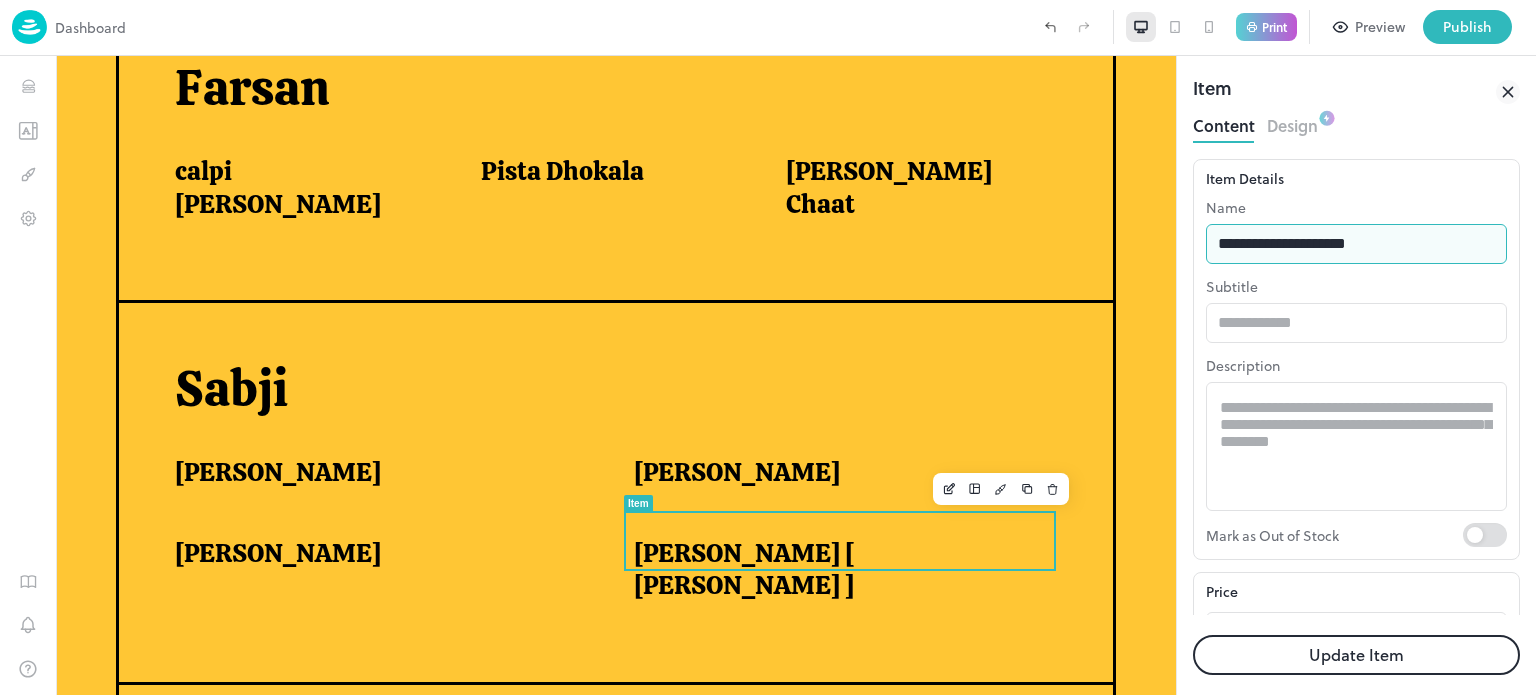 click on "**********" at bounding box center (1356, 244) 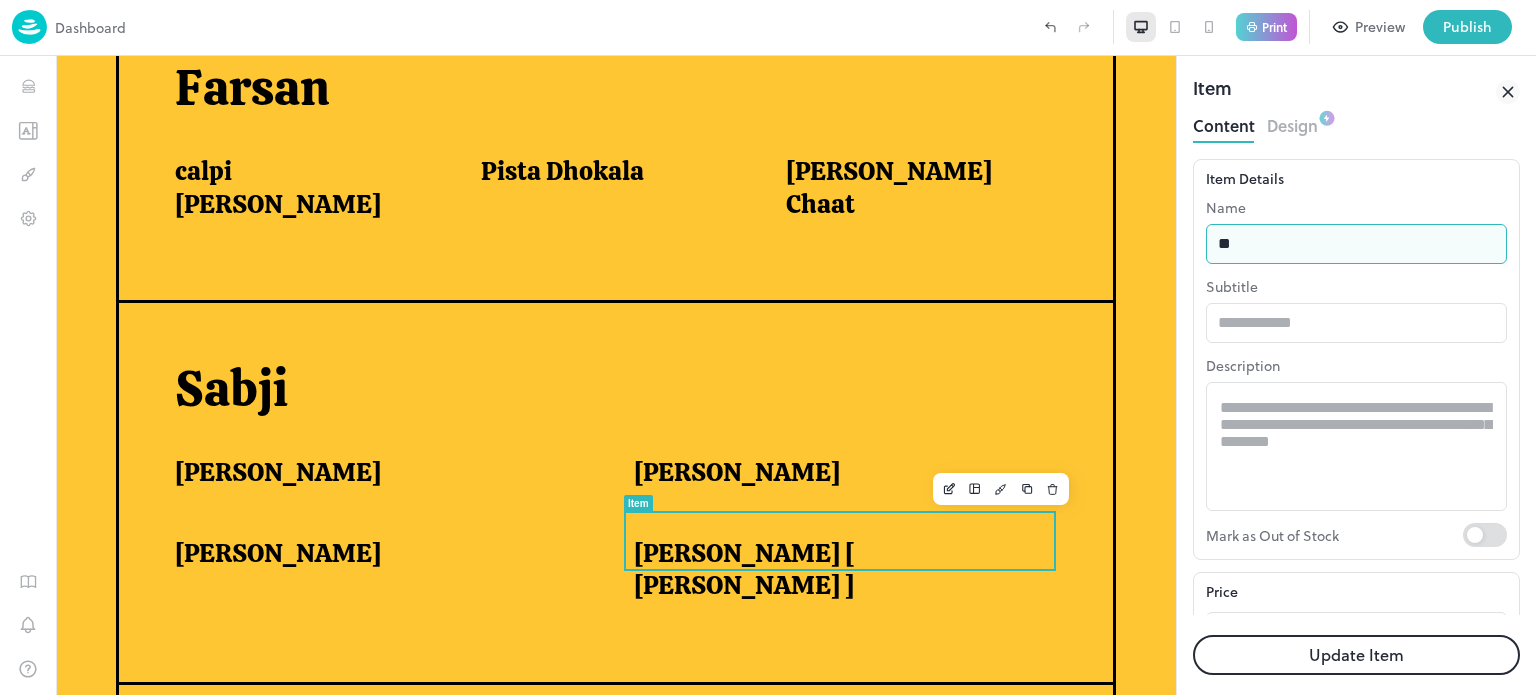 type on "*" 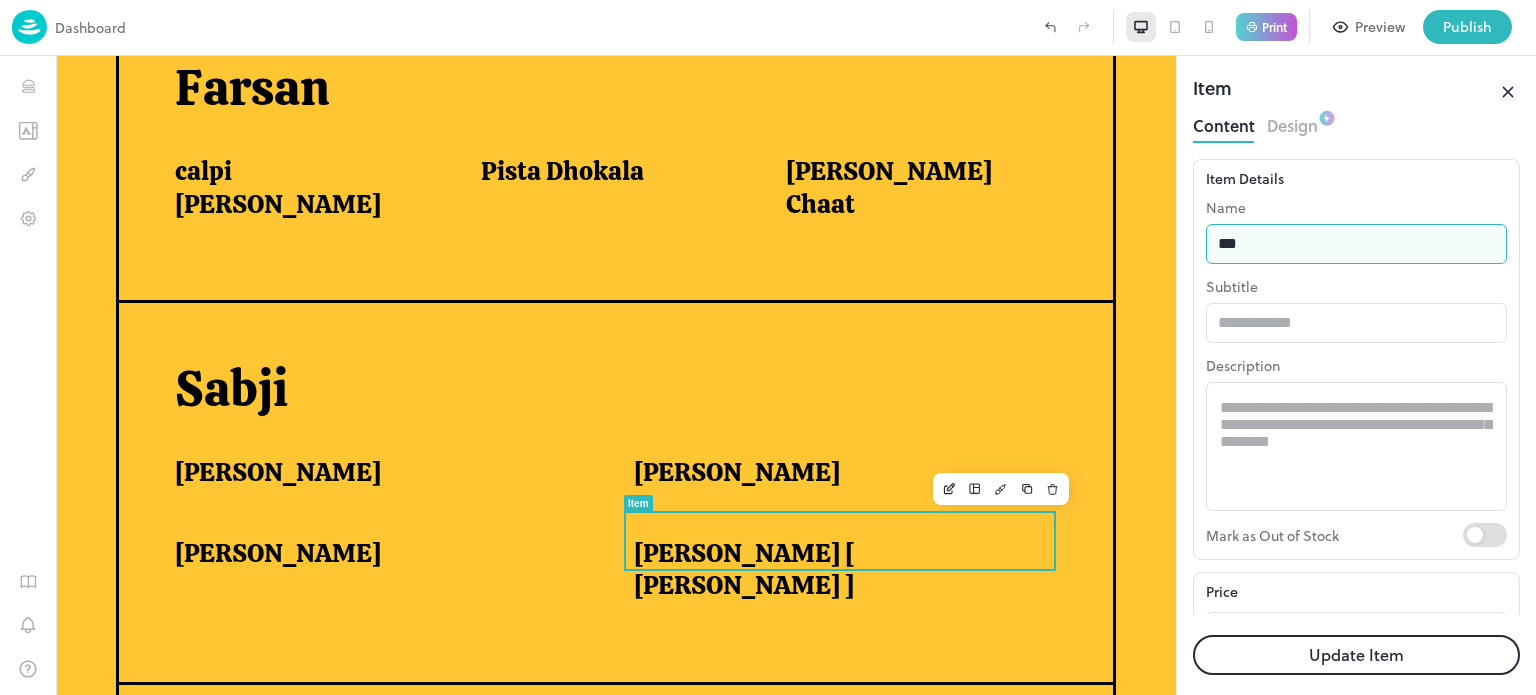 type on "**********" 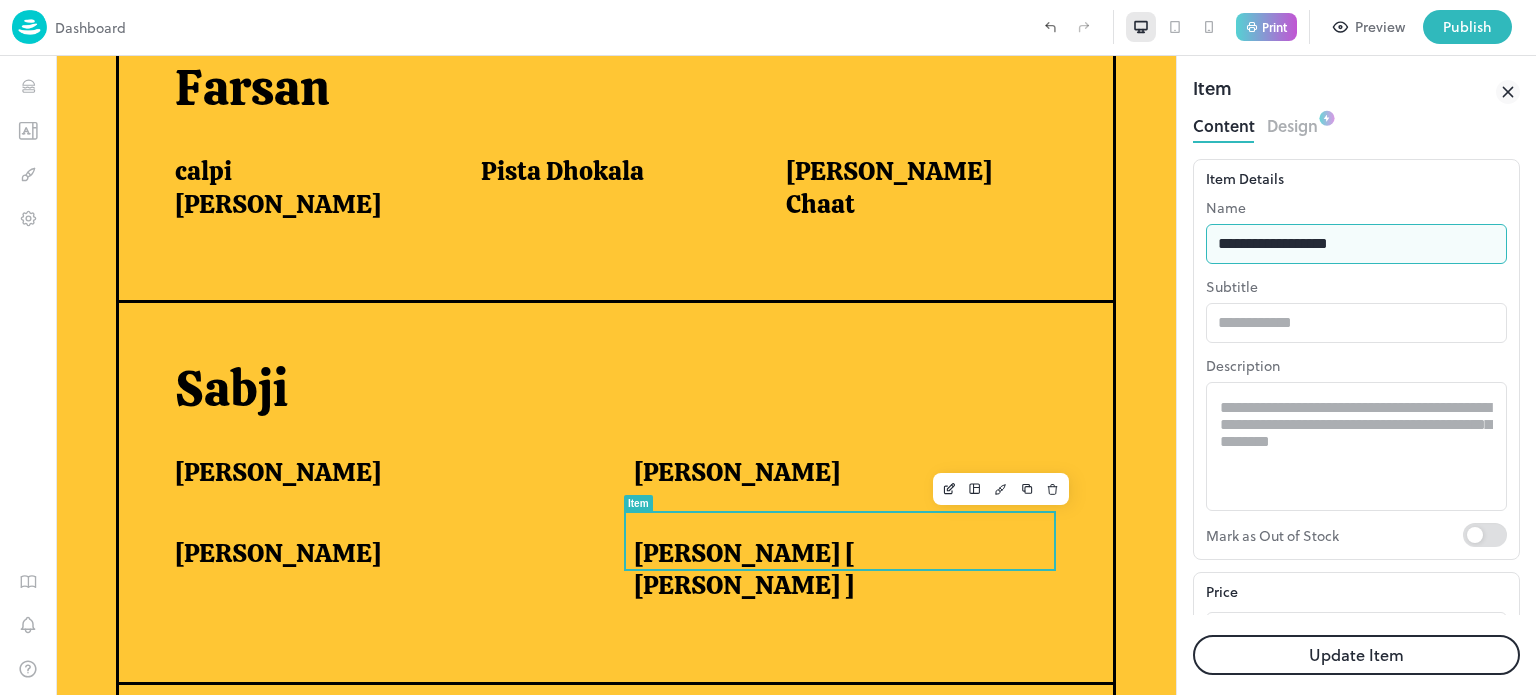click on "Update Item" at bounding box center [1356, 655] 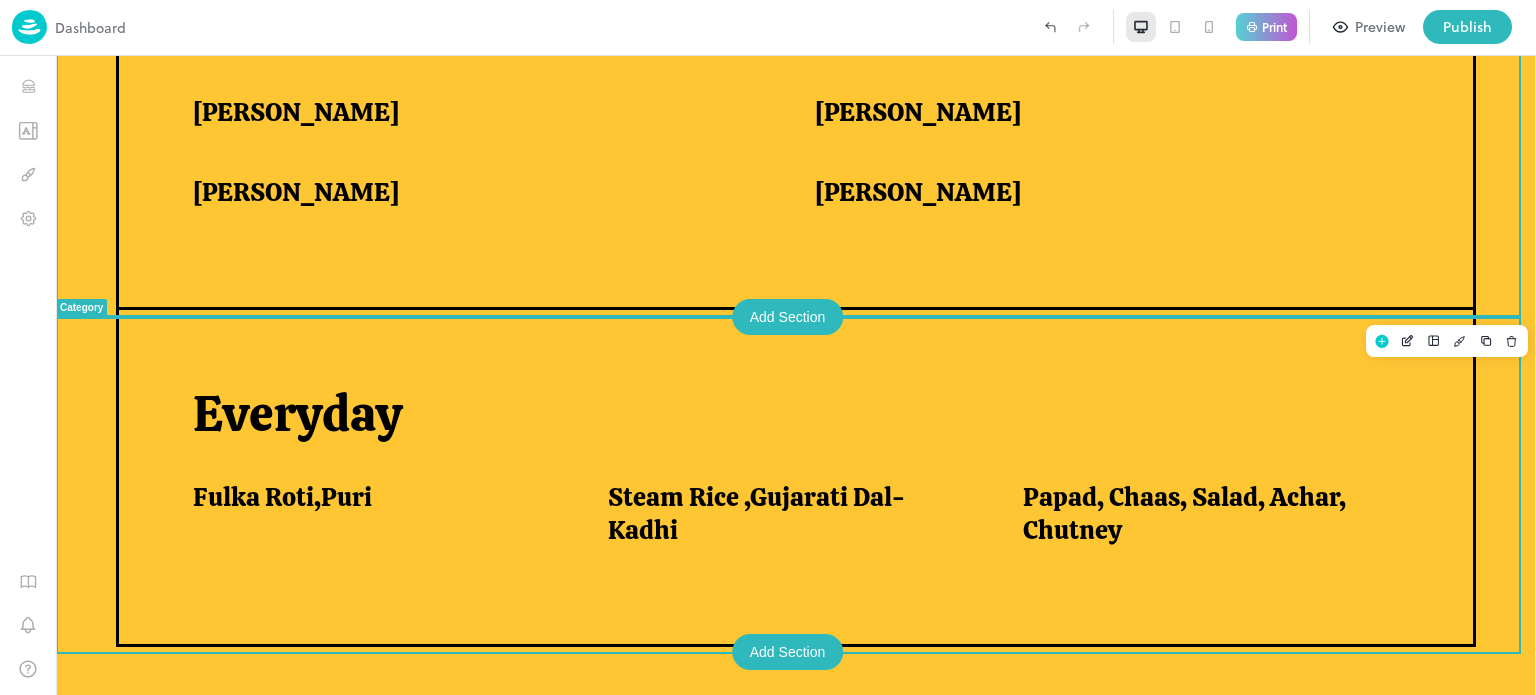scroll, scrollTop: 1594, scrollLeft: 0, axis: vertical 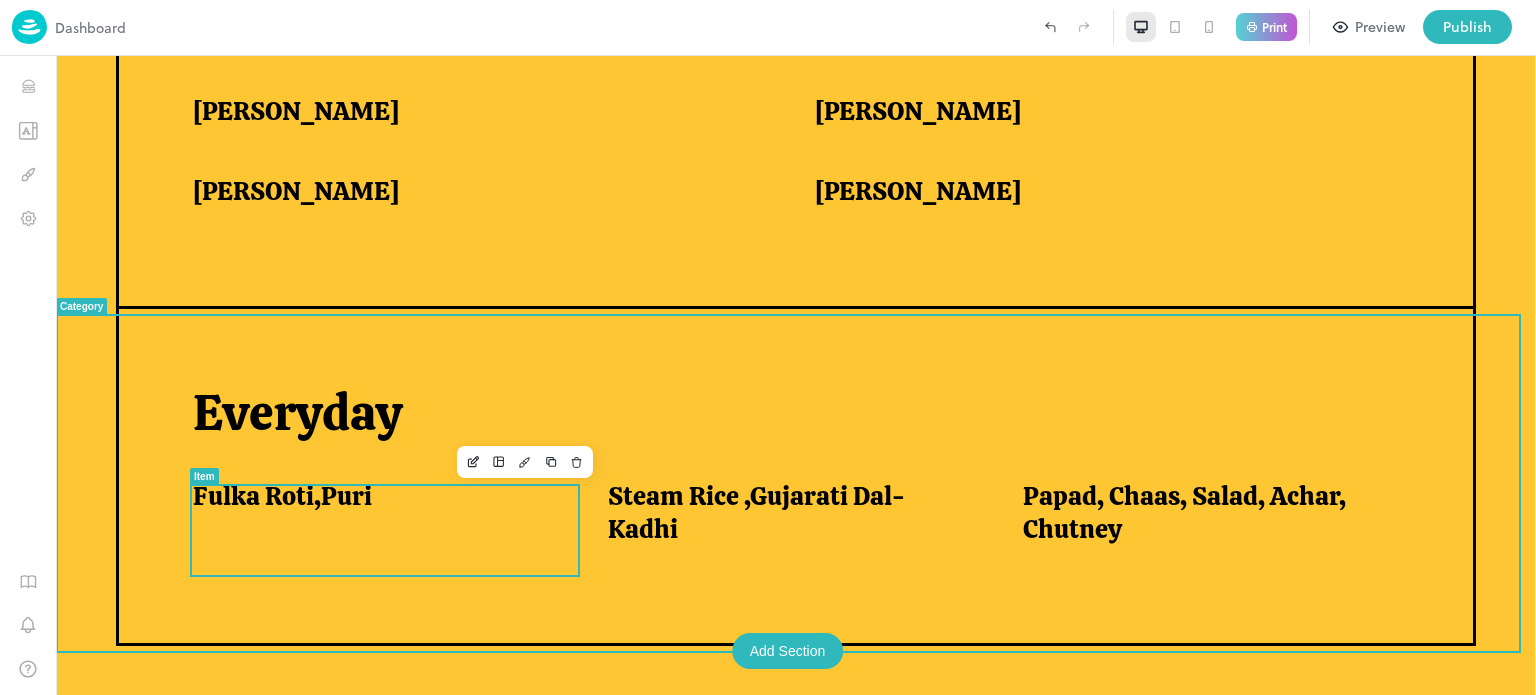 click on "Fulka Roti,Puri" at bounding box center (282, 496) 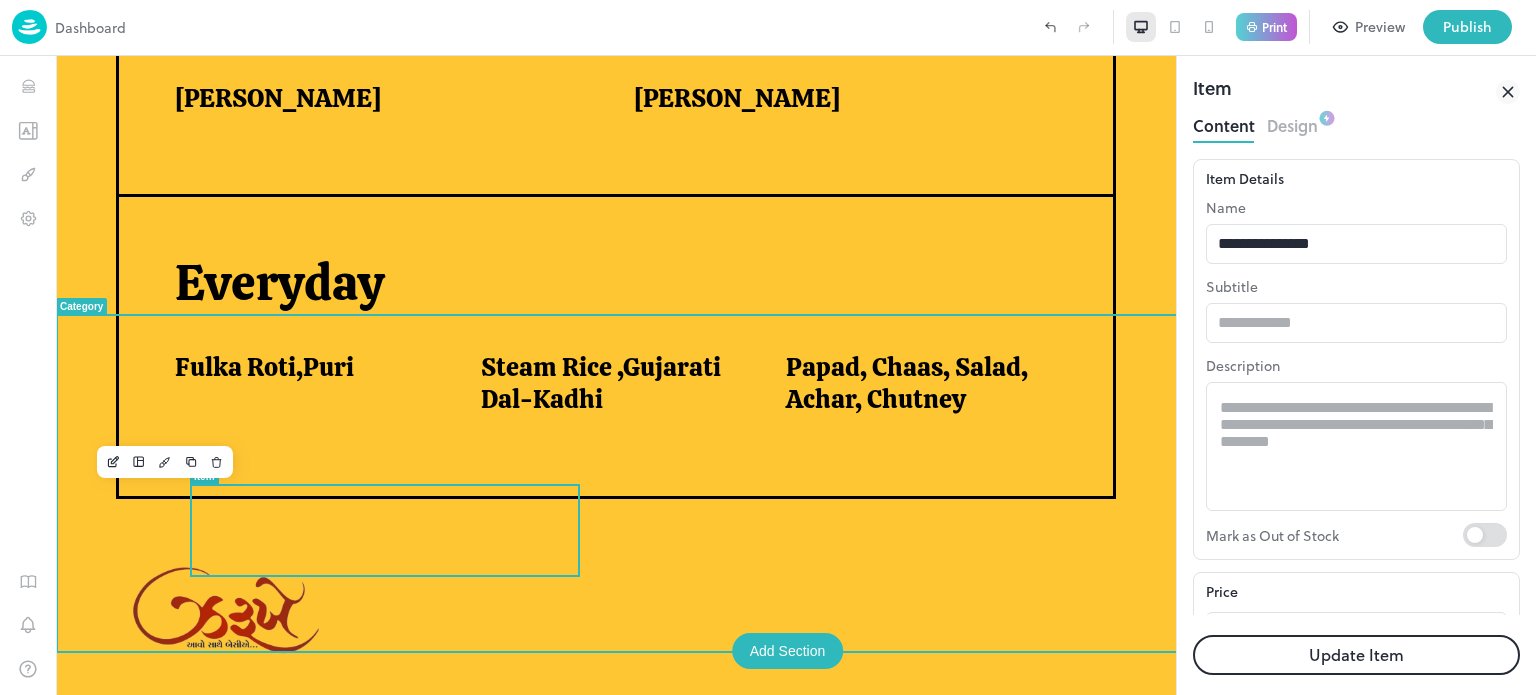 scroll, scrollTop: 1468, scrollLeft: 0, axis: vertical 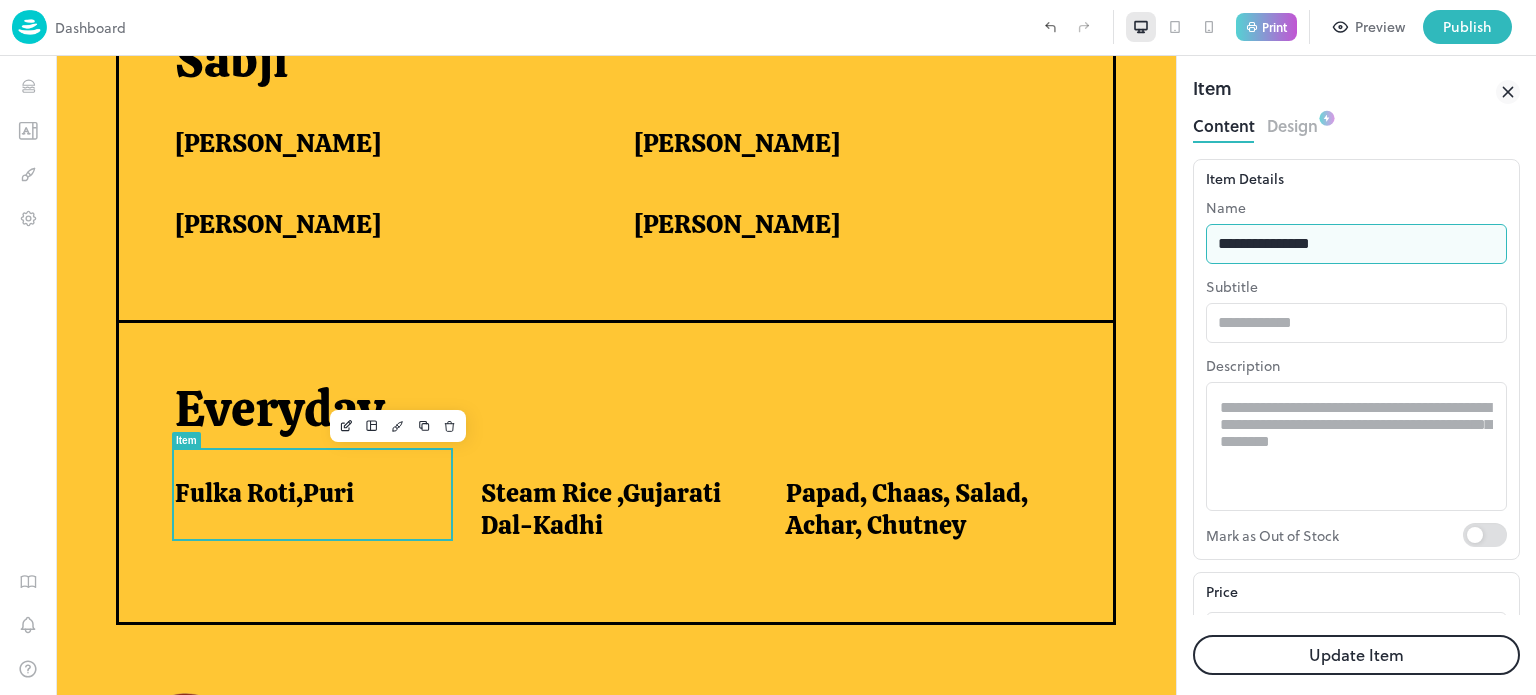 click on "**********" at bounding box center [1356, 244] 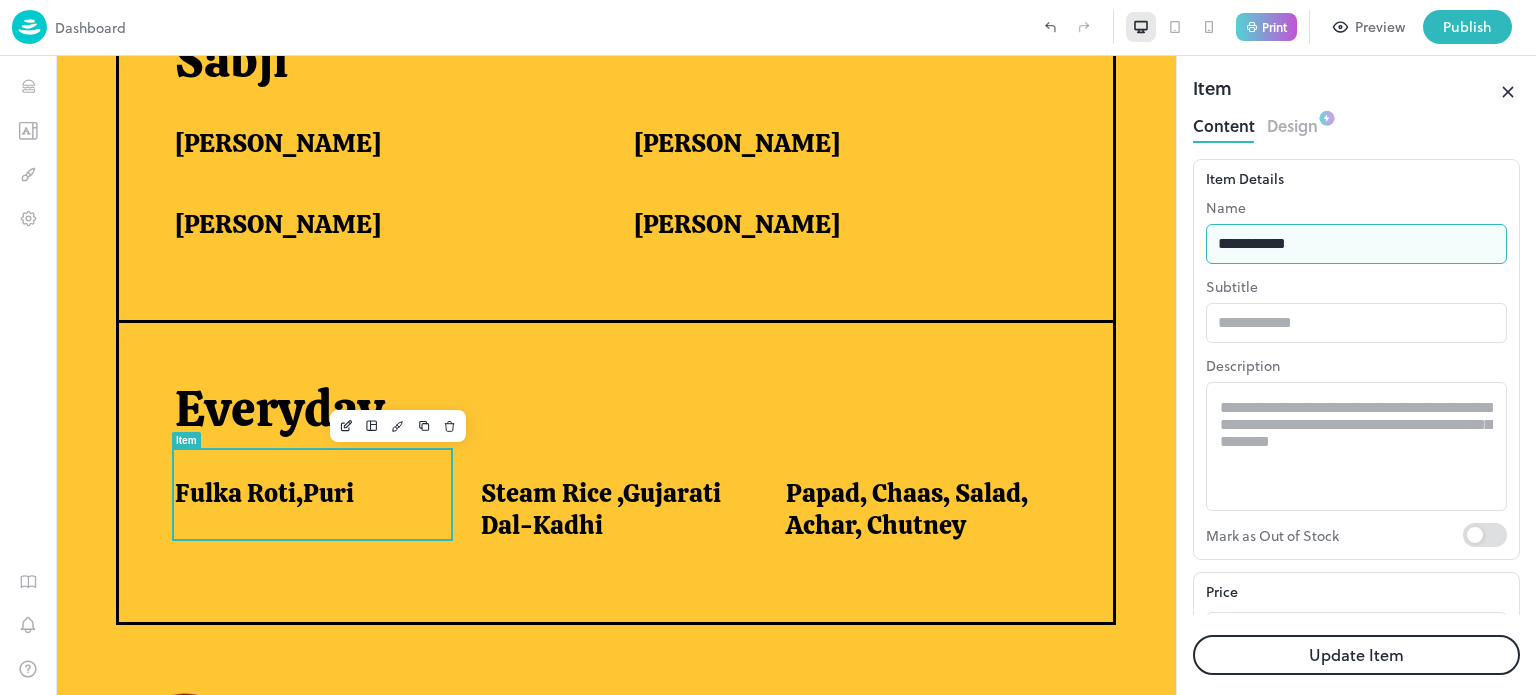 type on "**********" 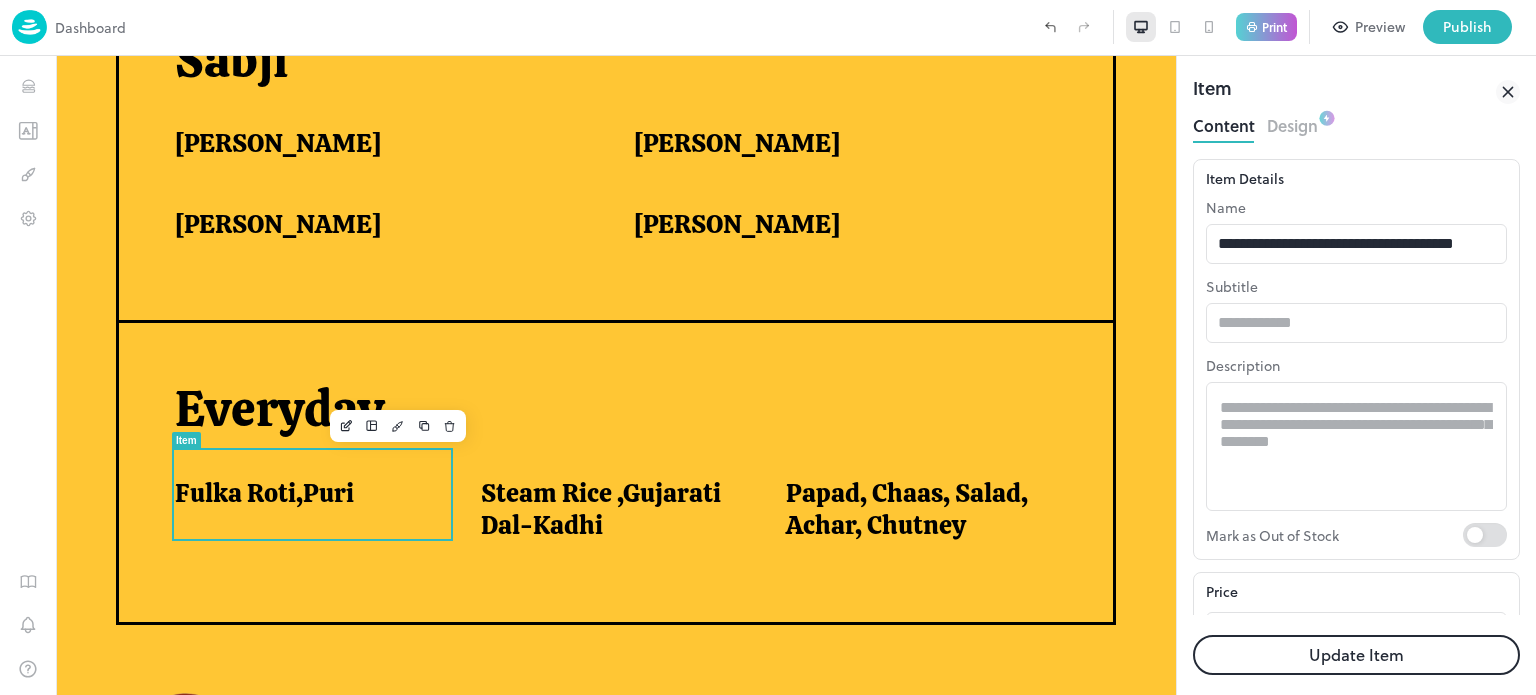 click on "Update Item" at bounding box center [1356, 655] 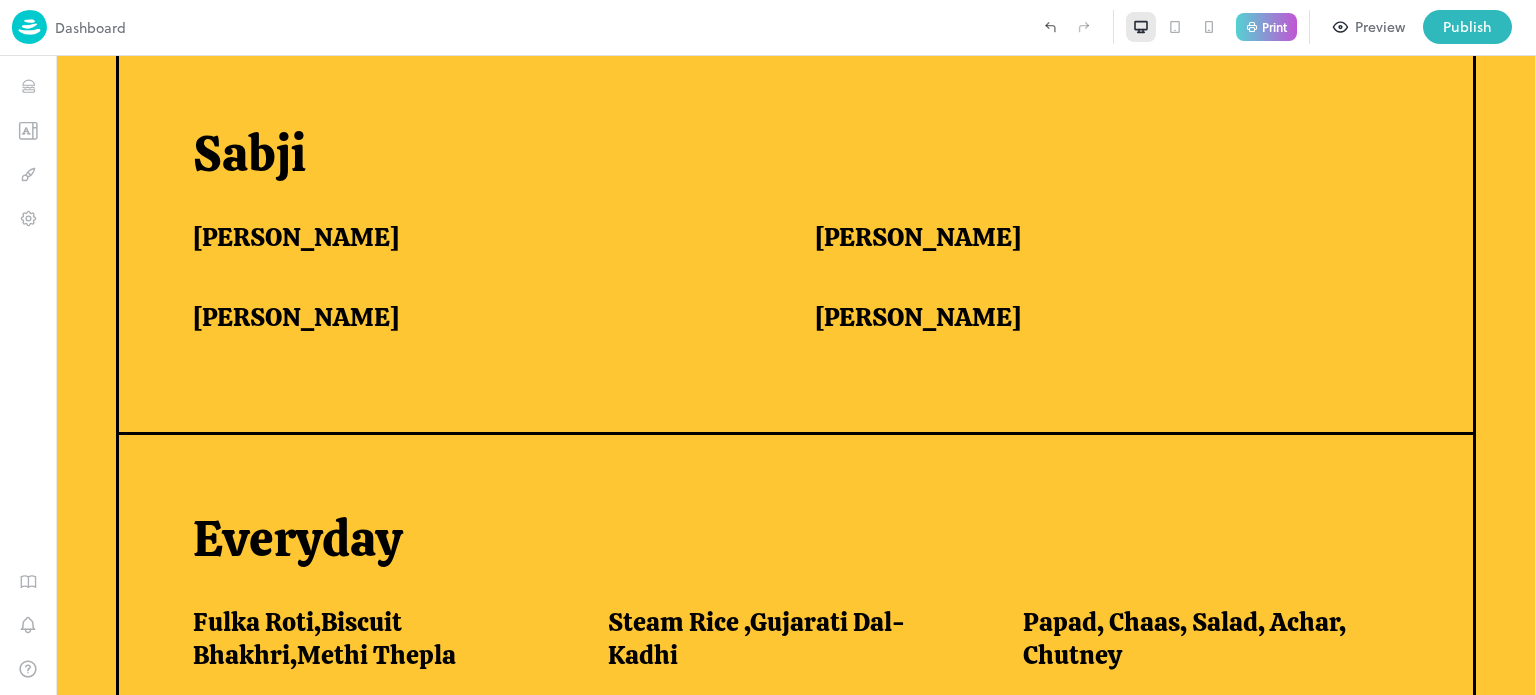 scroll, scrollTop: 1594, scrollLeft: 0, axis: vertical 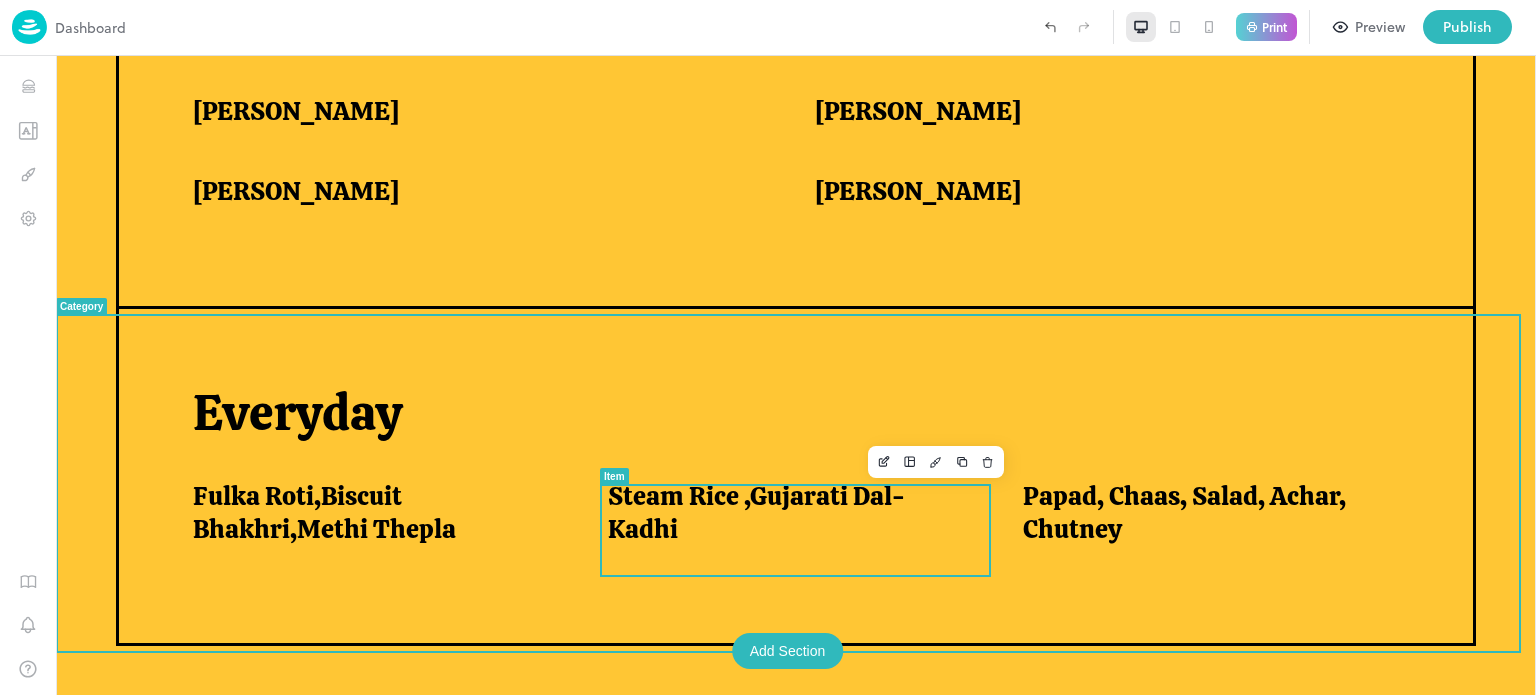 click on "Steam Rice ,Gujarati Dal-Kadhi" at bounding box center [791, 512] 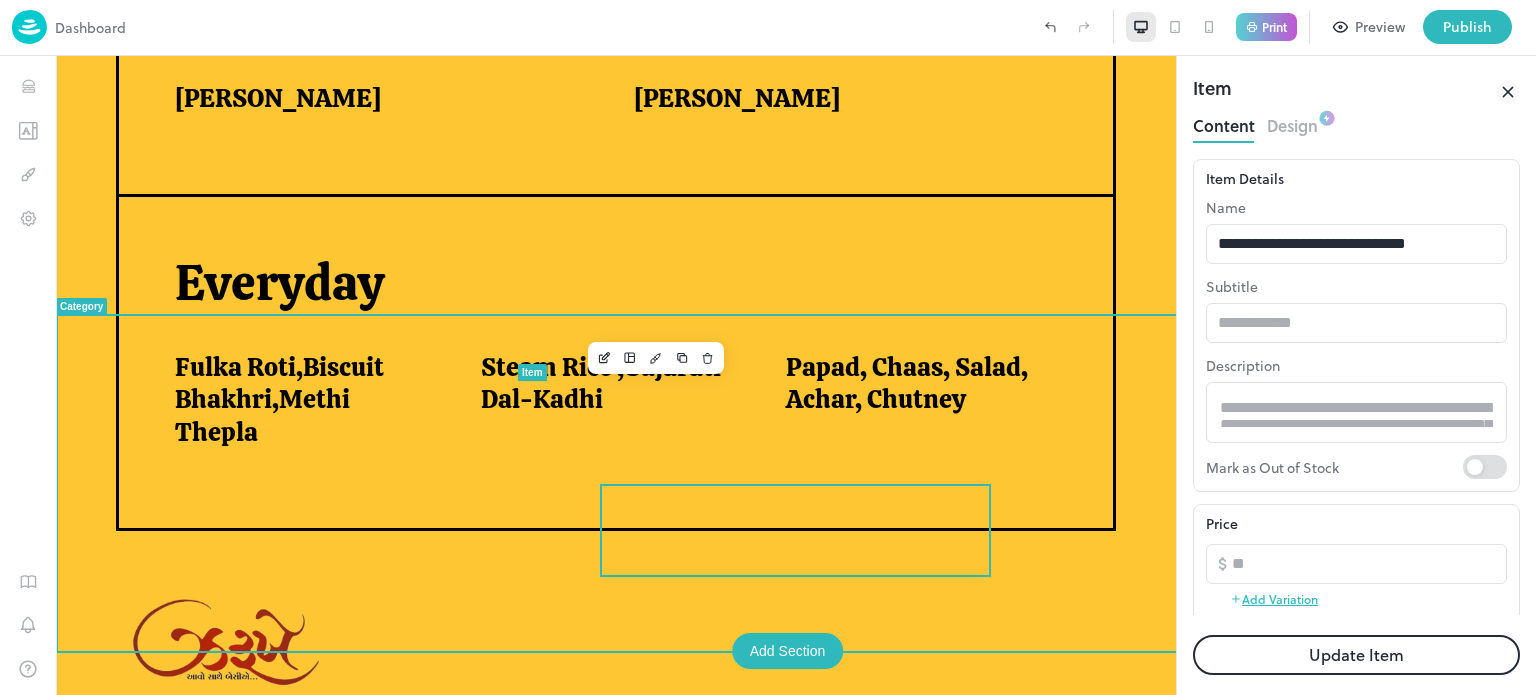 scroll, scrollTop: 0, scrollLeft: 0, axis: both 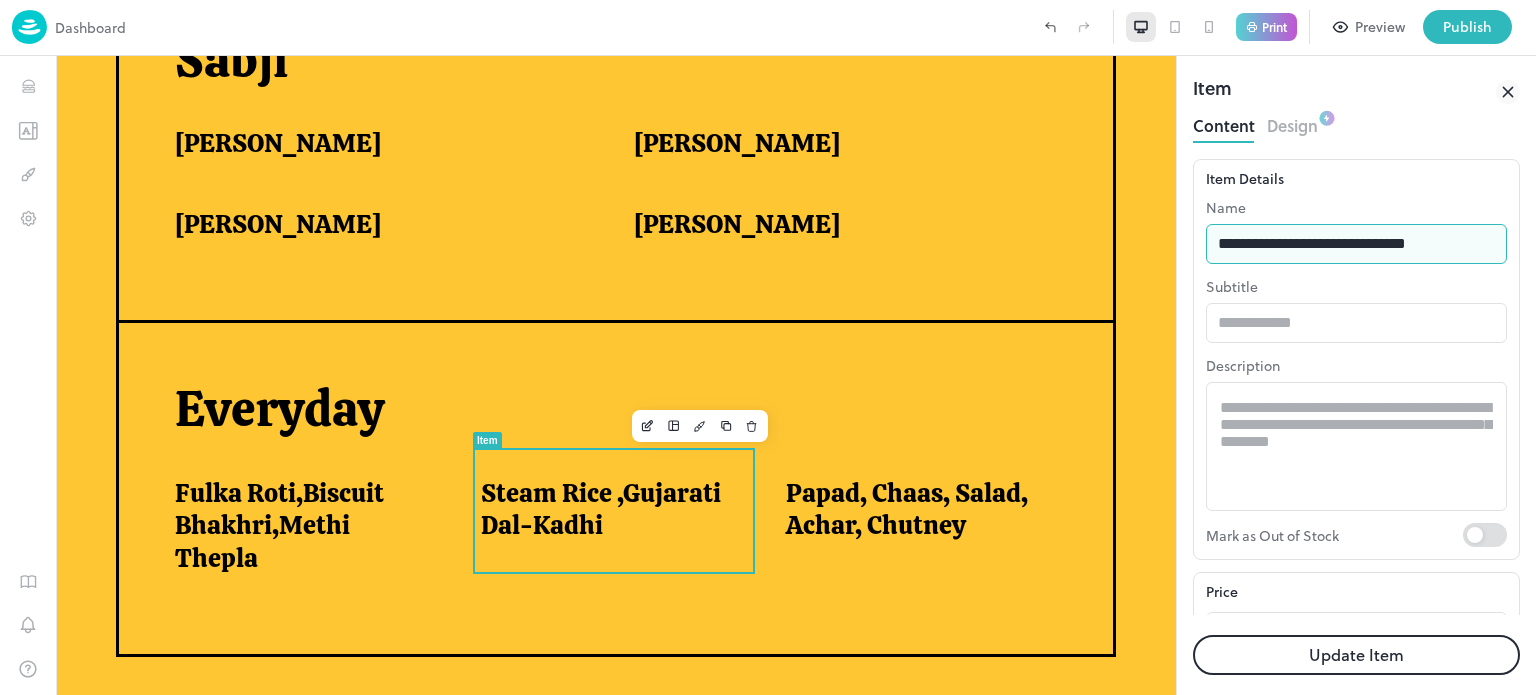 click on "**********" at bounding box center [1356, 244] 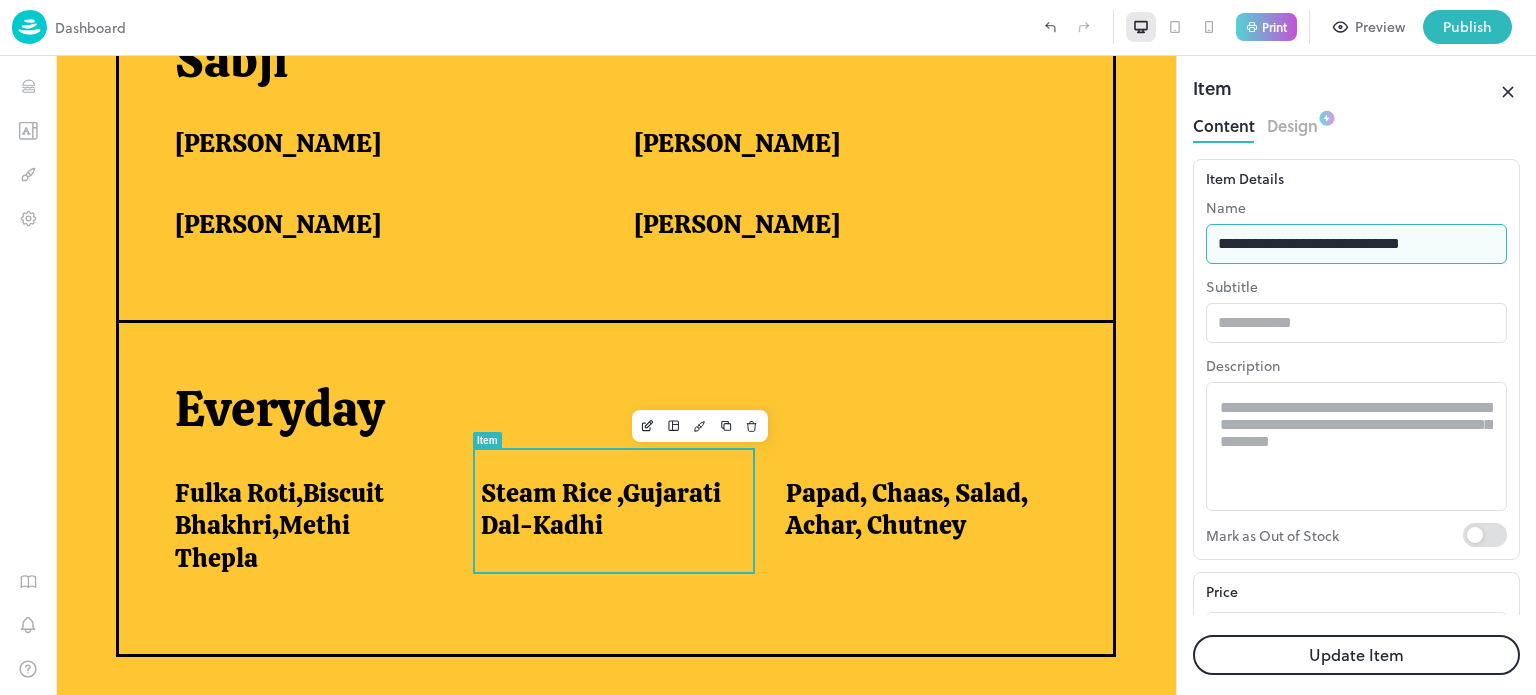 scroll, scrollTop: 0, scrollLeft: 0, axis: both 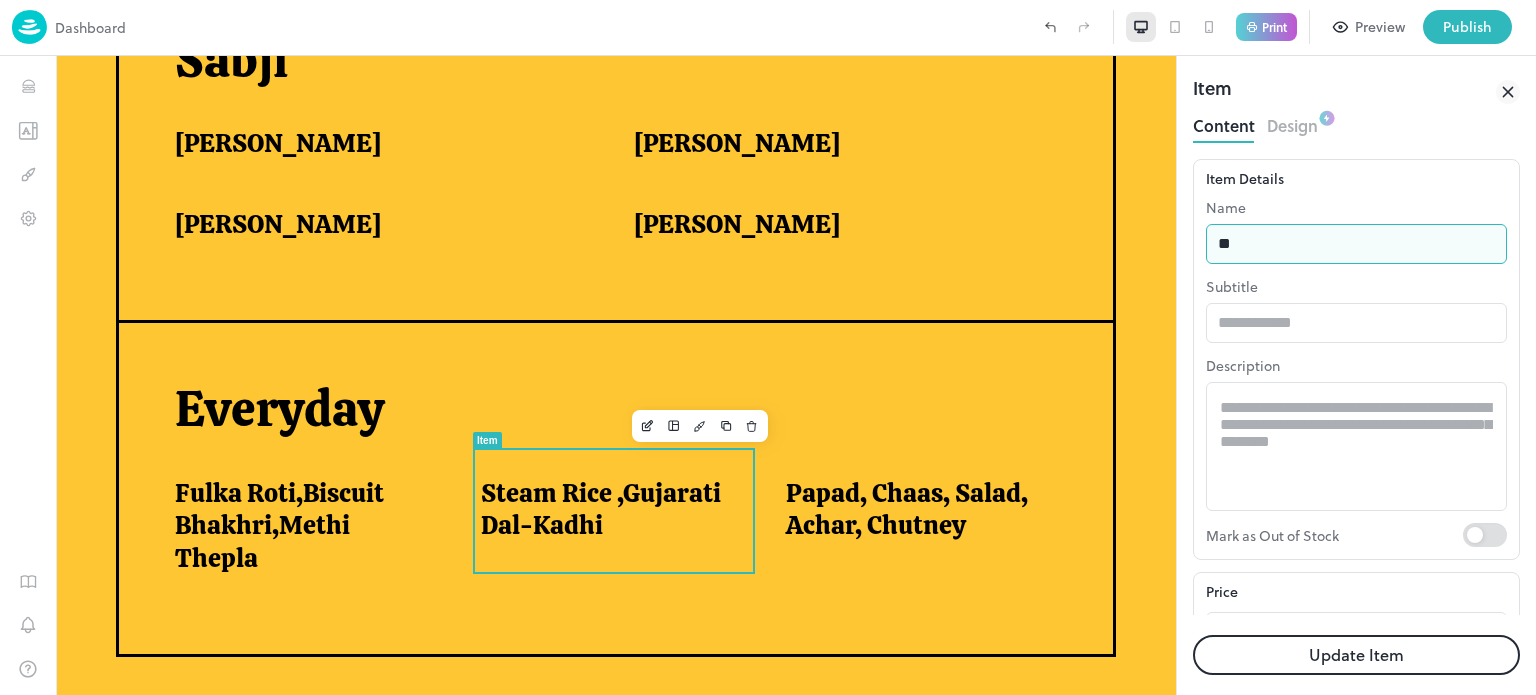 type on "*" 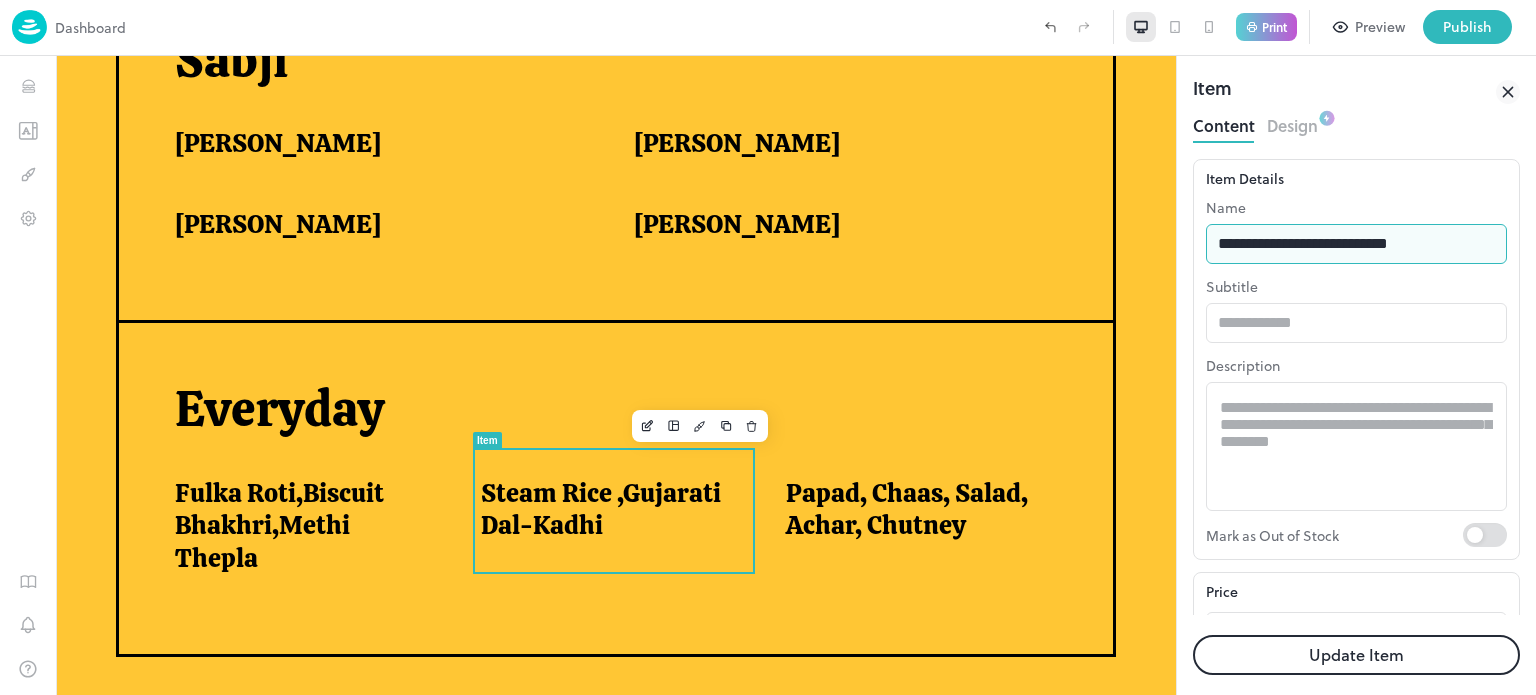 type on "**********" 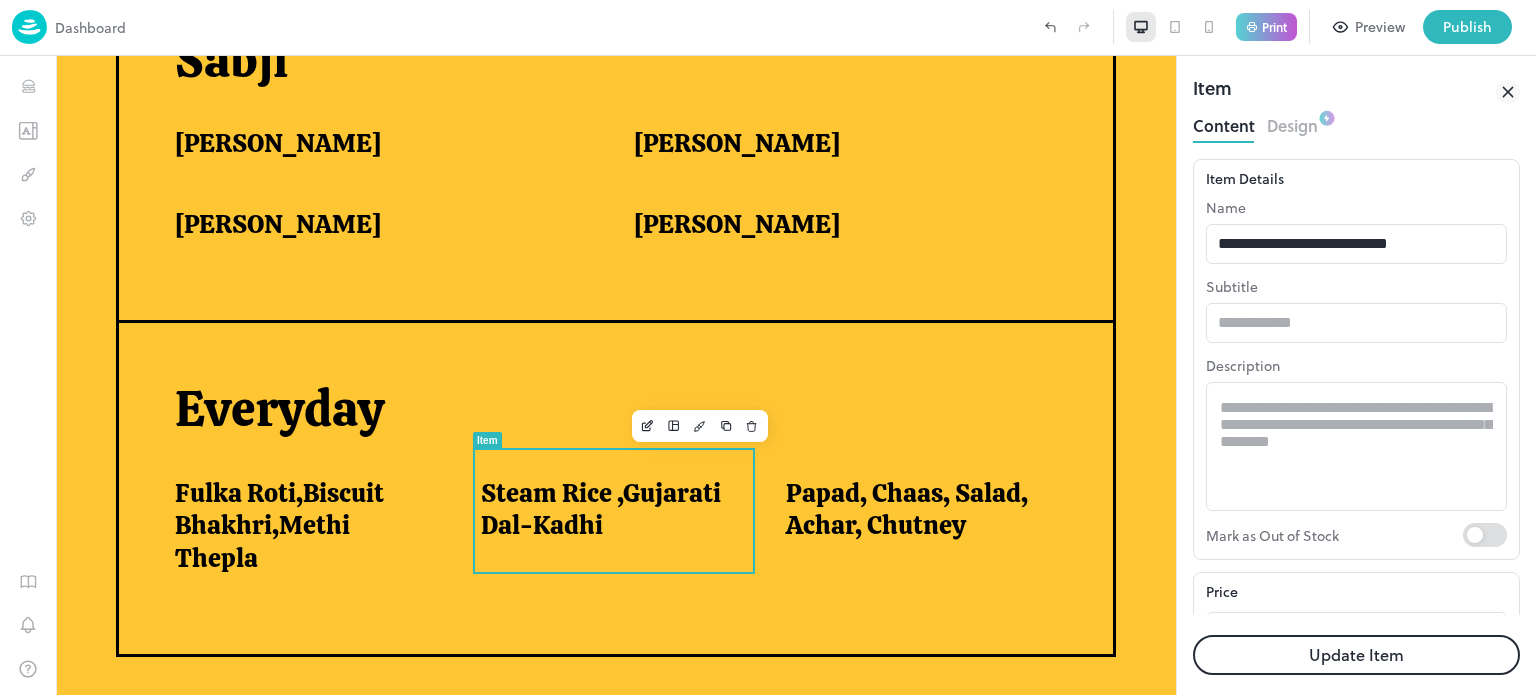 click on "Update Item" at bounding box center (1356, 655) 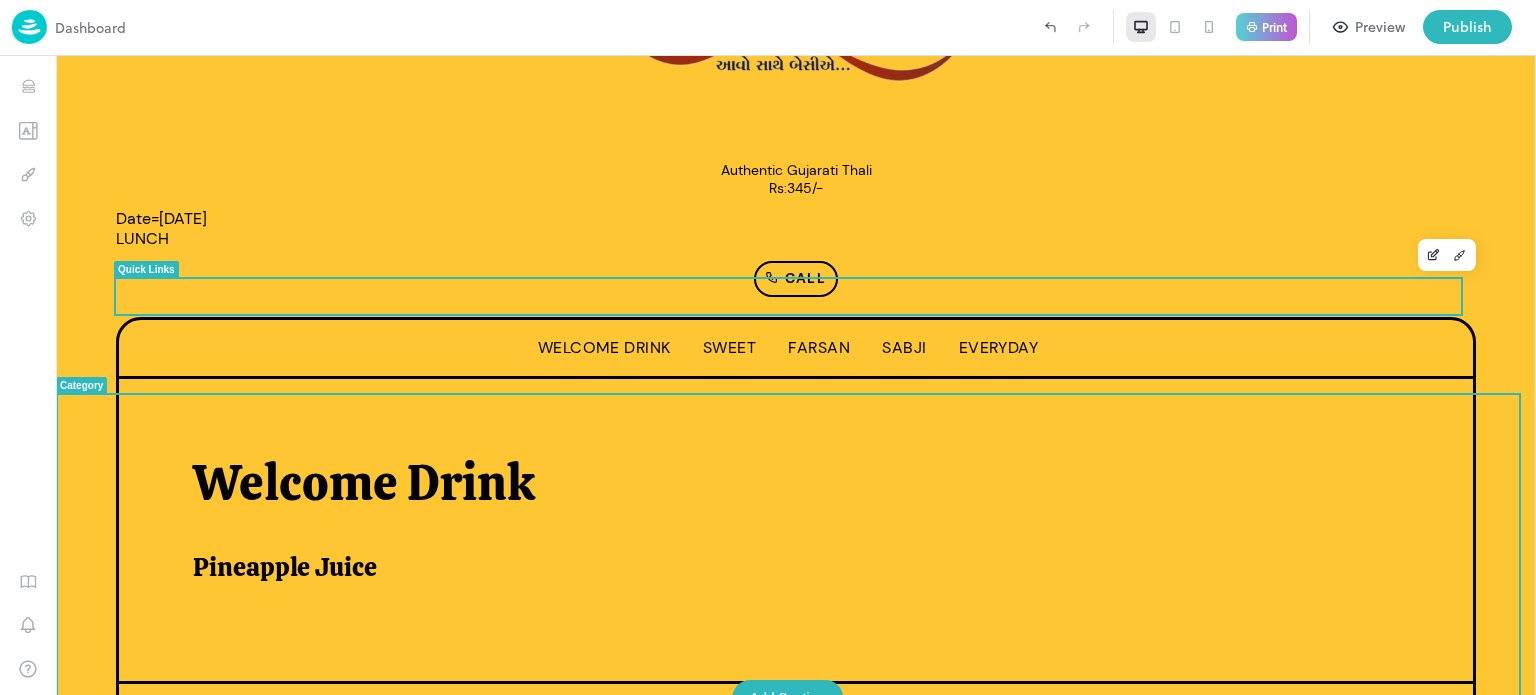 scroll, scrollTop: 222, scrollLeft: 0, axis: vertical 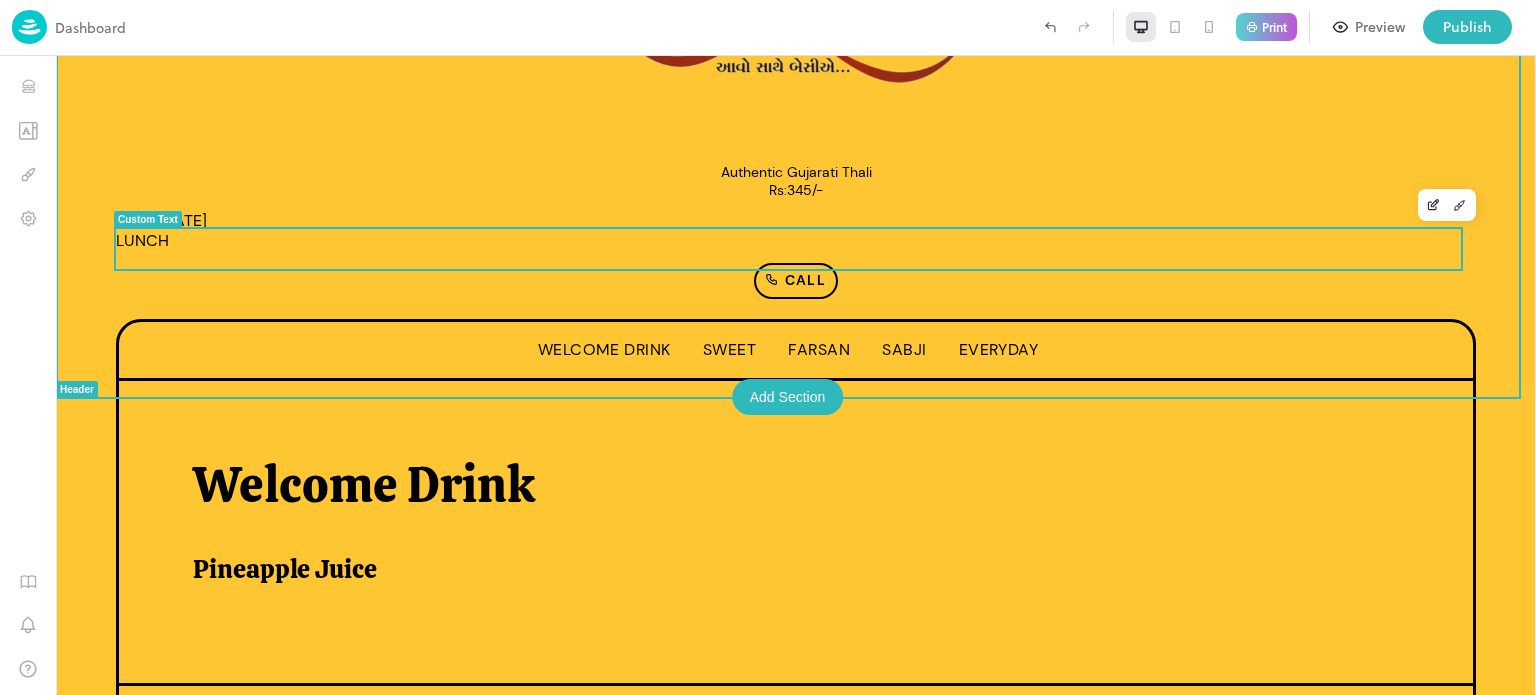 click on "Date=[DATE]
LUNCH" at bounding box center (796, 231) 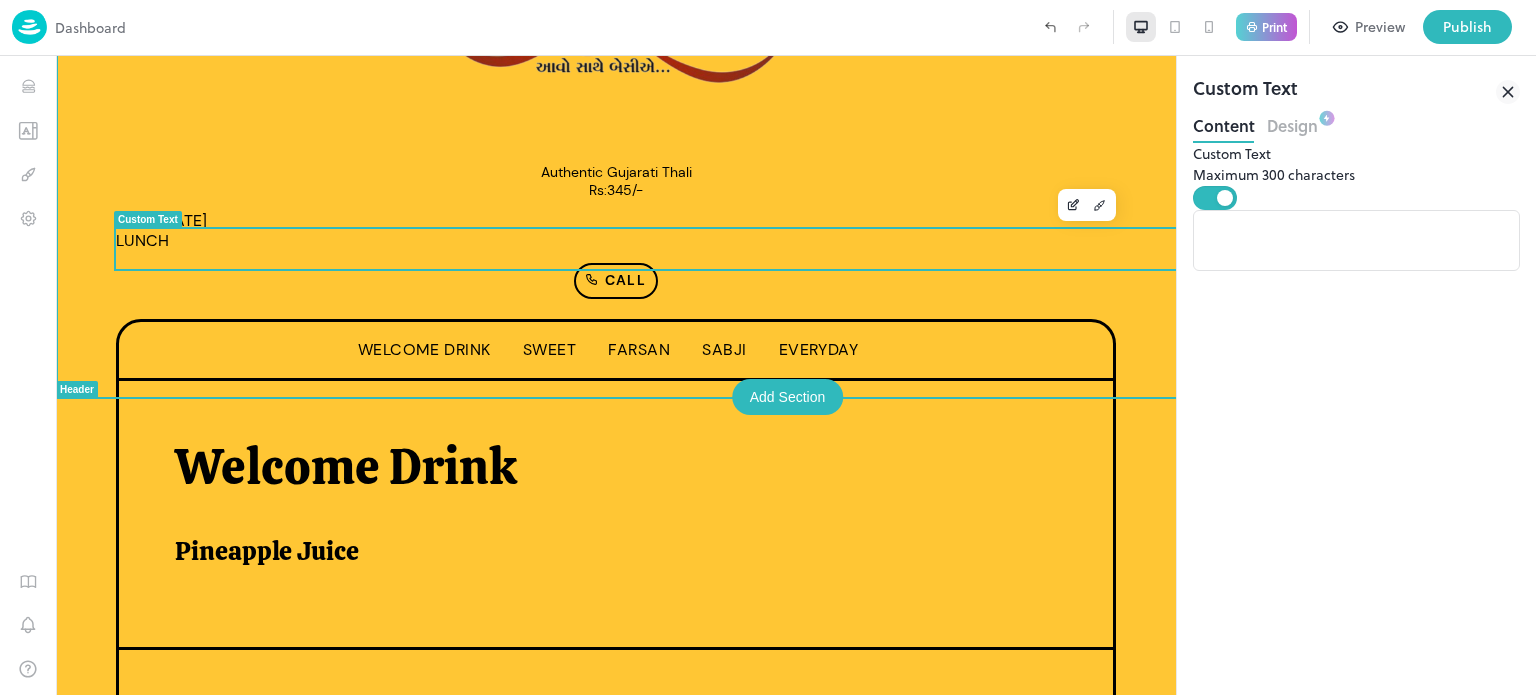 scroll, scrollTop: 0, scrollLeft: 0, axis: both 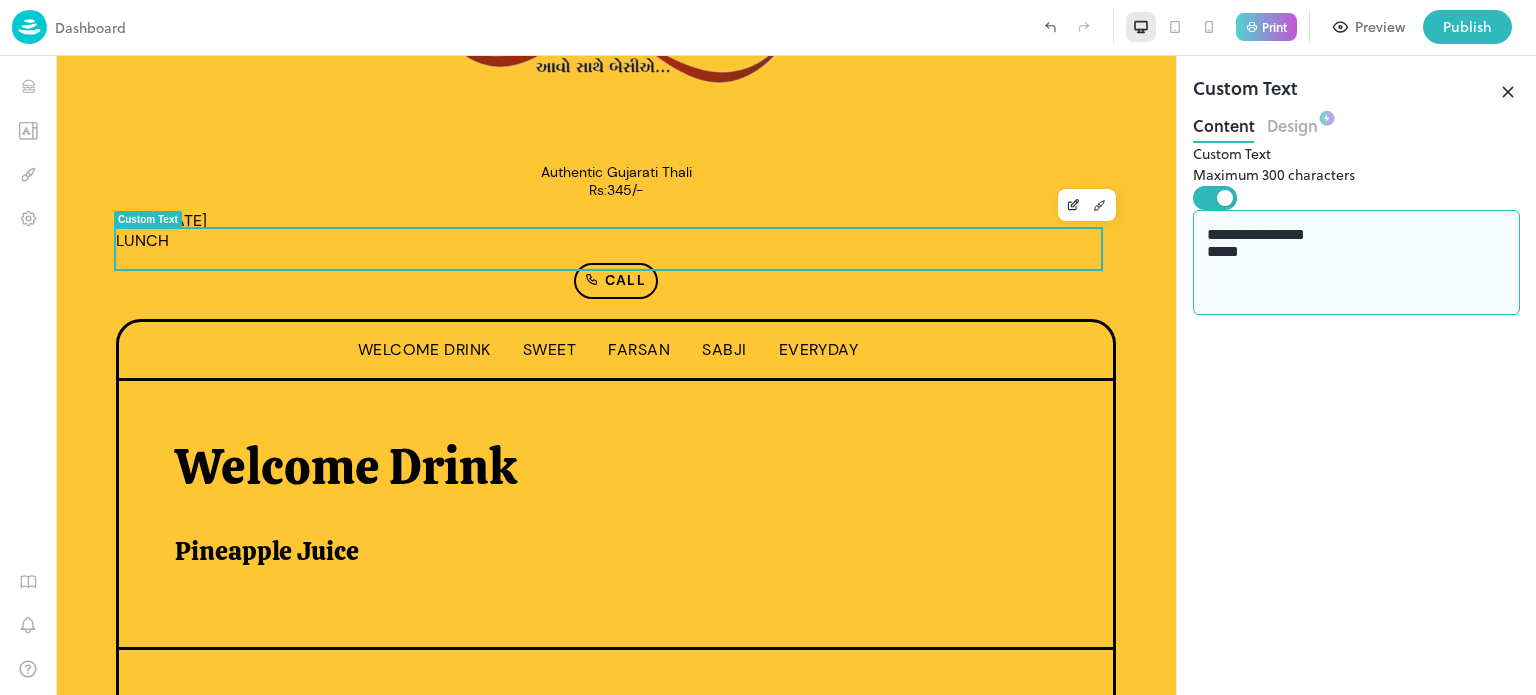 click on "**********" at bounding box center (1340, 262) 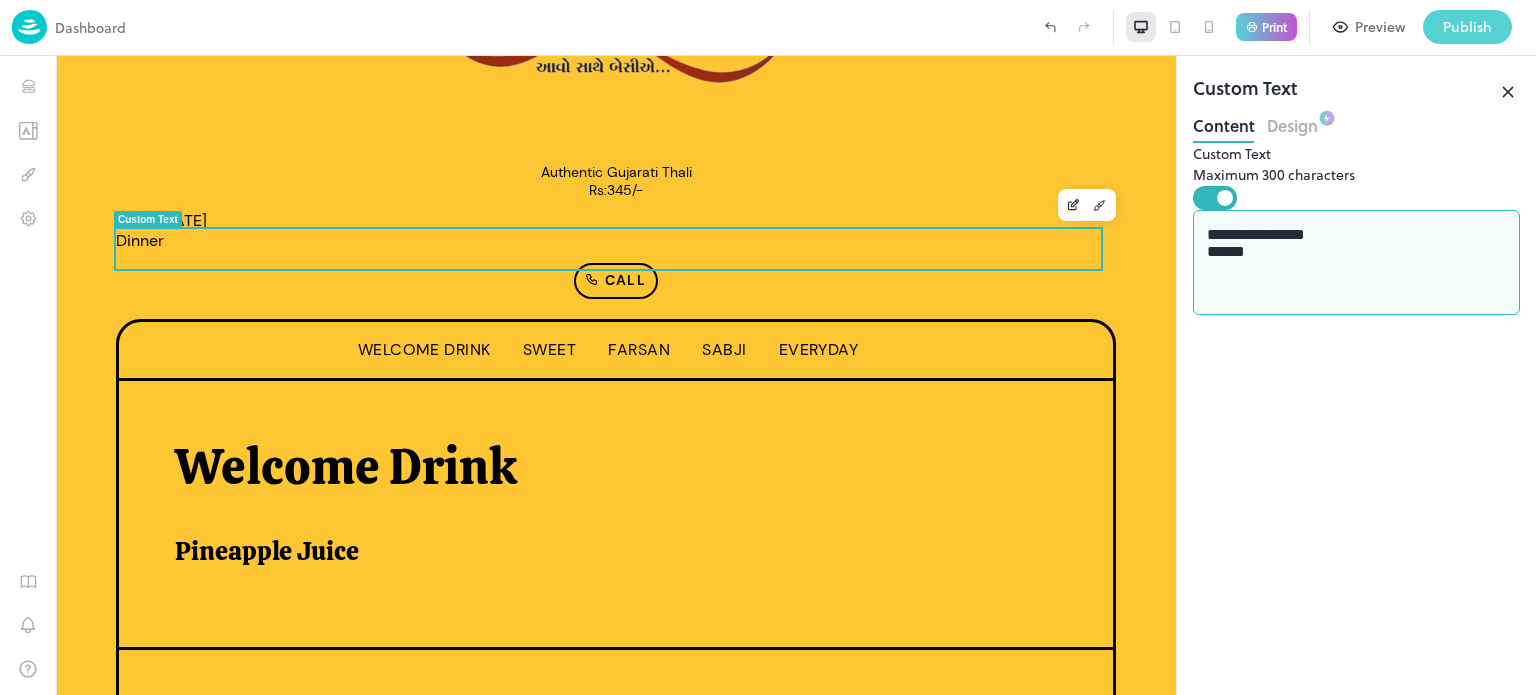 type on "**********" 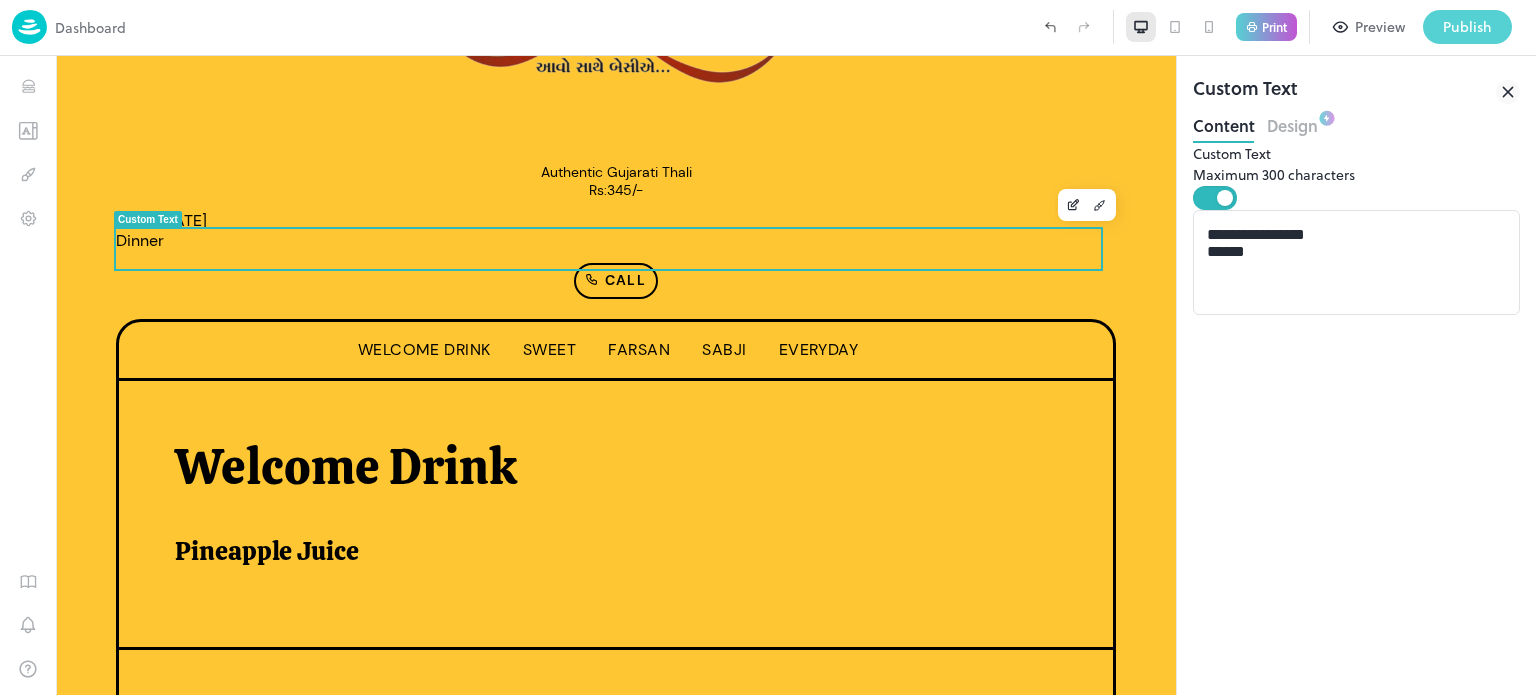 click on "Publish" at bounding box center [1467, 27] 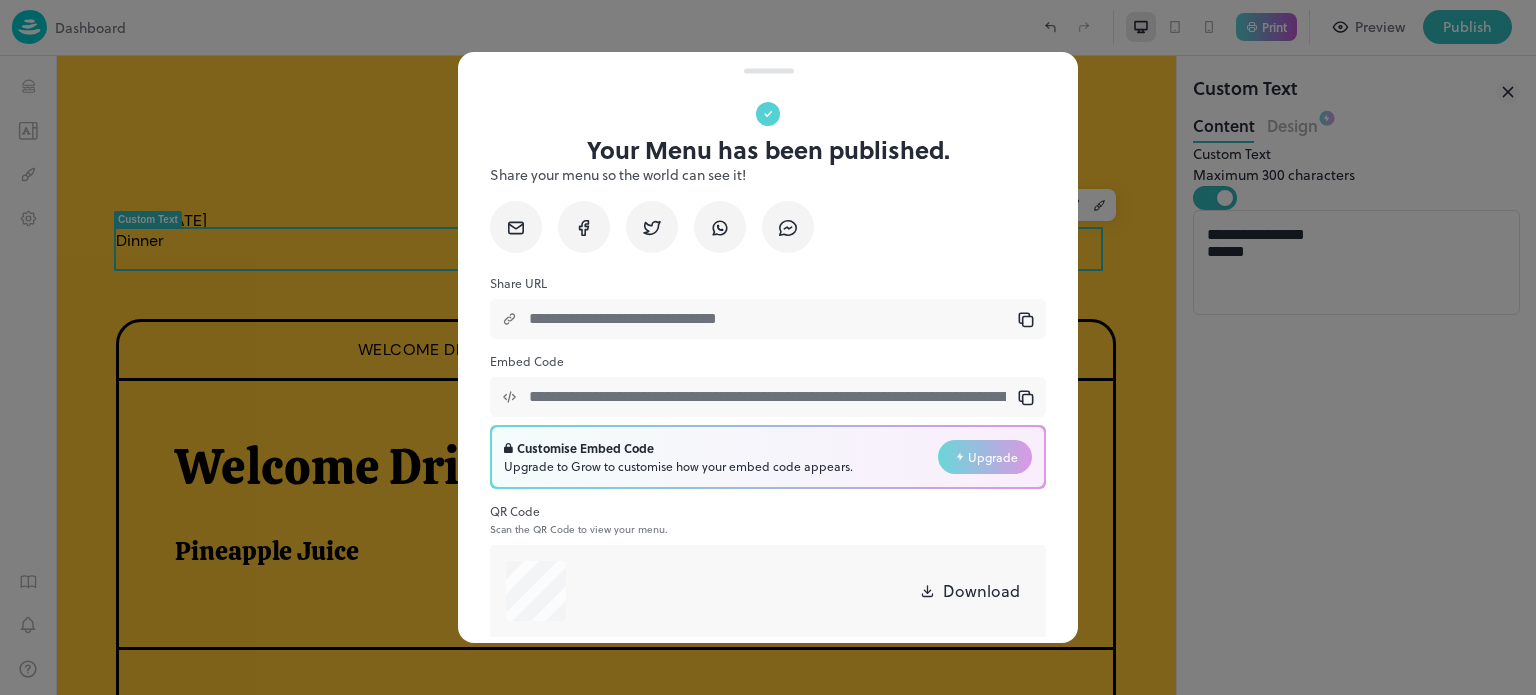click on "Download" at bounding box center (981, 591) 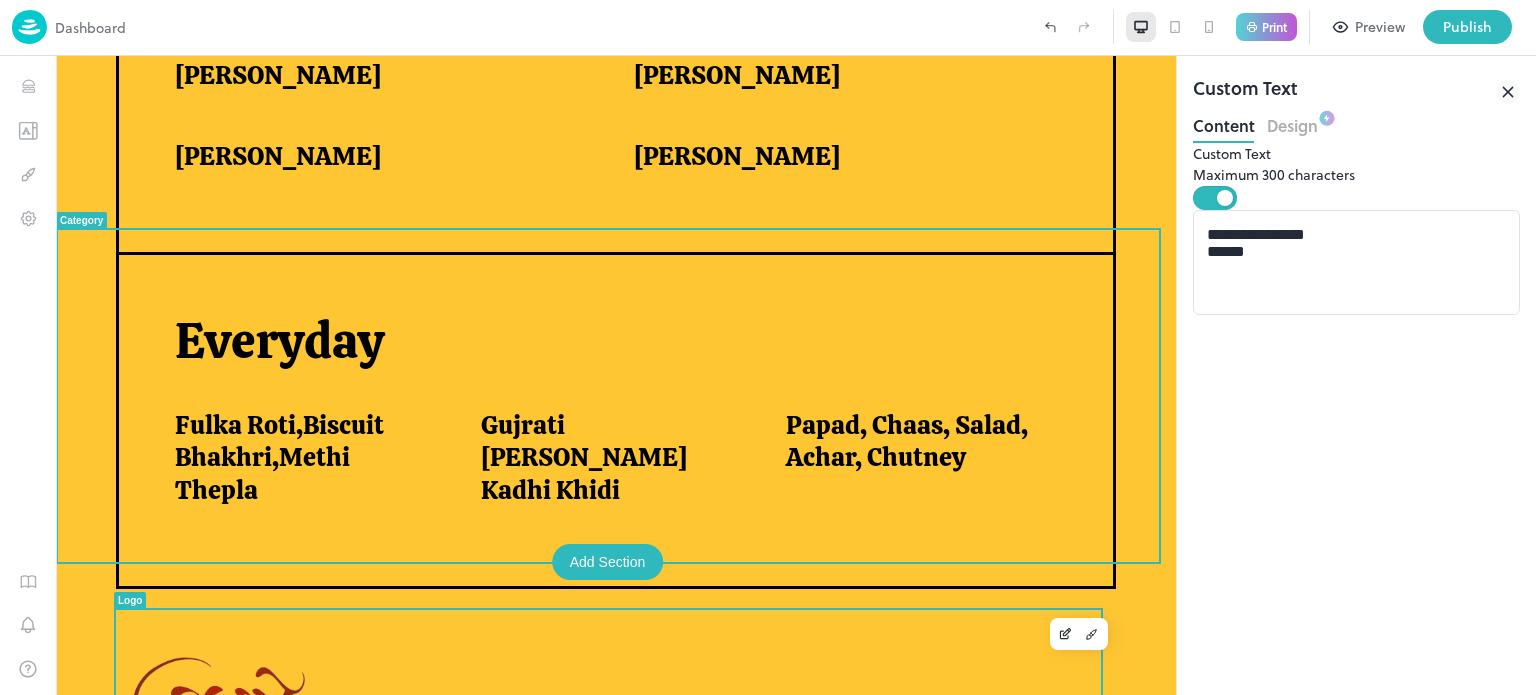 scroll, scrollTop: 1536, scrollLeft: 0, axis: vertical 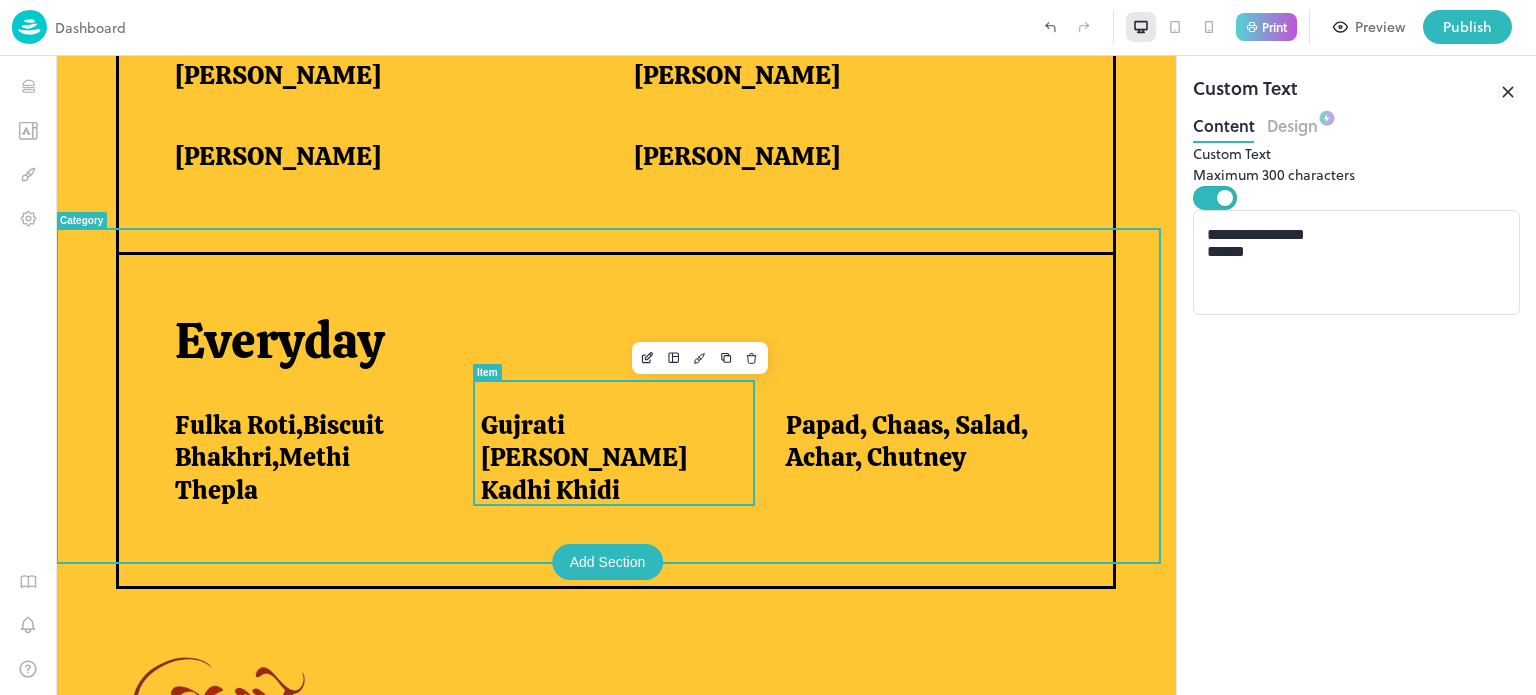 click on "Gujrati [PERSON_NAME] Kadhi Khidi" at bounding box center (609, 458) 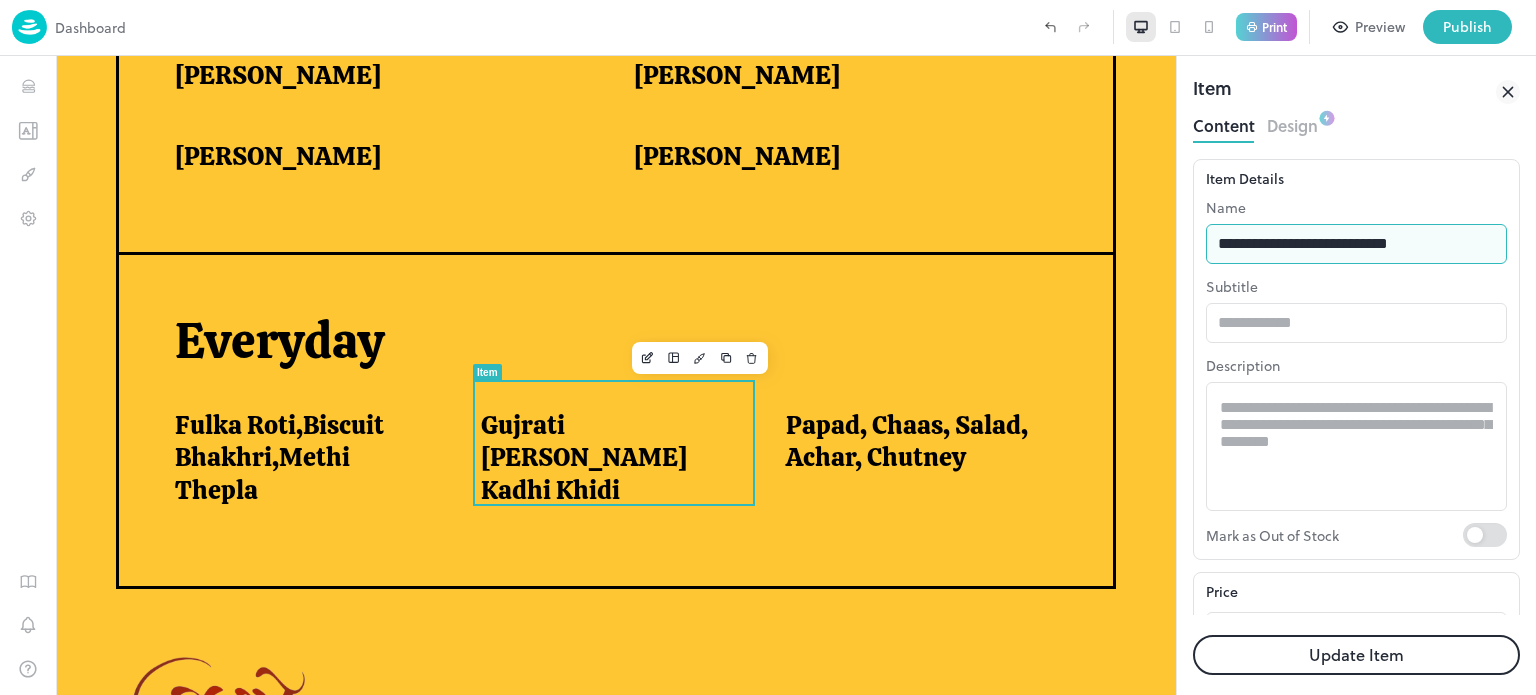 click on "**********" at bounding box center [1356, 244] 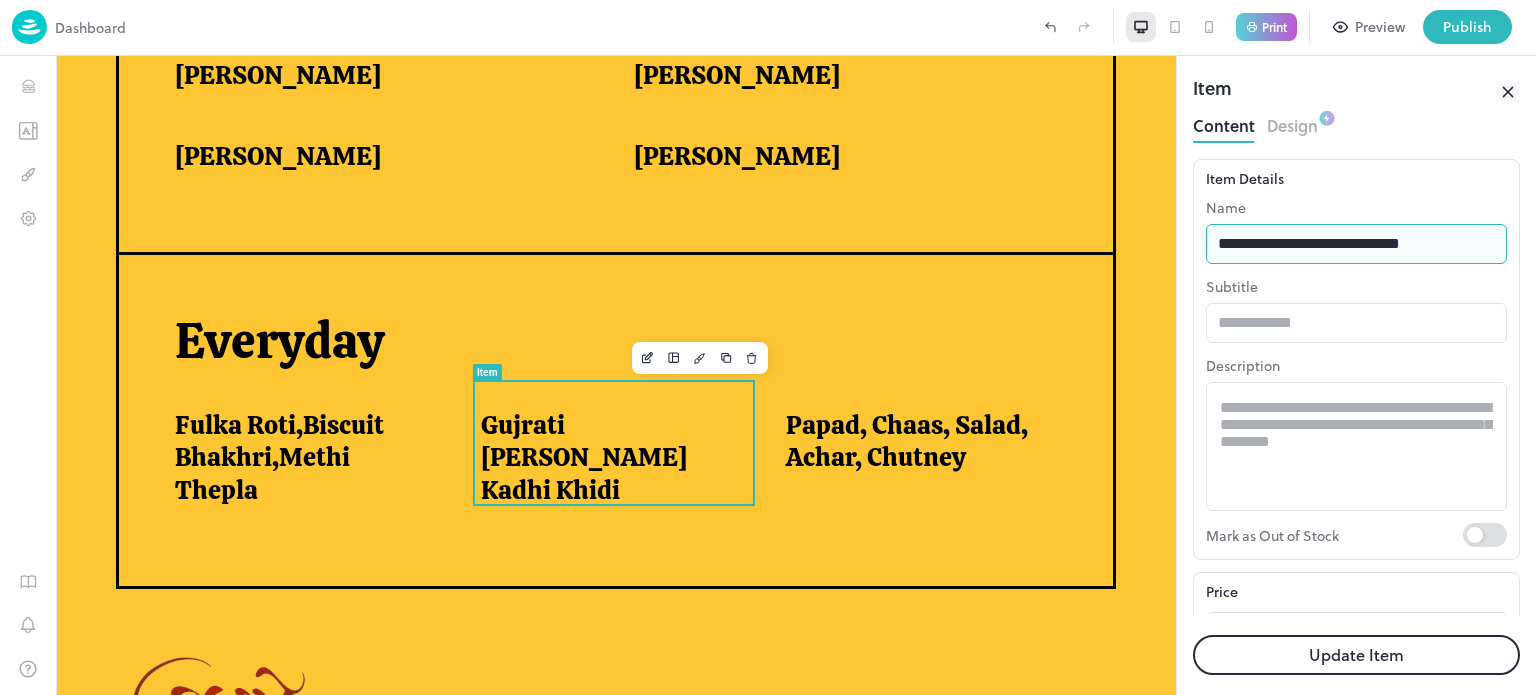 click on "**********" at bounding box center (1356, 244) 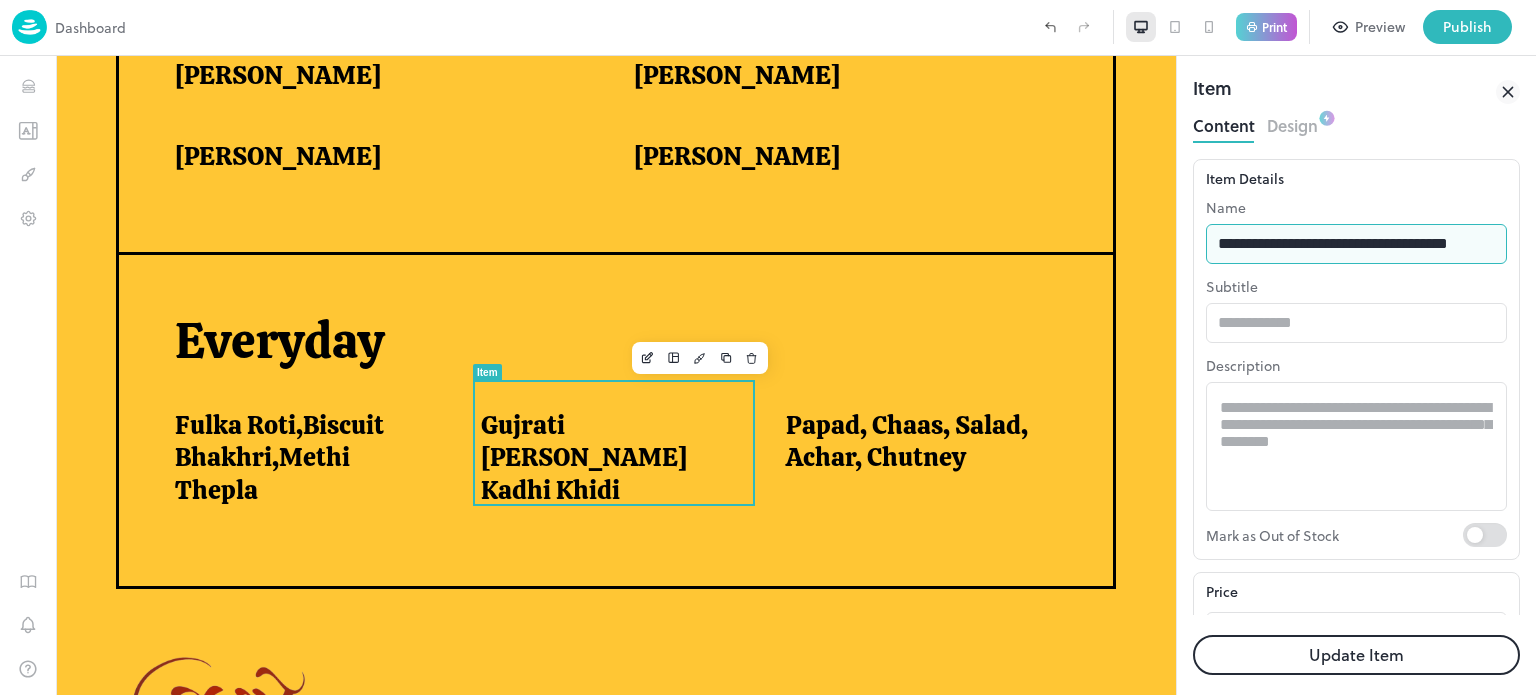 scroll, scrollTop: 0, scrollLeft: 24, axis: horizontal 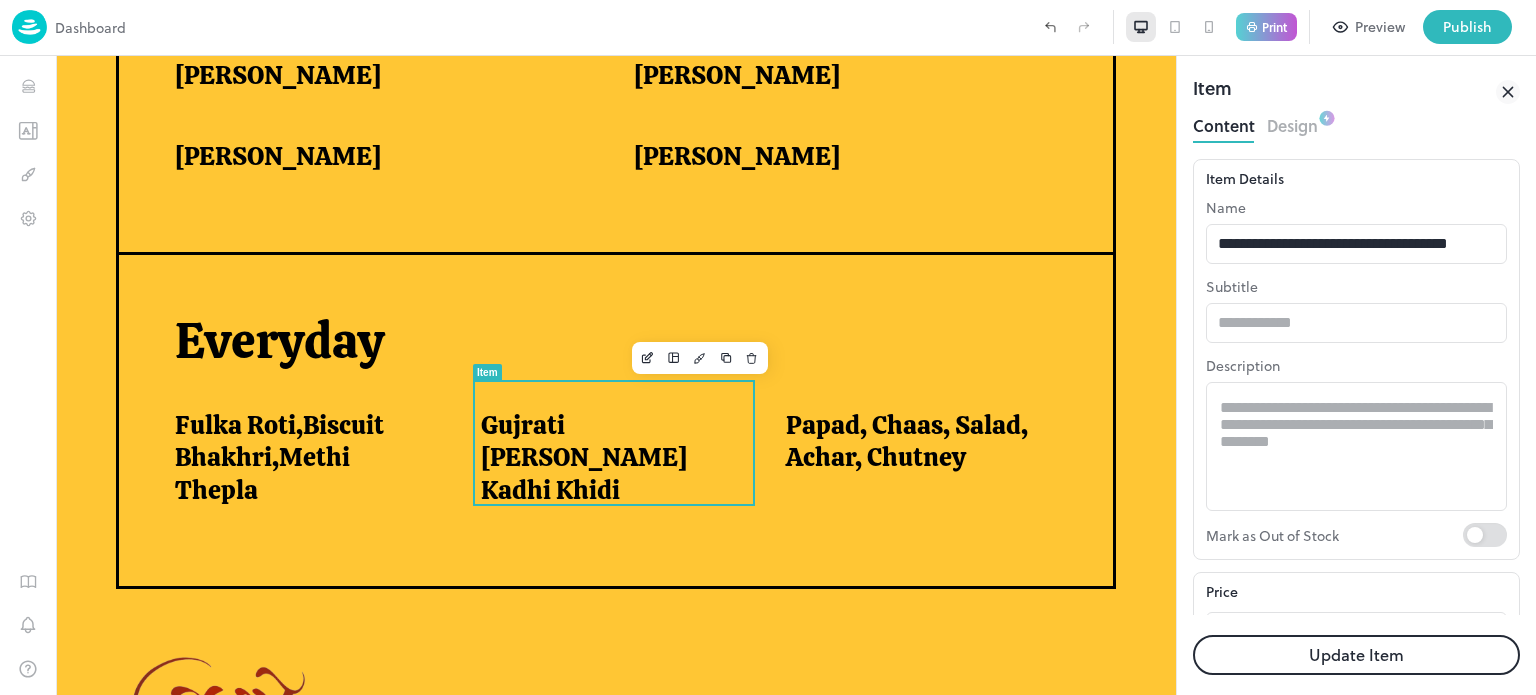 click on "Update Item" at bounding box center [1356, 655] 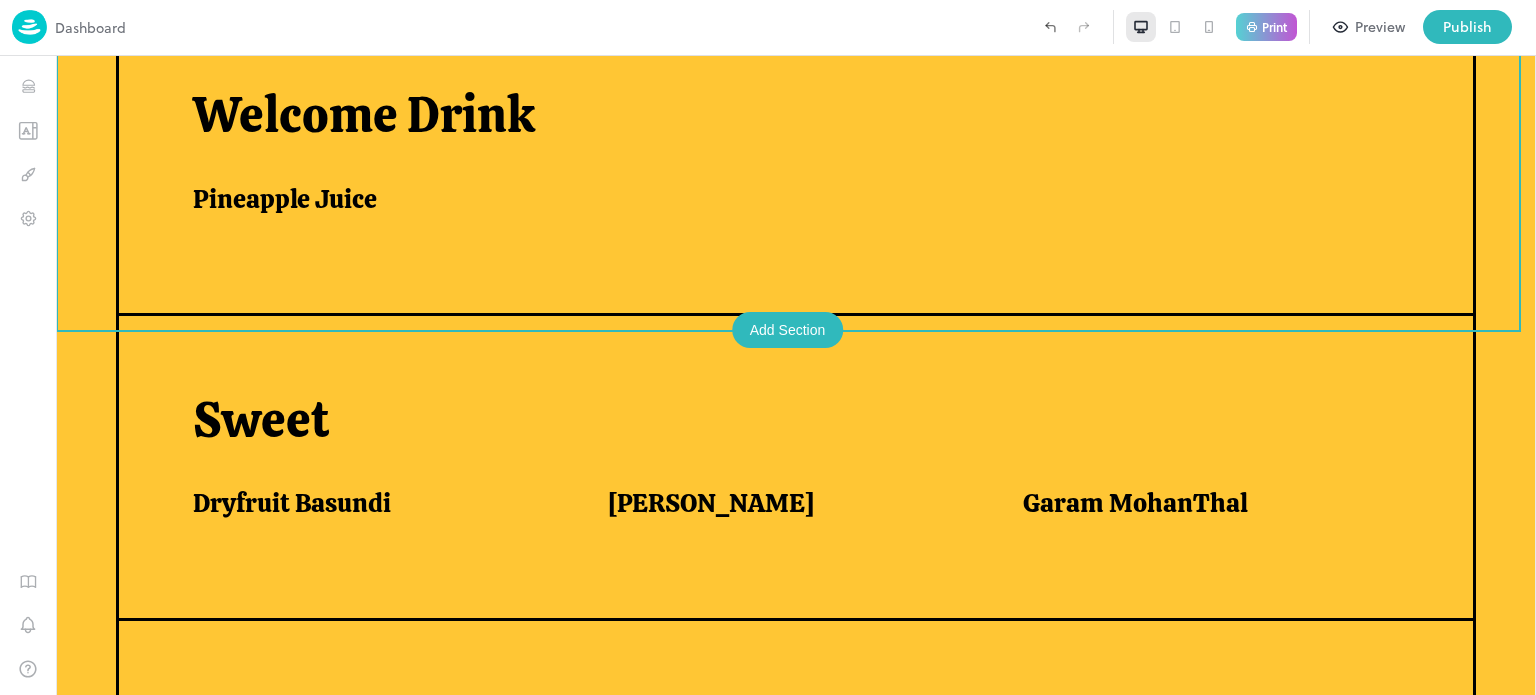 scroll, scrollTop: 0, scrollLeft: 0, axis: both 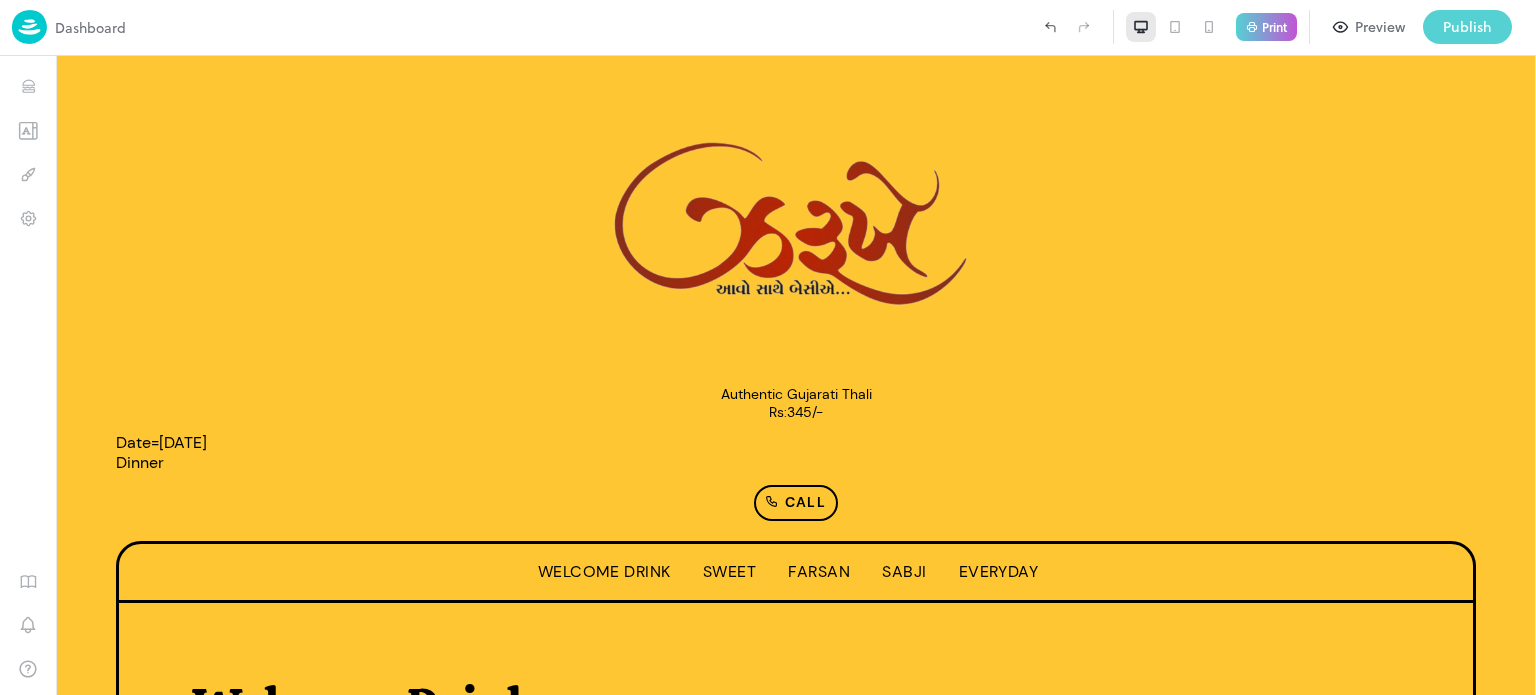 click on "Publish" at bounding box center (1467, 27) 